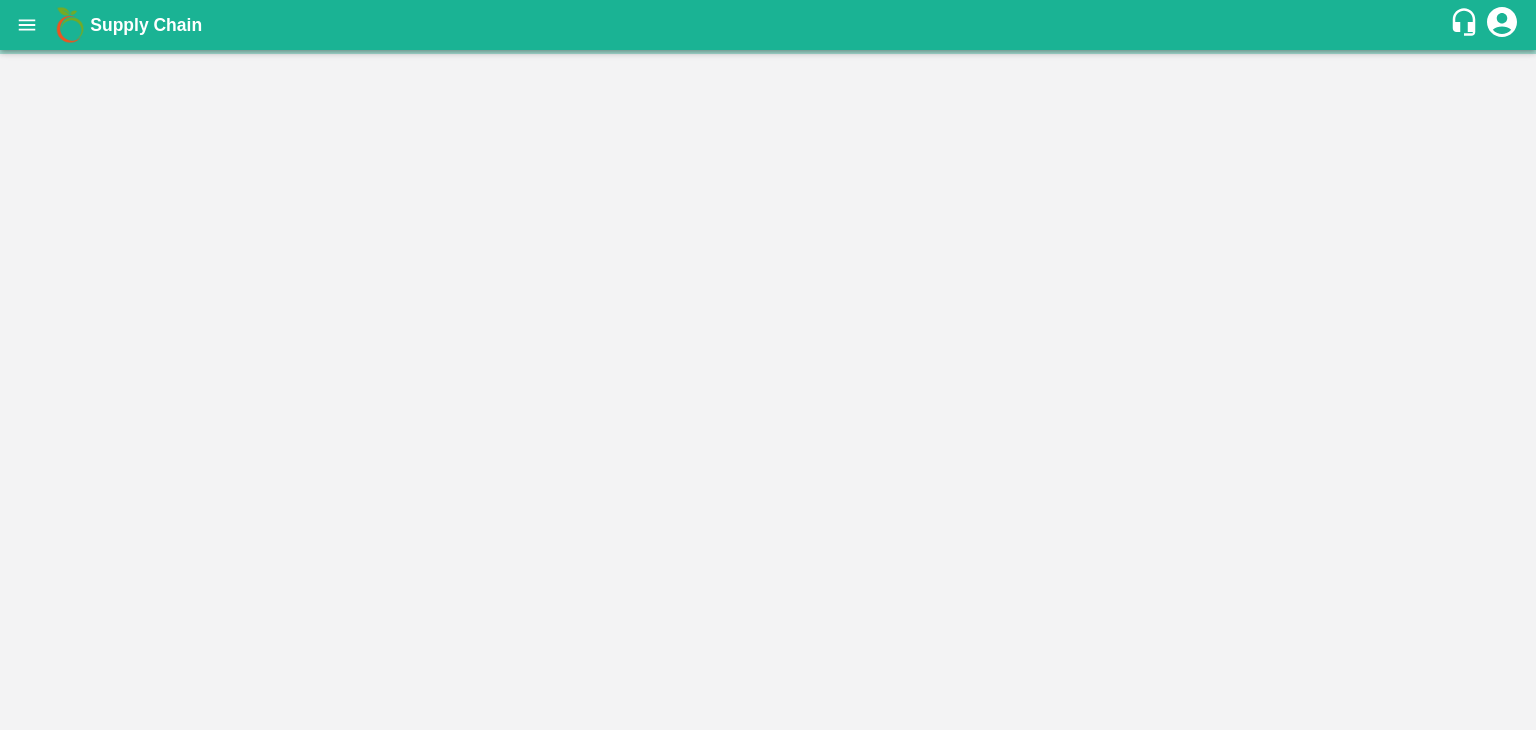 scroll, scrollTop: 0, scrollLeft: 0, axis: both 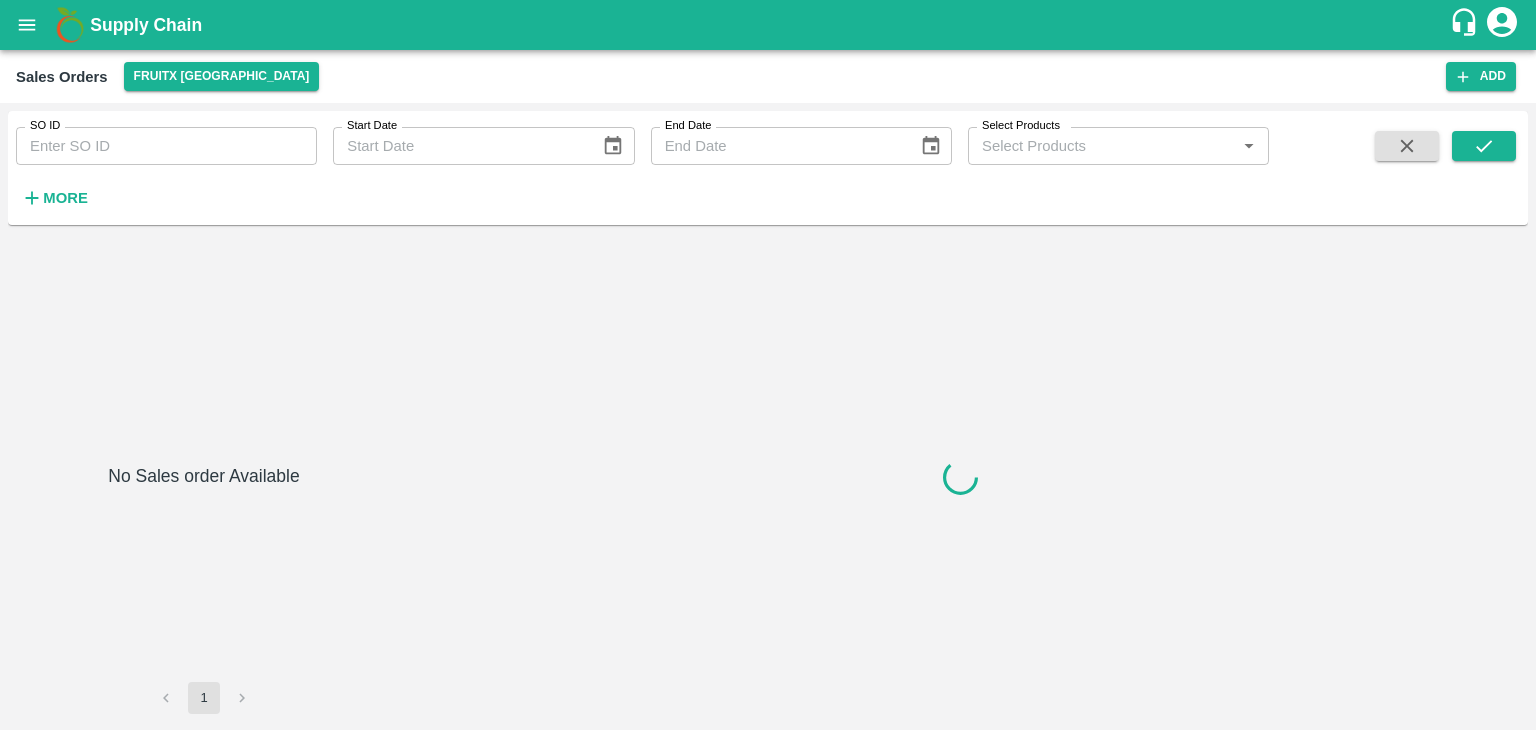 type on "599859" 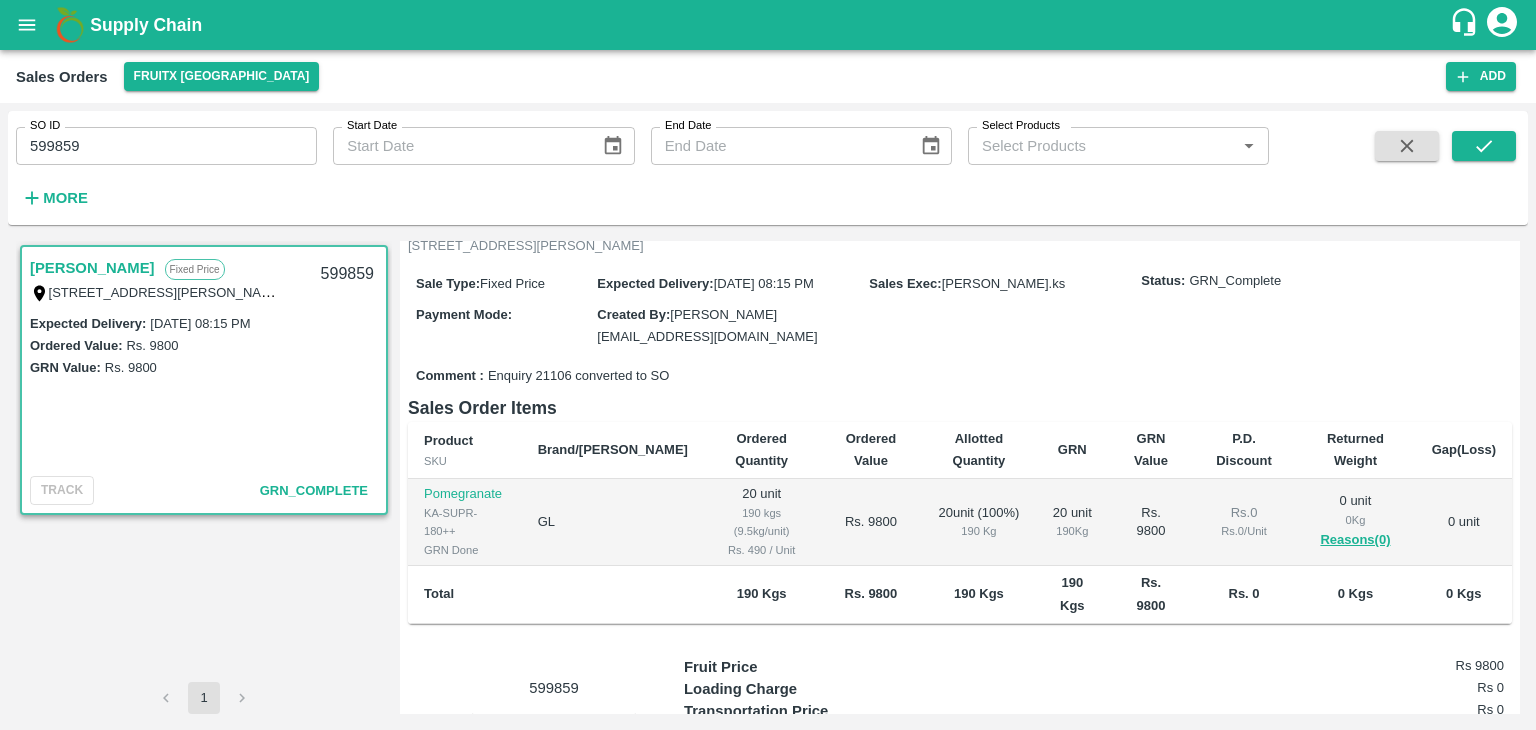 scroll, scrollTop: 172, scrollLeft: 0, axis: vertical 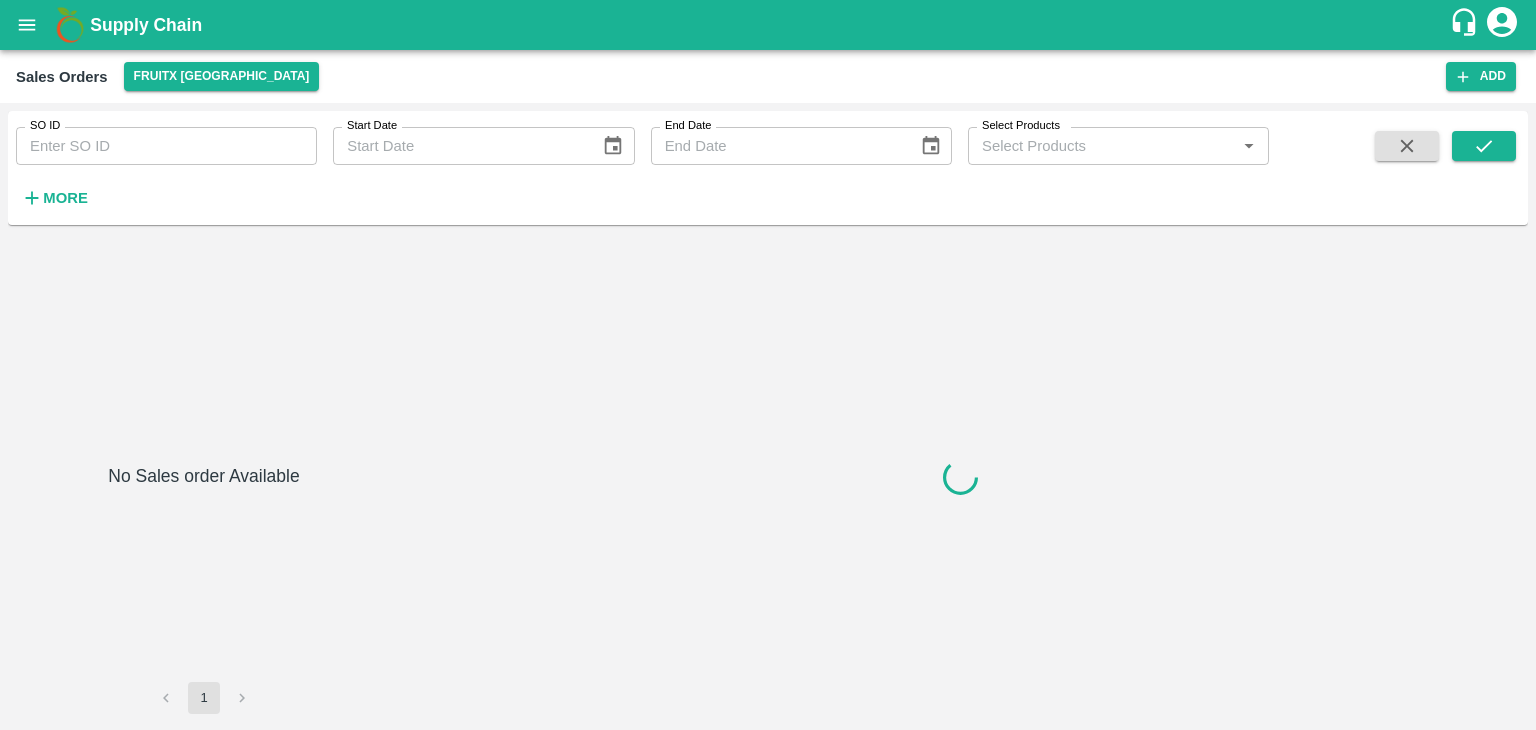 type on "599858" 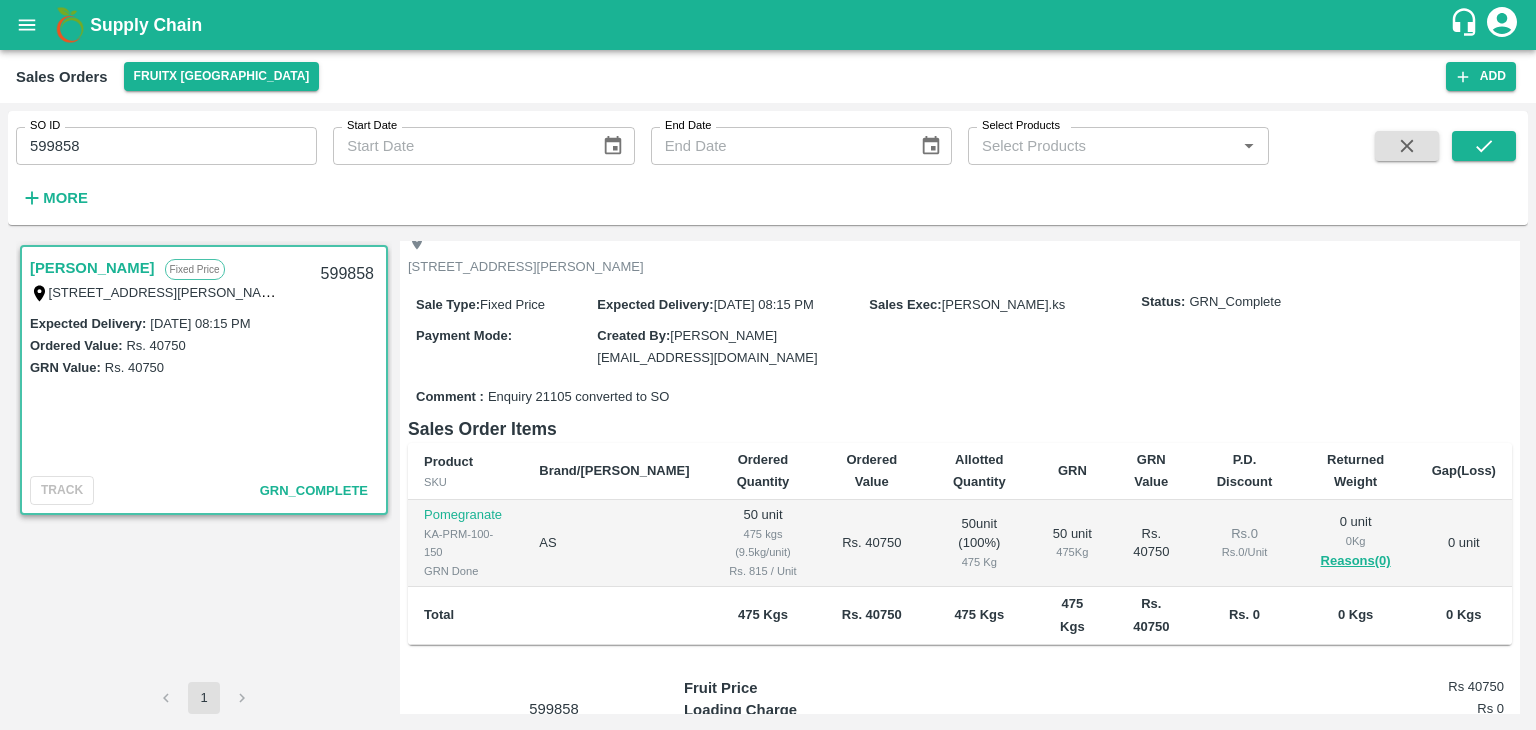 scroll, scrollTop: 136, scrollLeft: 0, axis: vertical 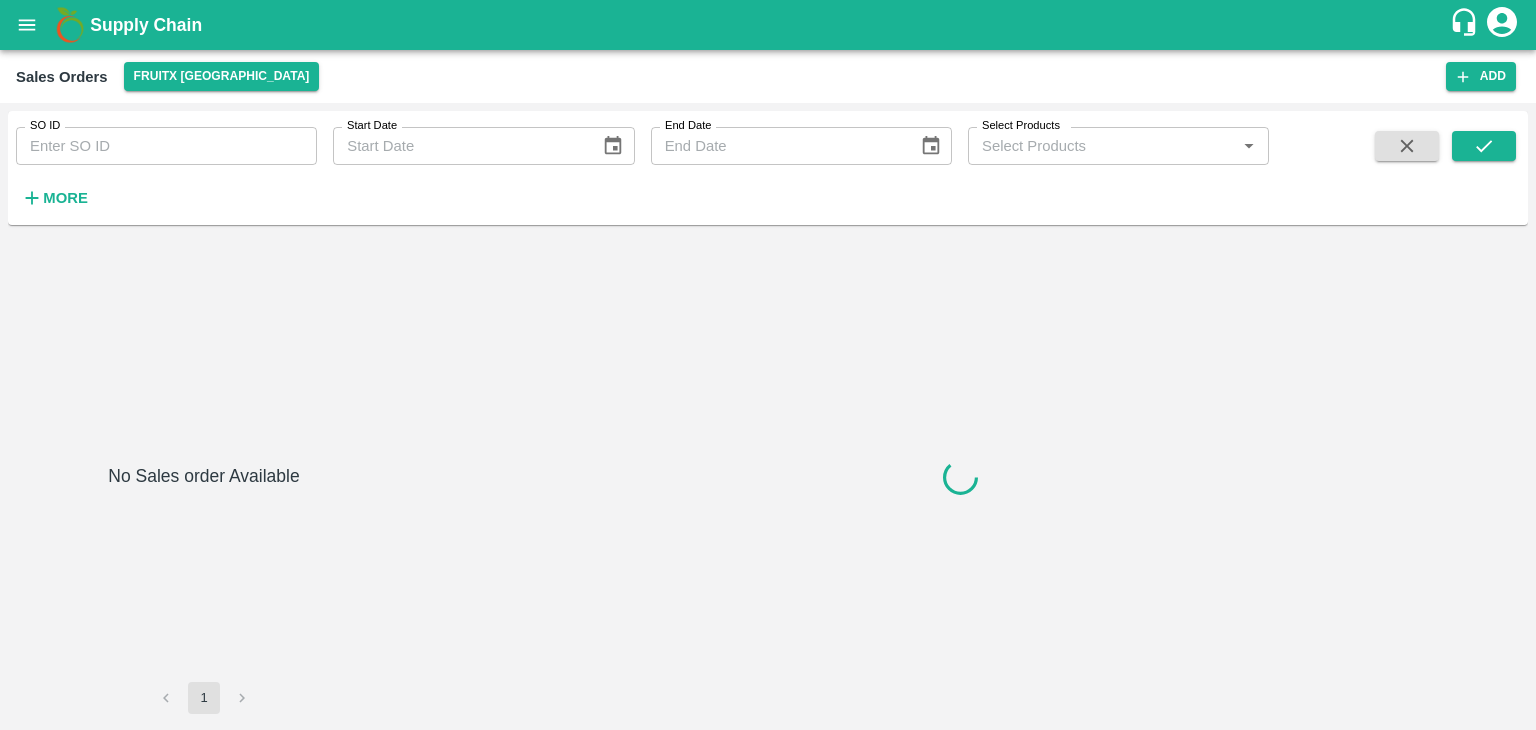 type on "599859" 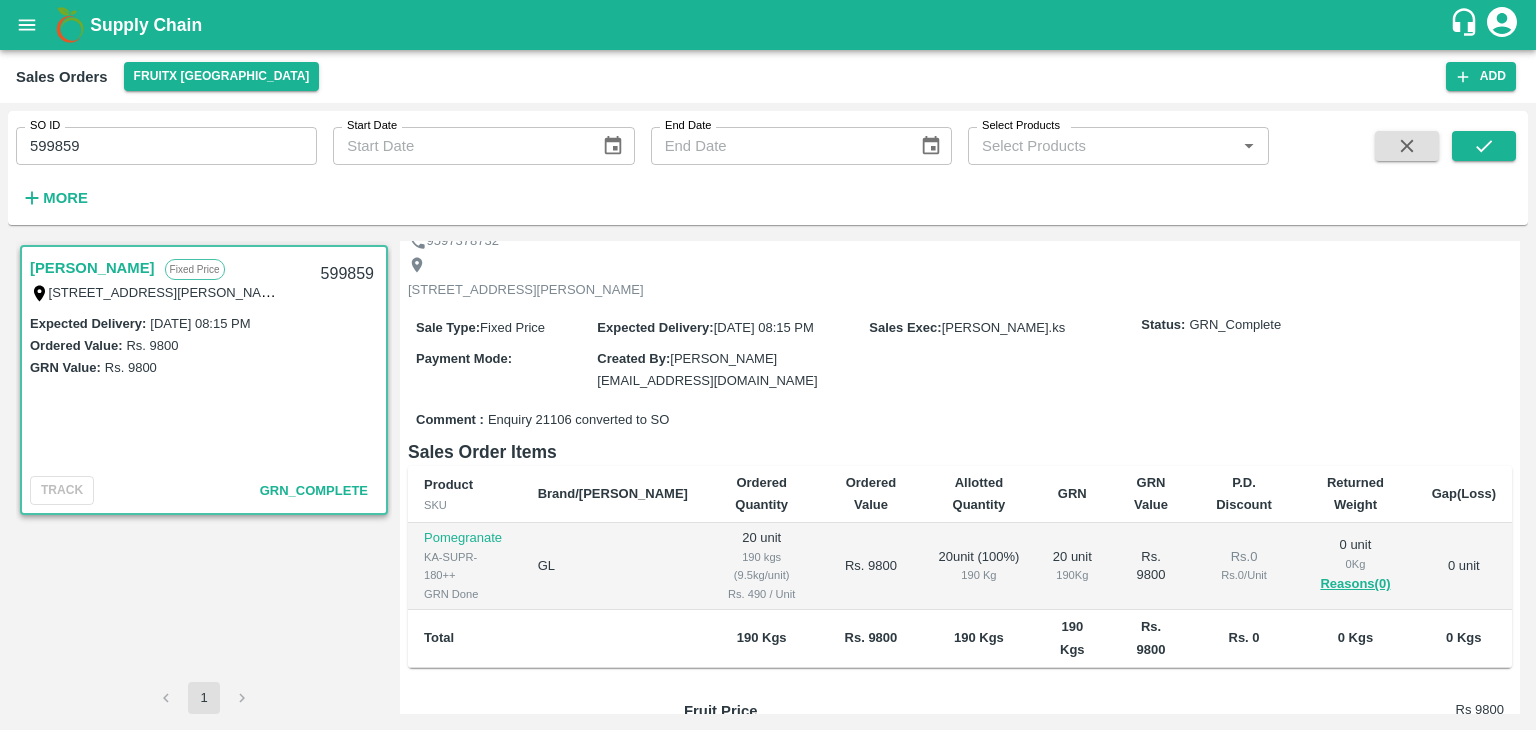 scroll, scrollTop: 112, scrollLeft: 0, axis: vertical 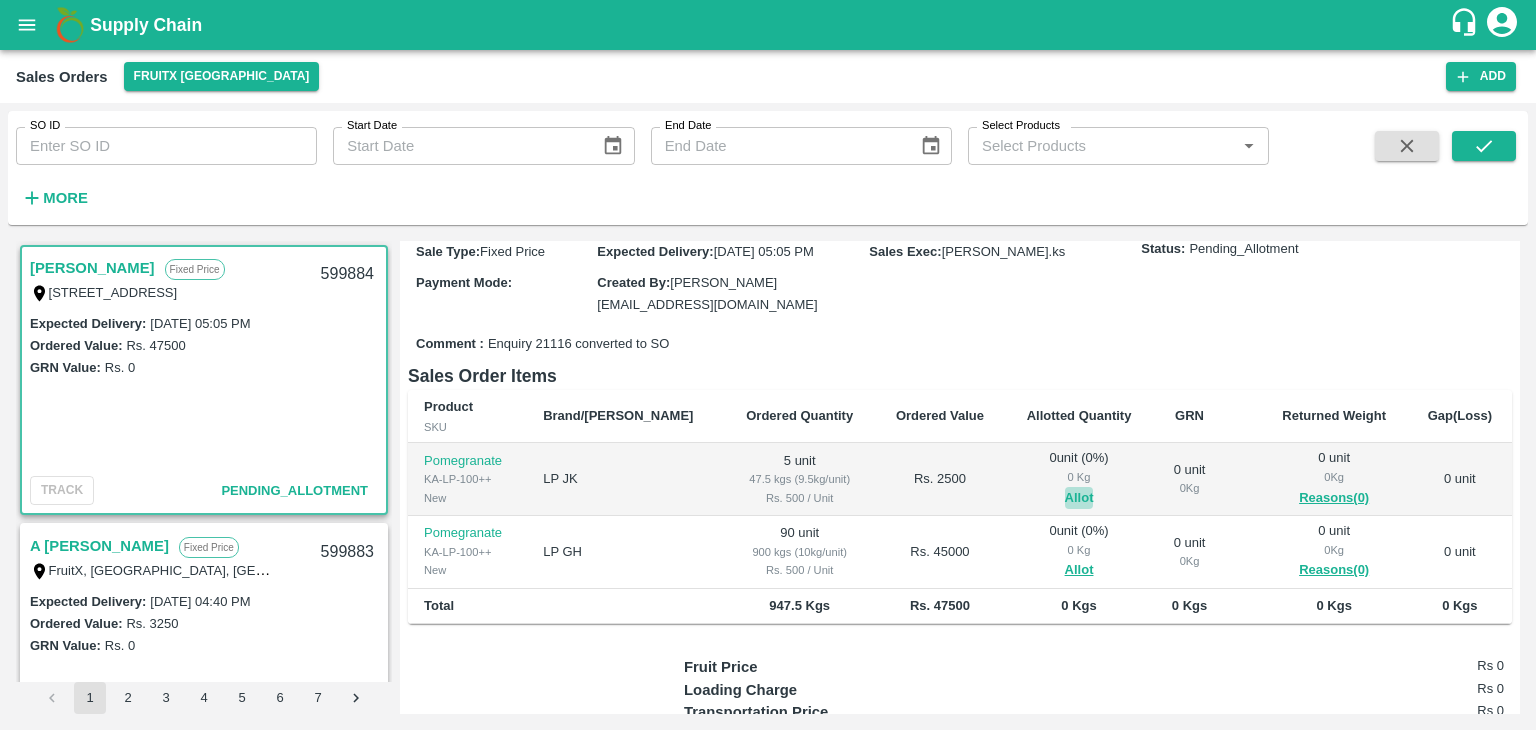 click on "Allot" at bounding box center [1079, 498] 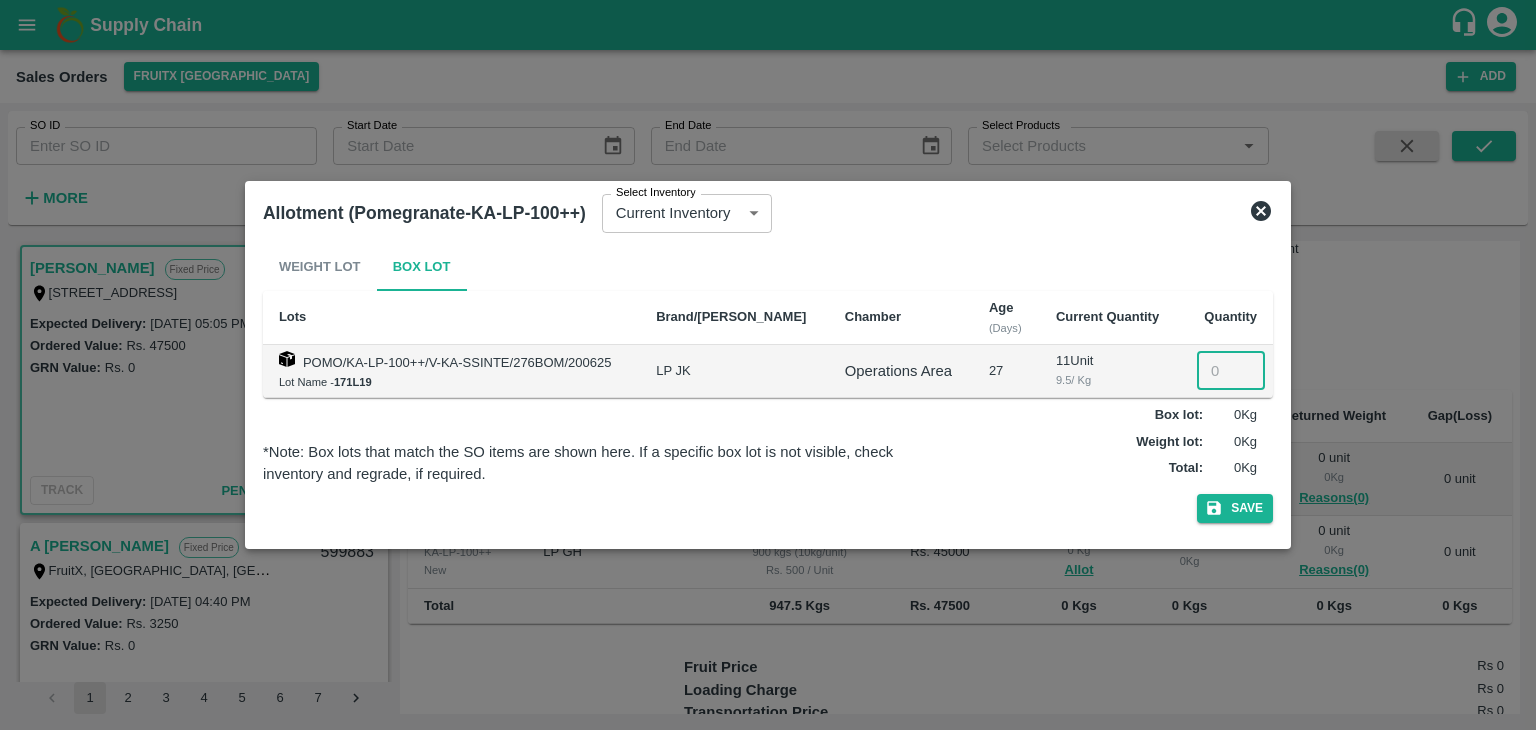 click at bounding box center [1231, 371] 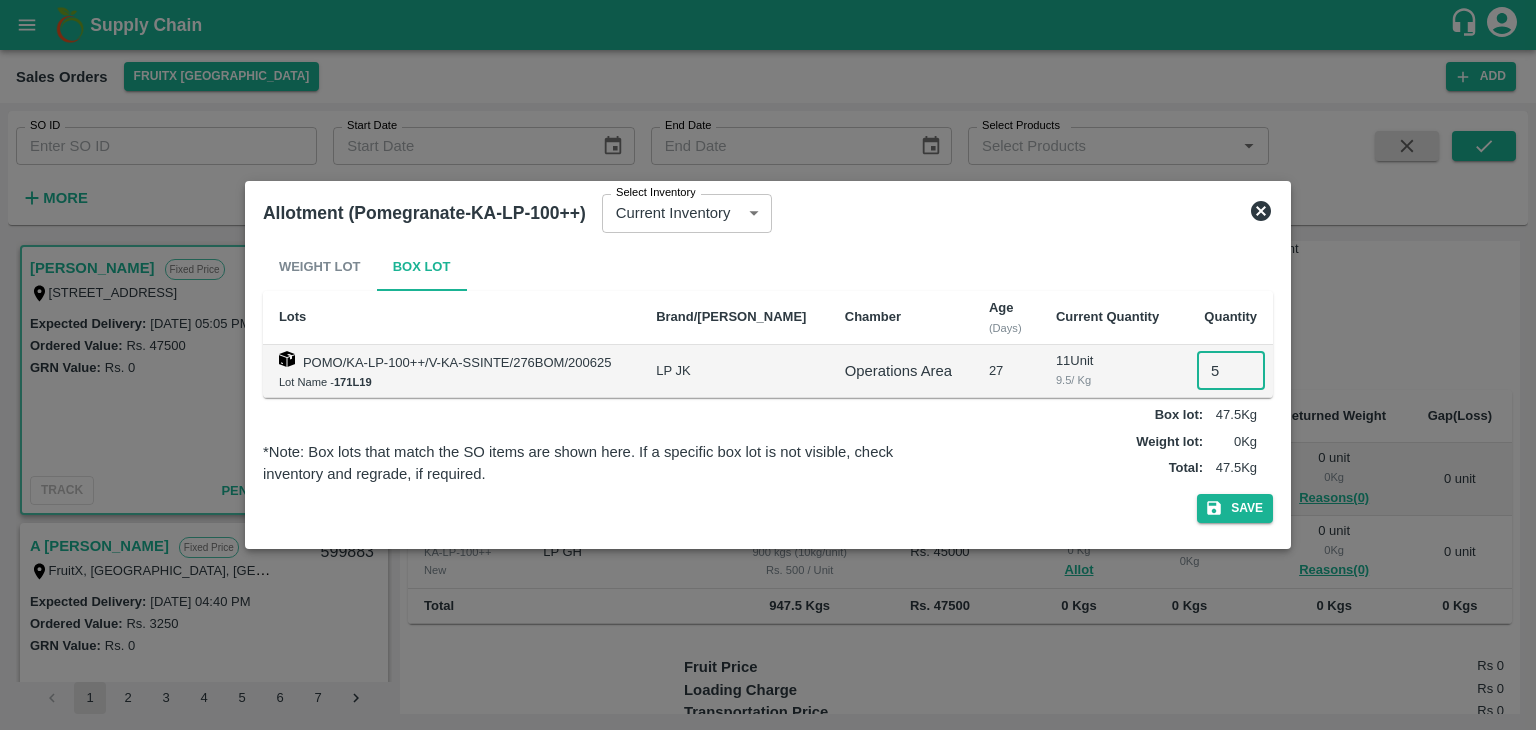 type on "5" 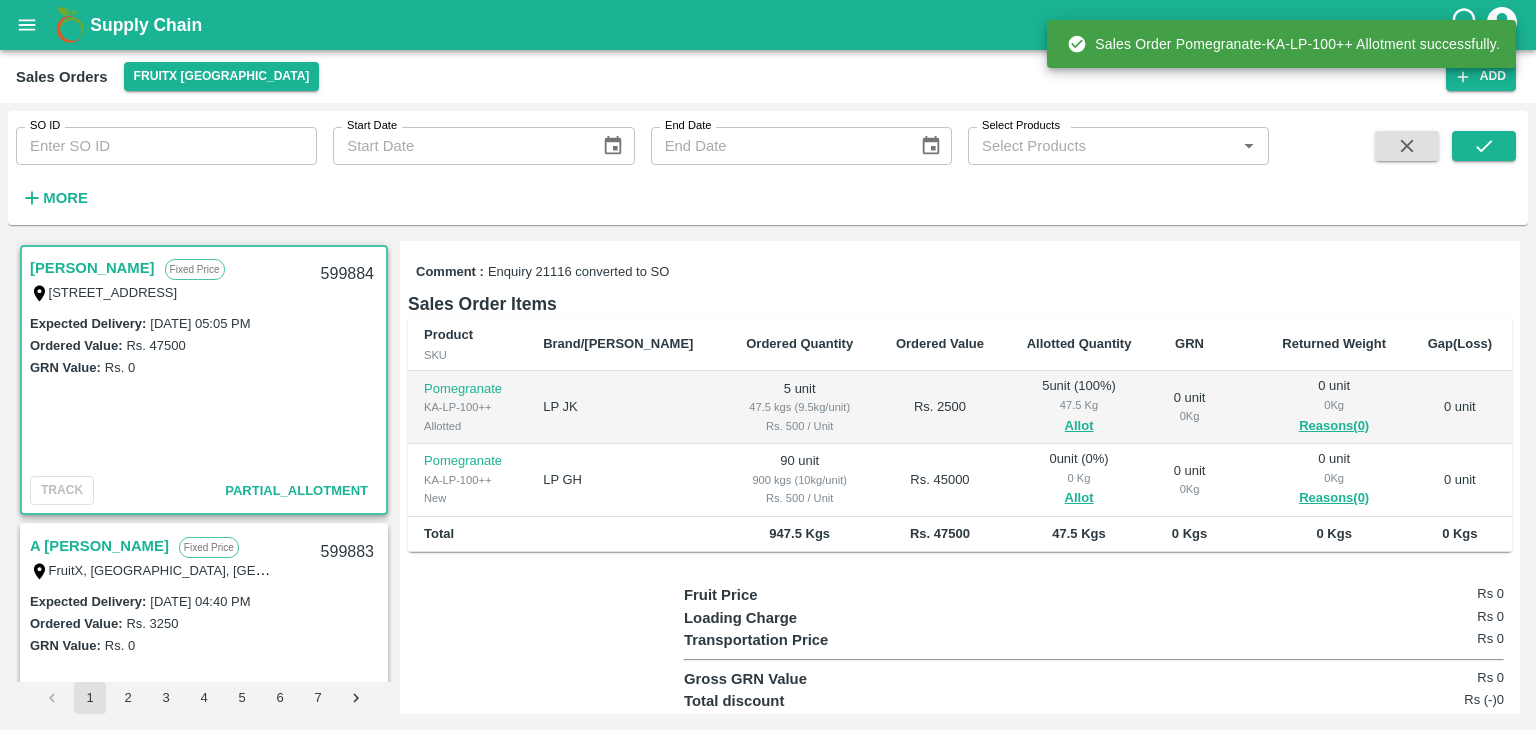 scroll, scrollTop: 246, scrollLeft: 0, axis: vertical 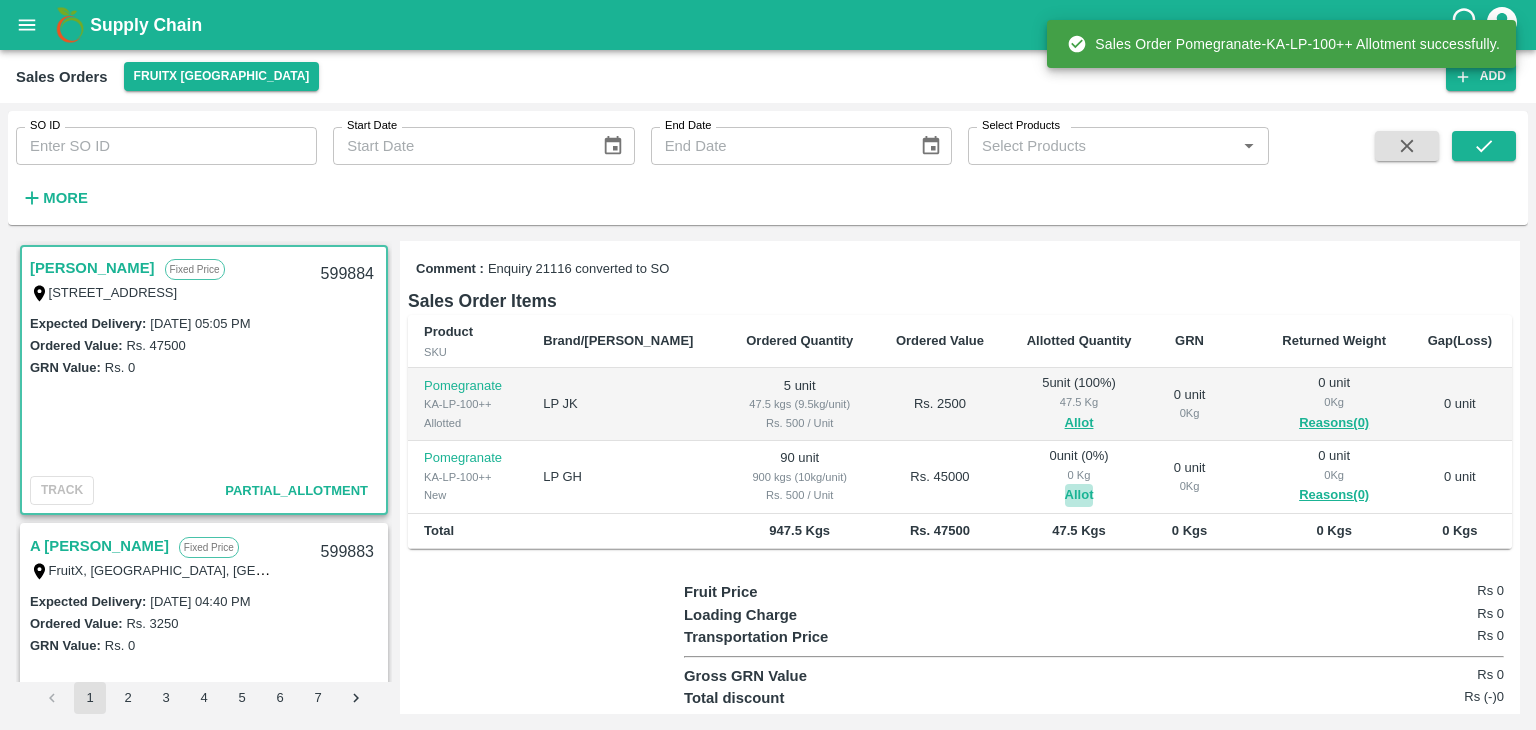 click on "Allot" at bounding box center (1079, 495) 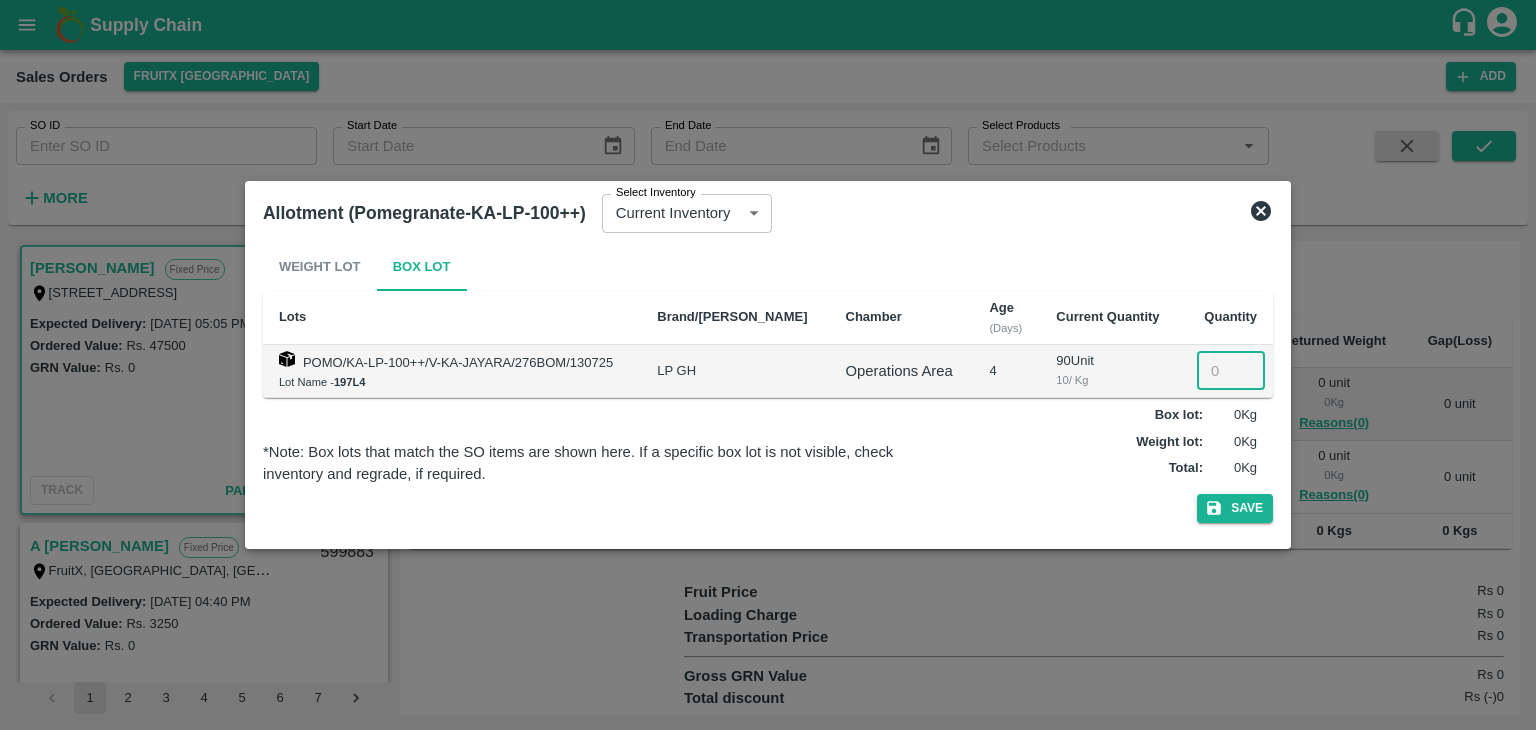 click at bounding box center (1231, 371) 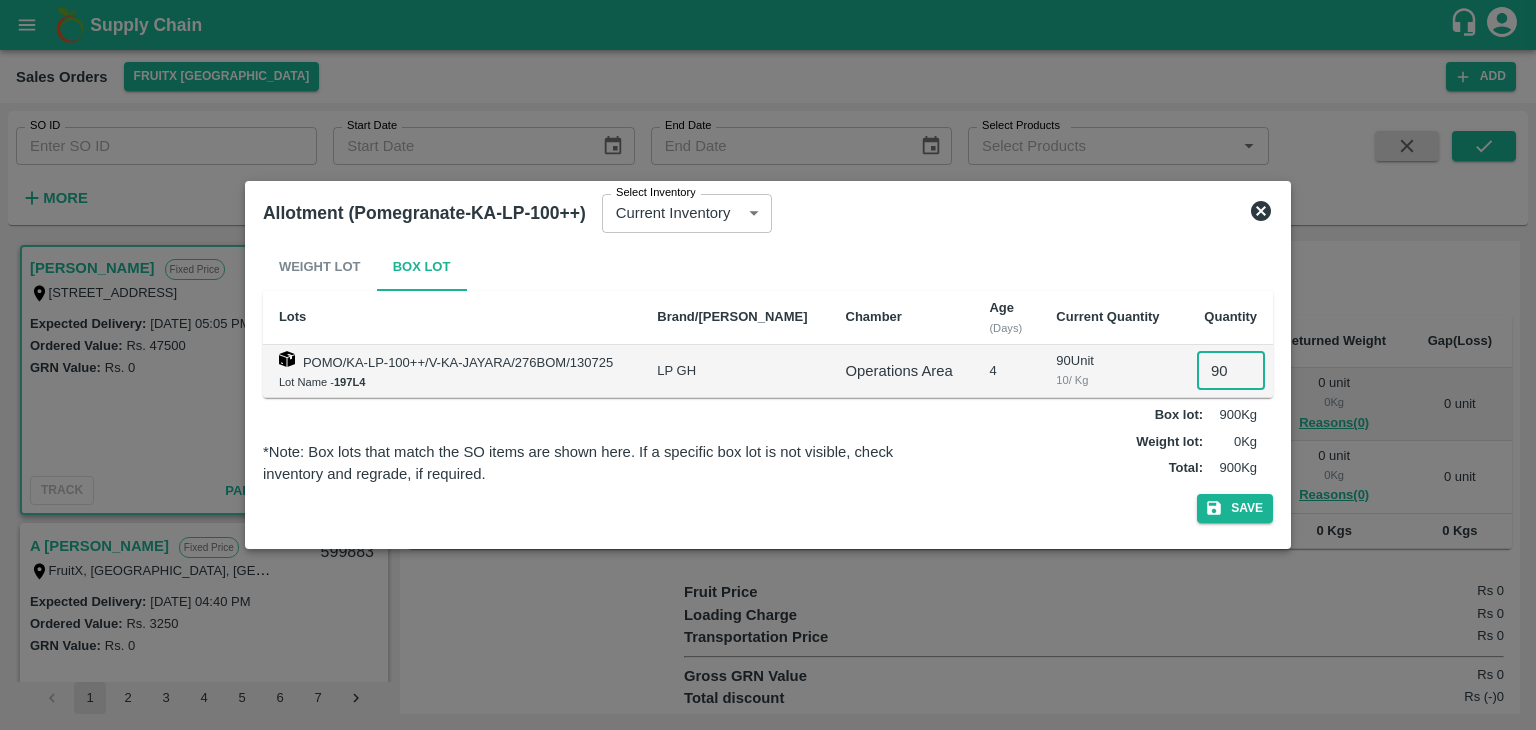 type on "90" 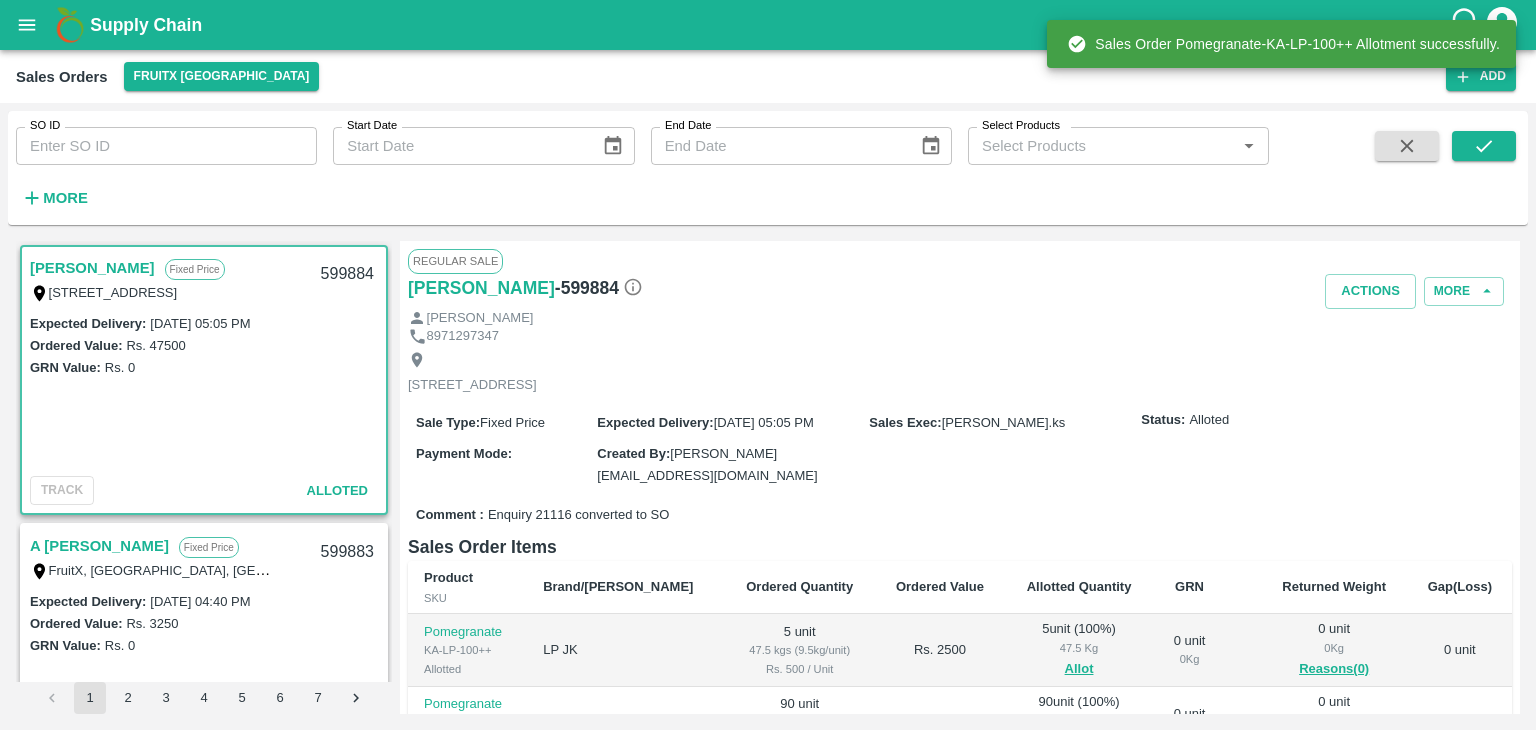 click on "599884" at bounding box center [347, 274] 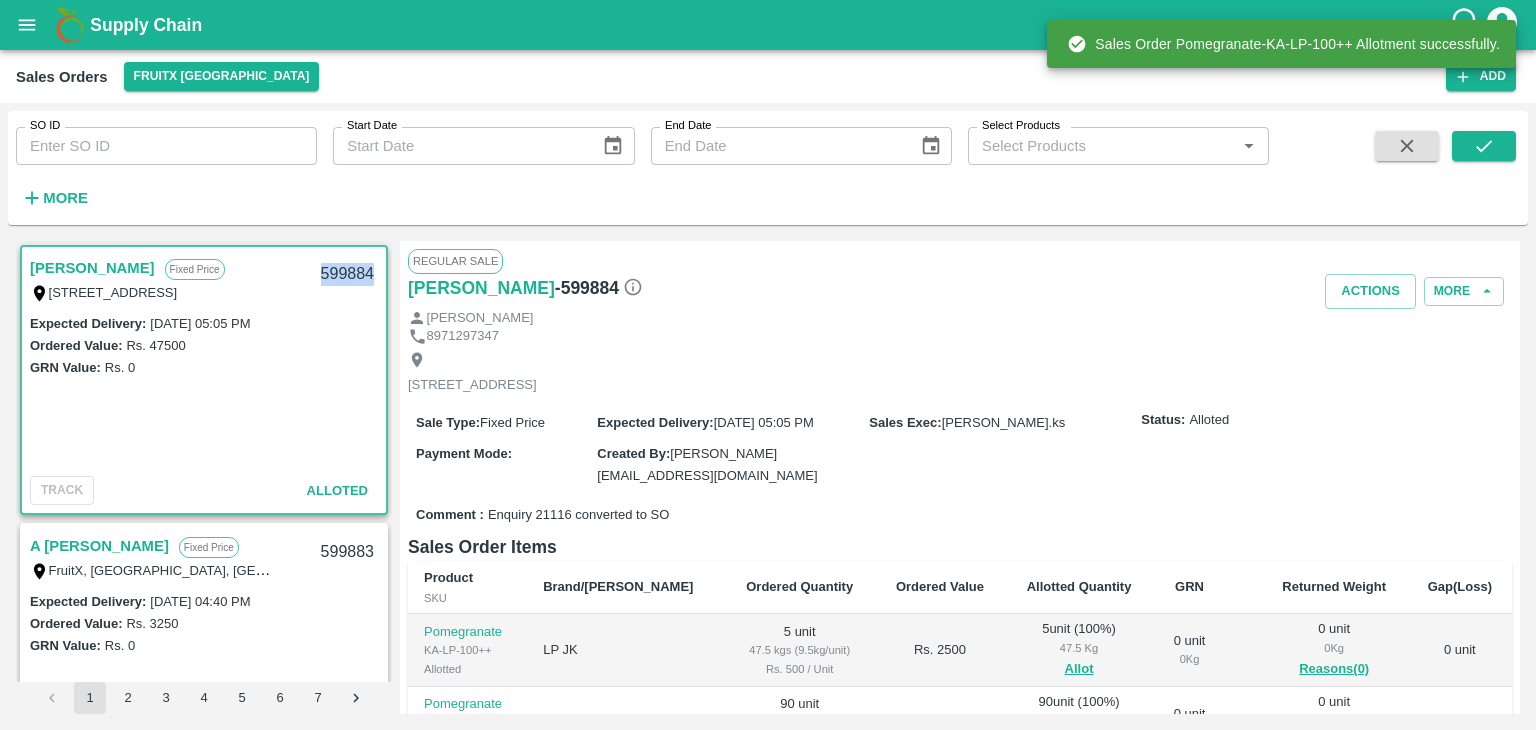 click on "599884" at bounding box center [347, 274] 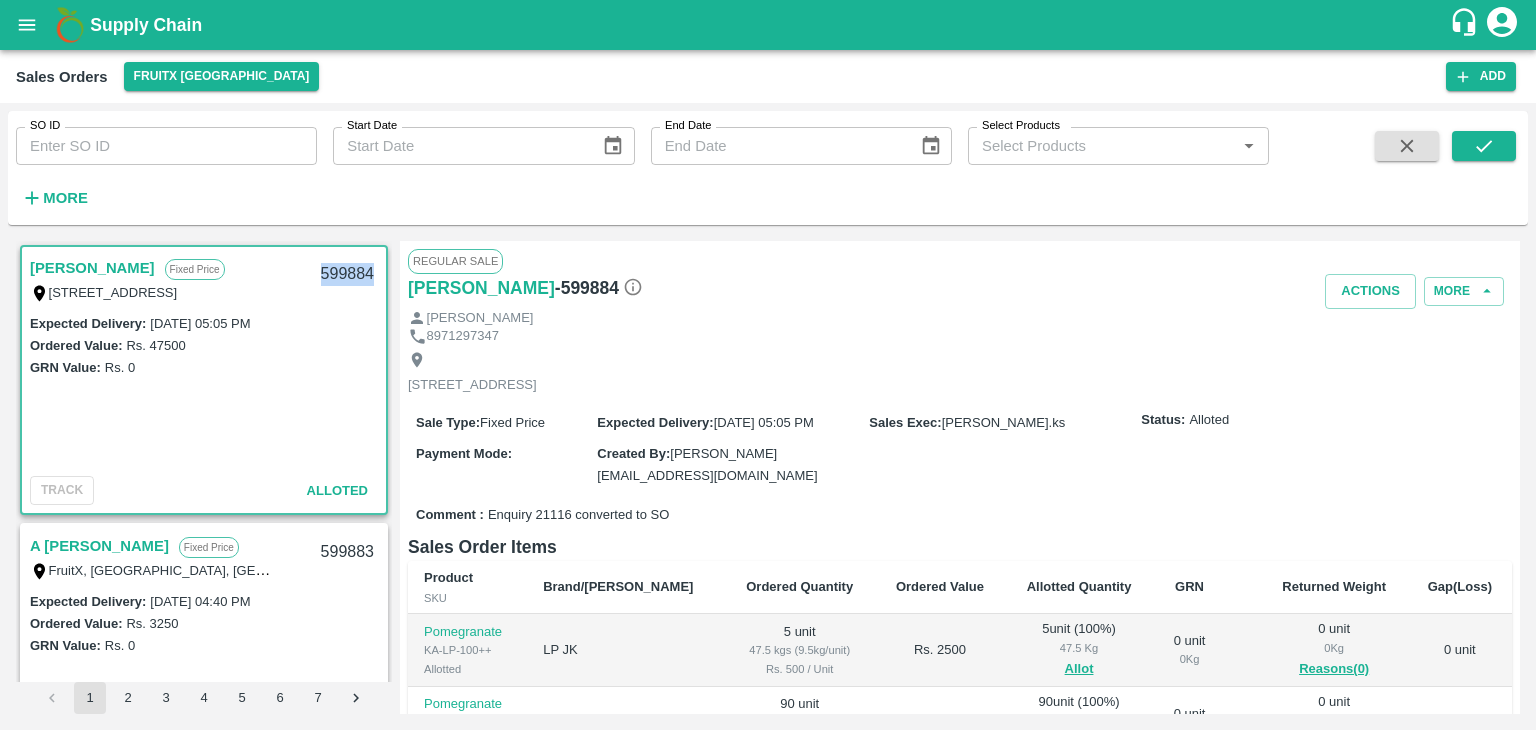click on "599884" at bounding box center [347, 274] 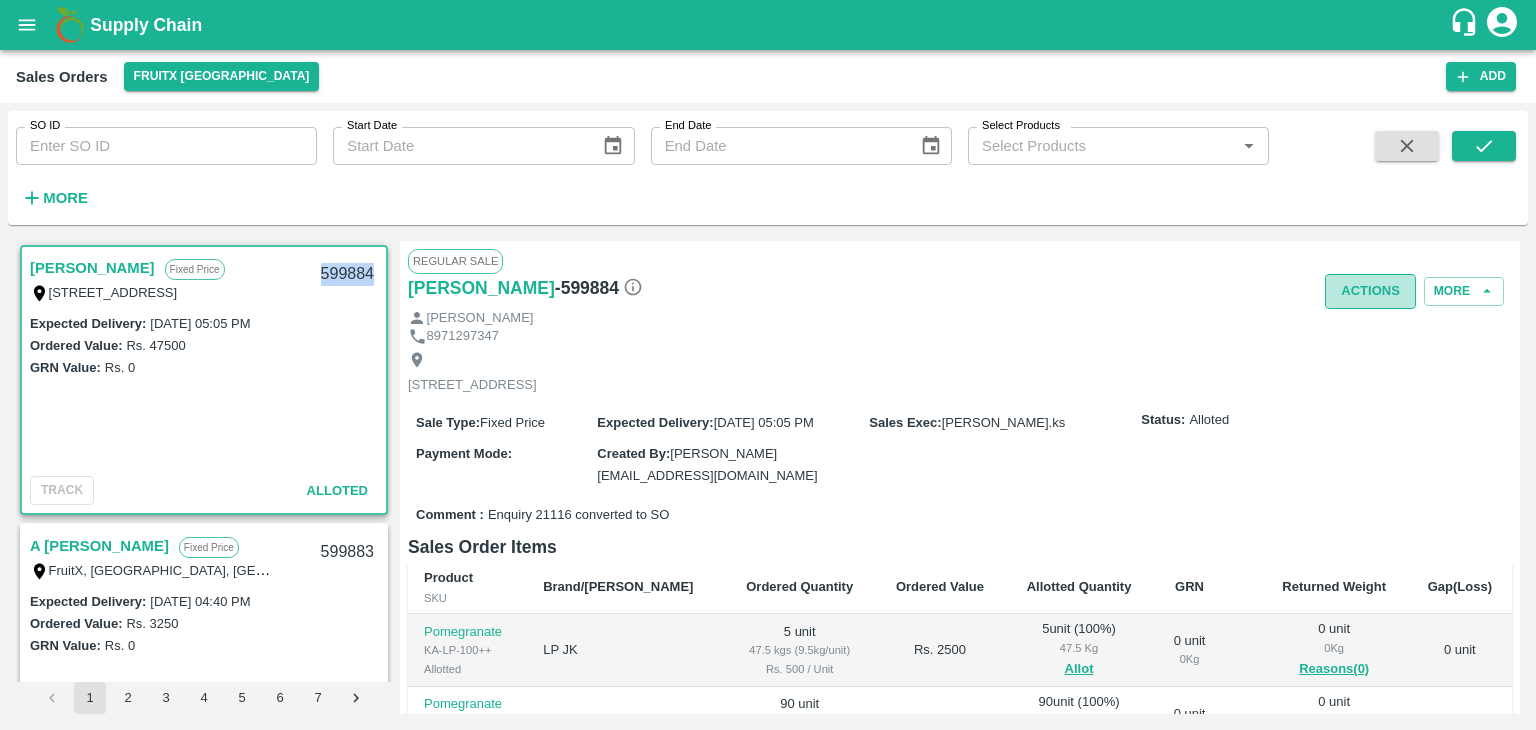 click on "Actions" at bounding box center (1370, 291) 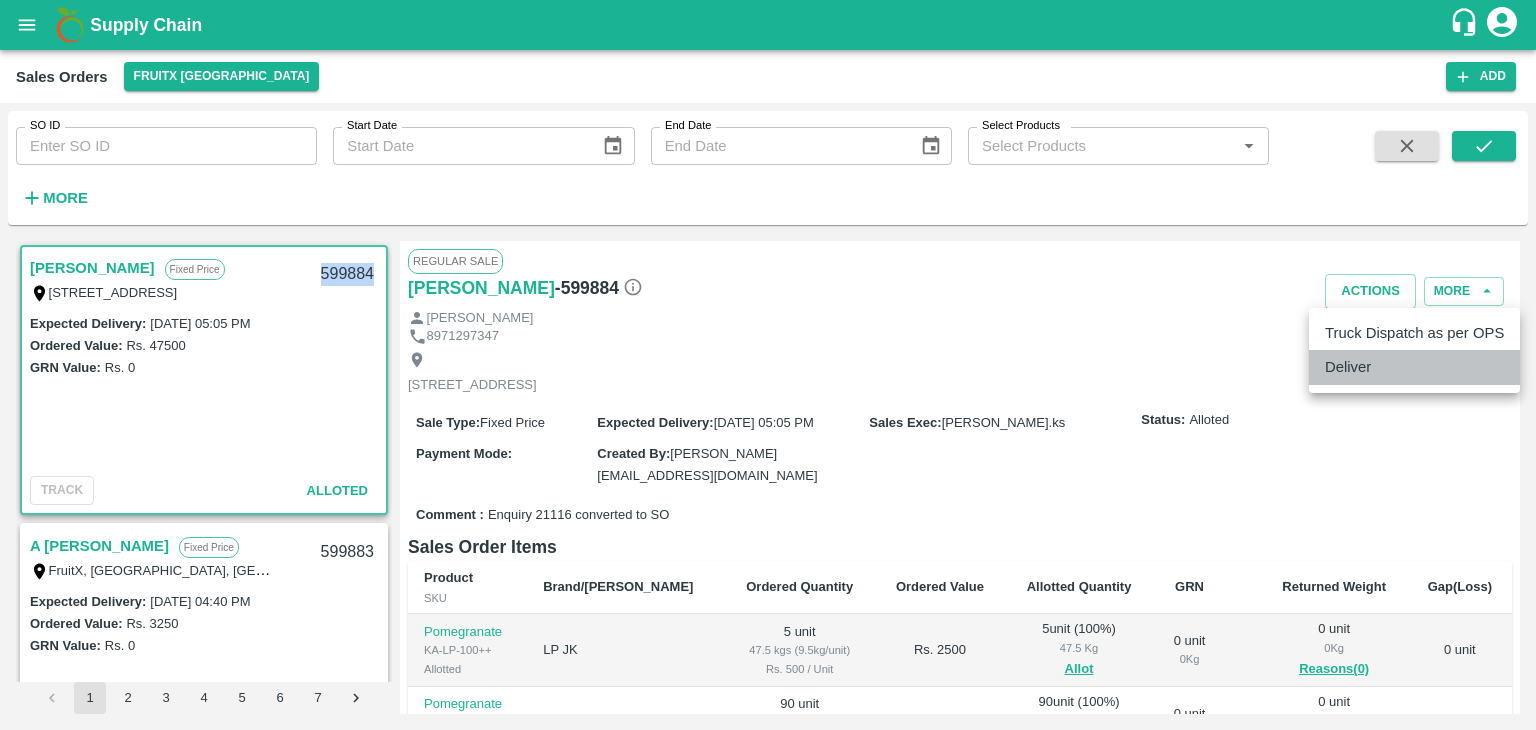 click on "Deliver" at bounding box center [1414, 367] 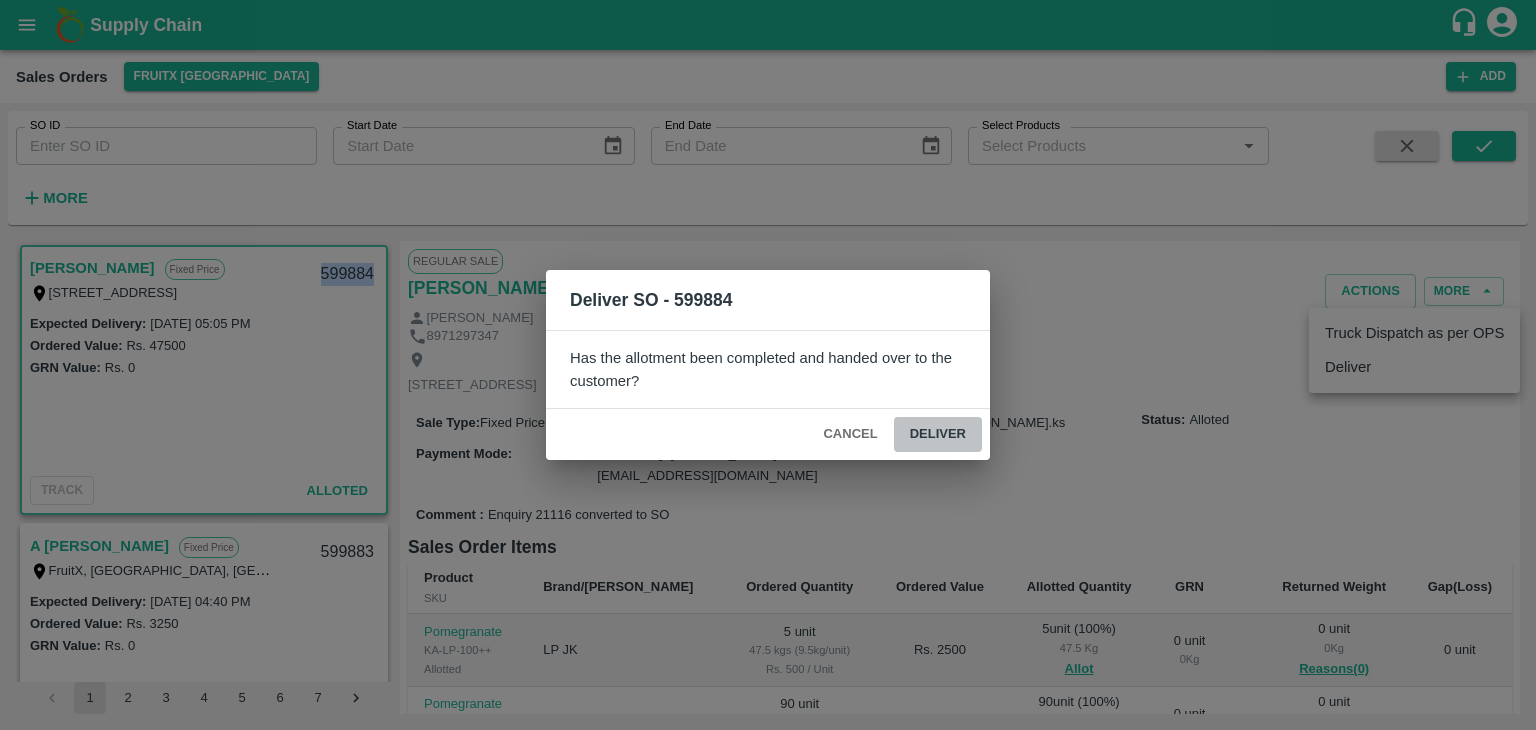 click on "Deliver" at bounding box center [938, 434] 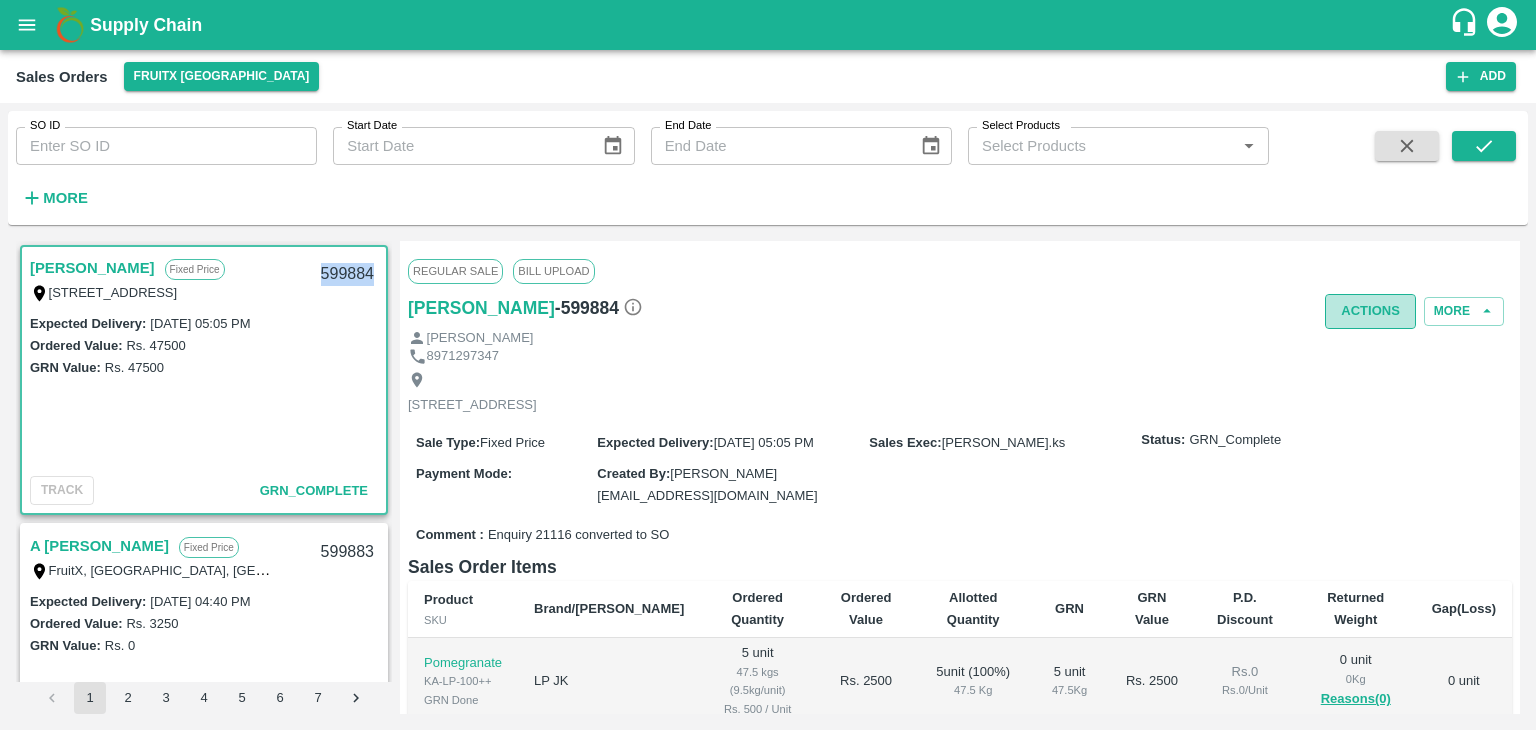 click on "Actions" at bounding box center [1370, 311] 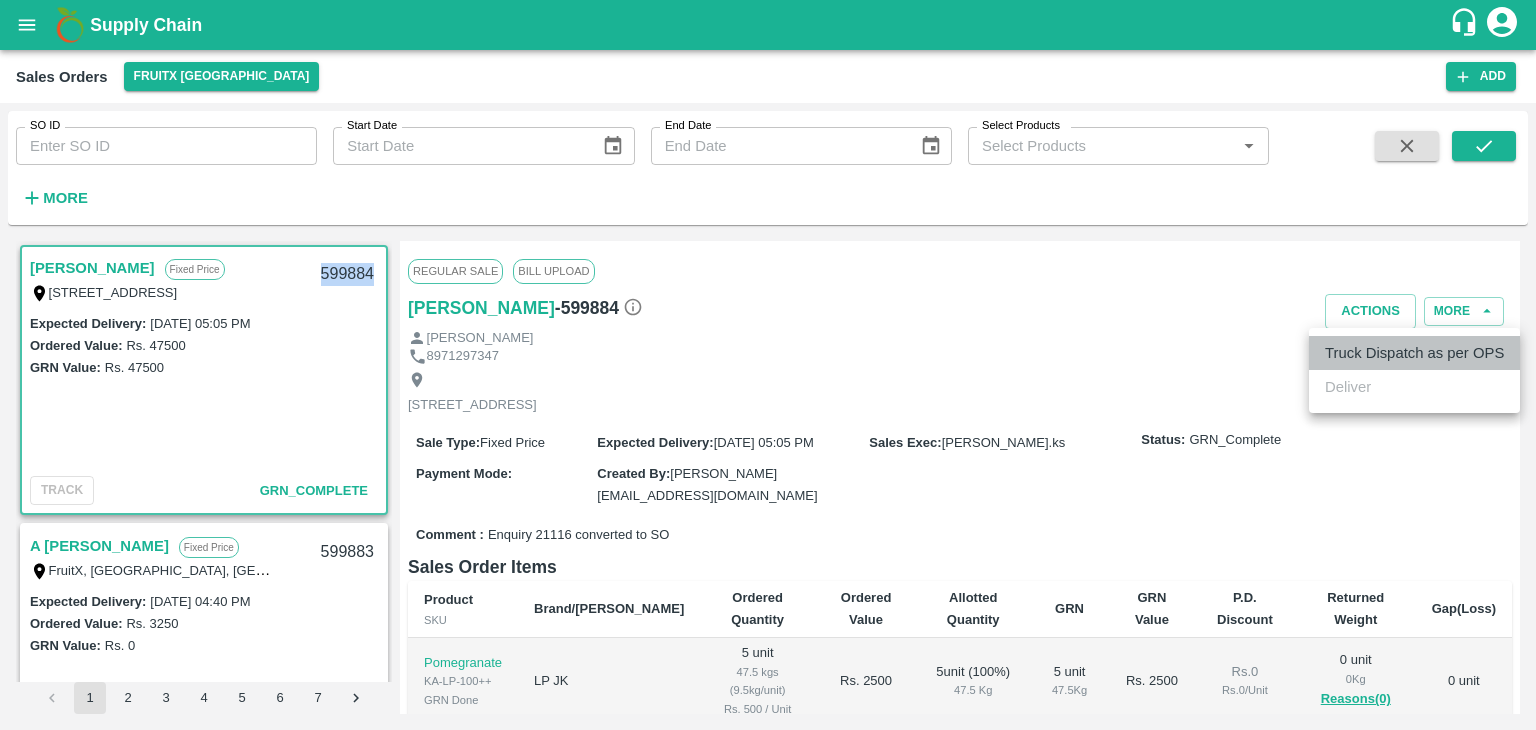 click on "Truck Dispatch as per OPS" at bounding box center [1414, 353] 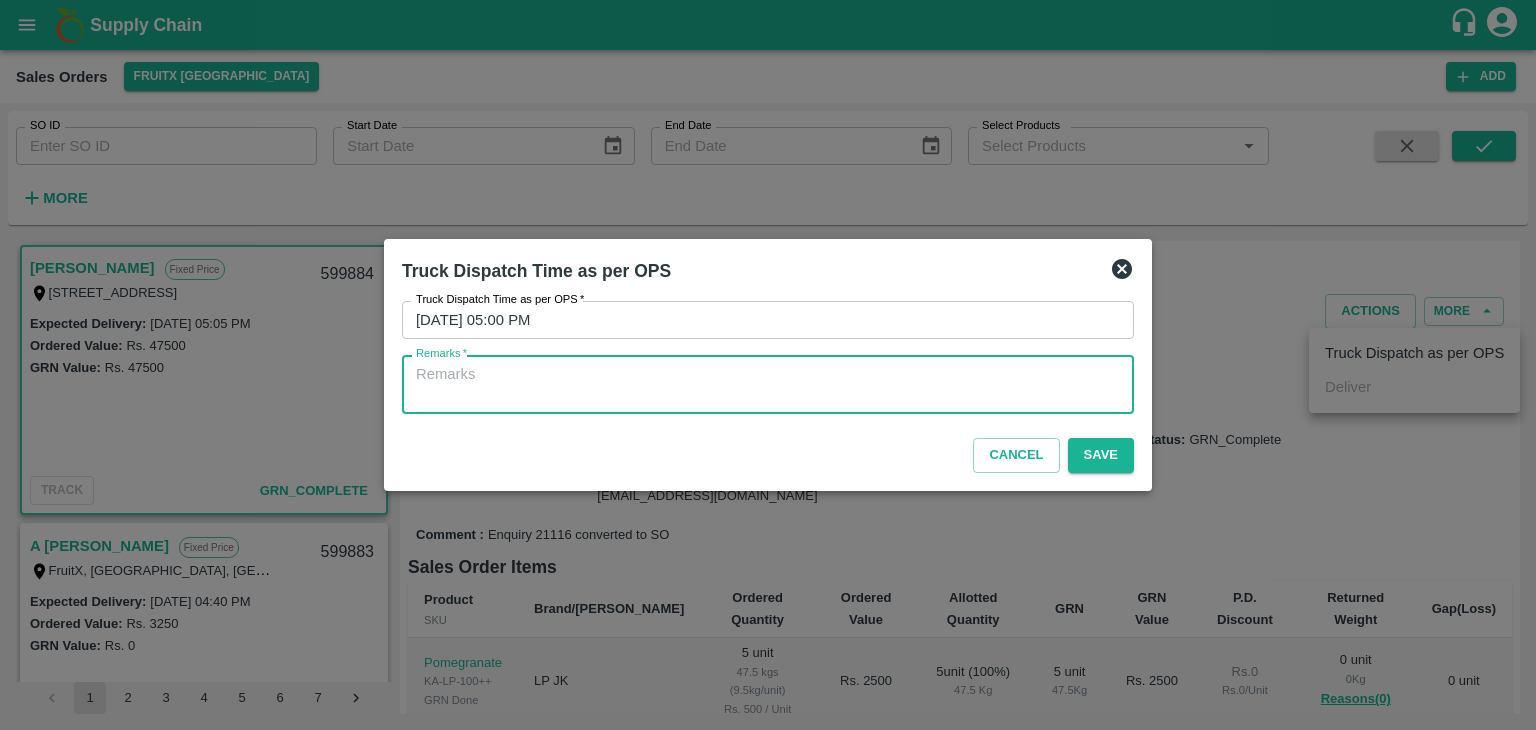 click on "Remarks   *" at bounding box center [768, 385] 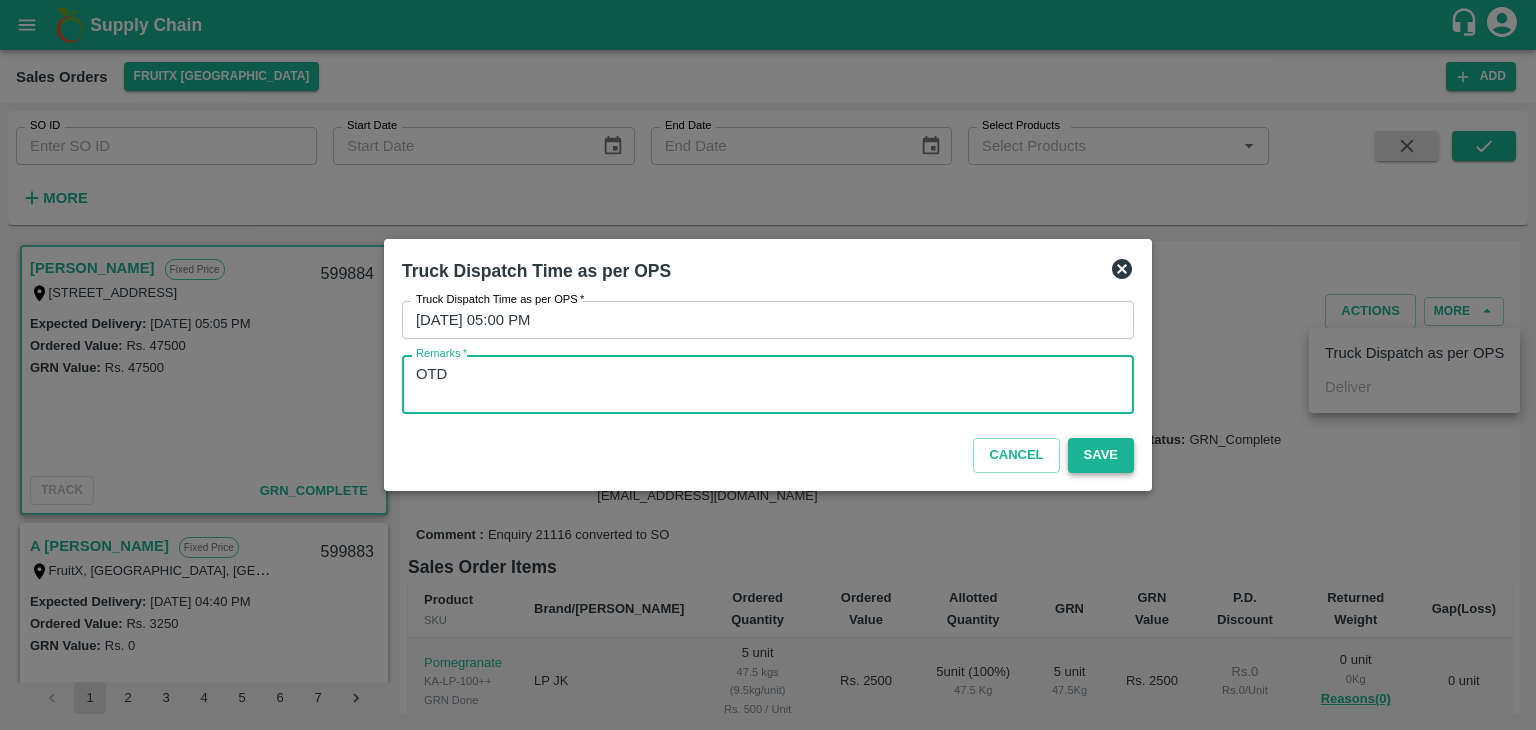 type on "OTD" 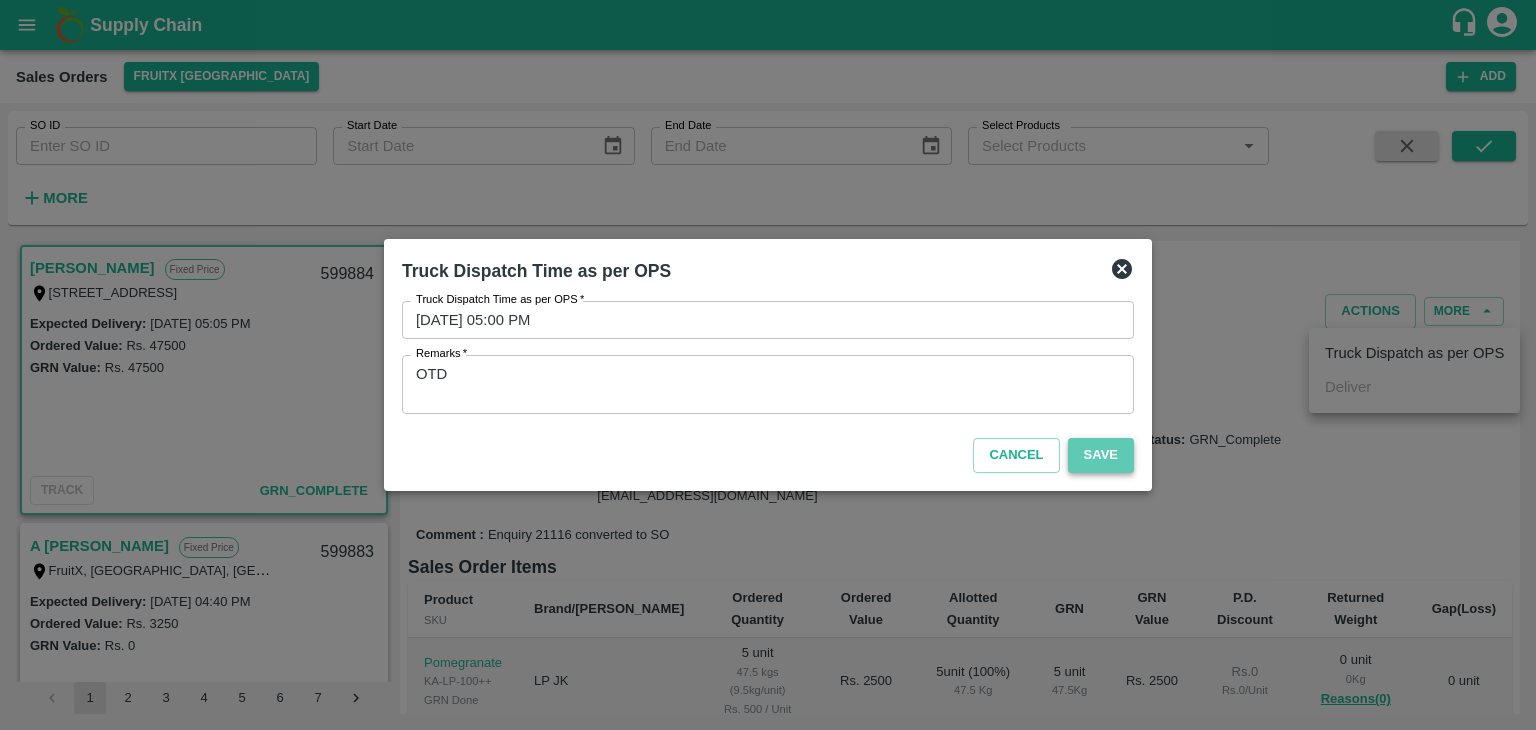 click on "Save" at bounding box center (1101, 455) 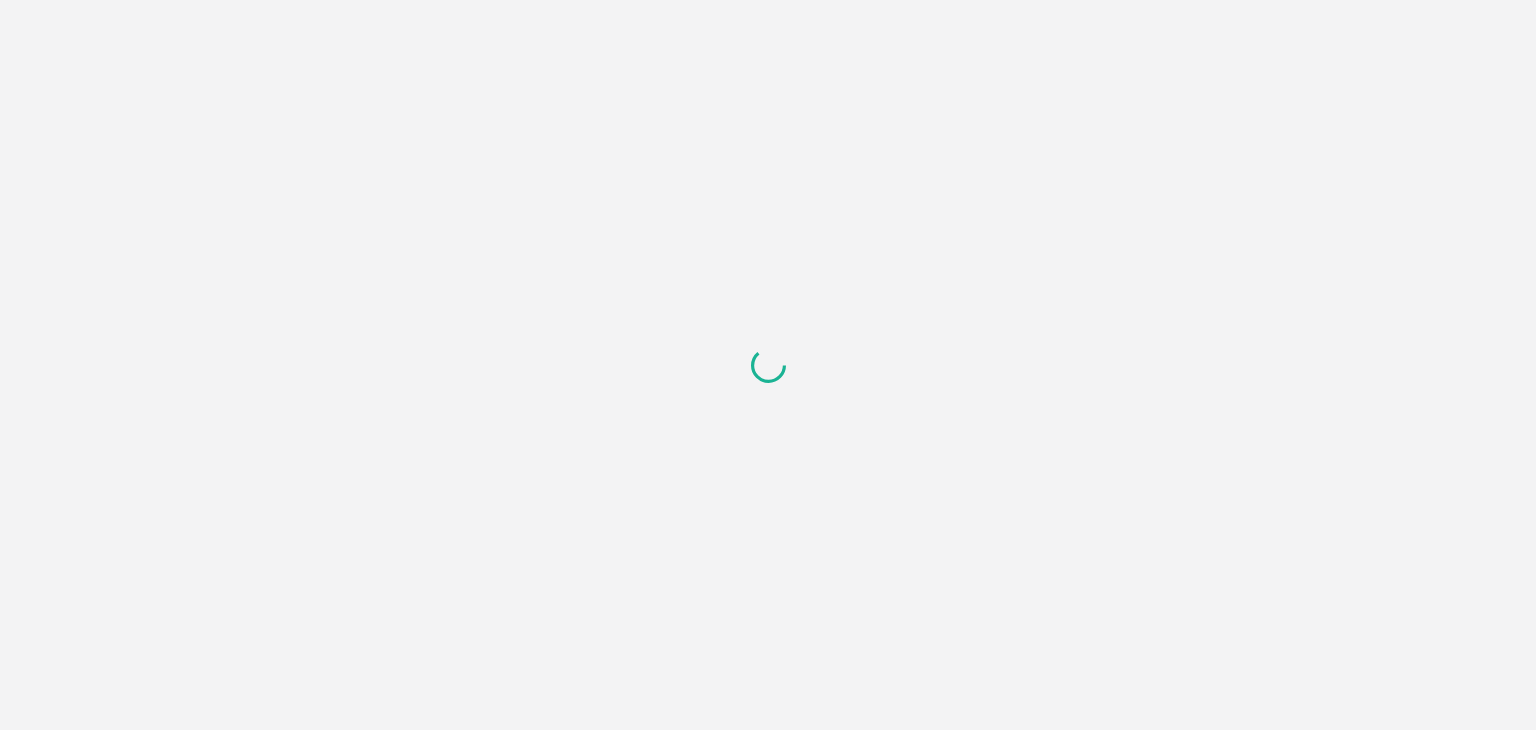 scroll, scrollTop: 0, scrollLeft: 0, axis: both 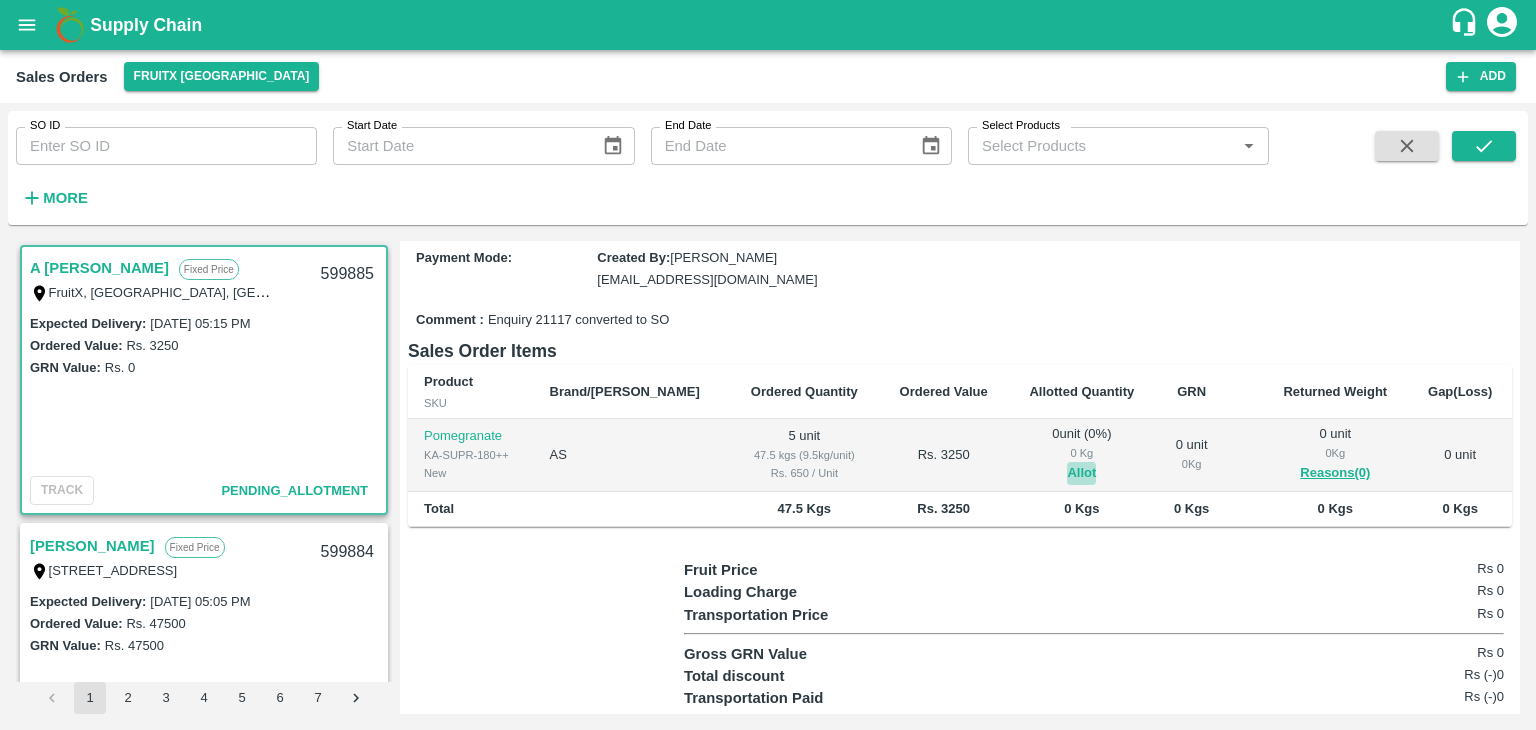 click on "Allot" at bounding box center [1081, 473] 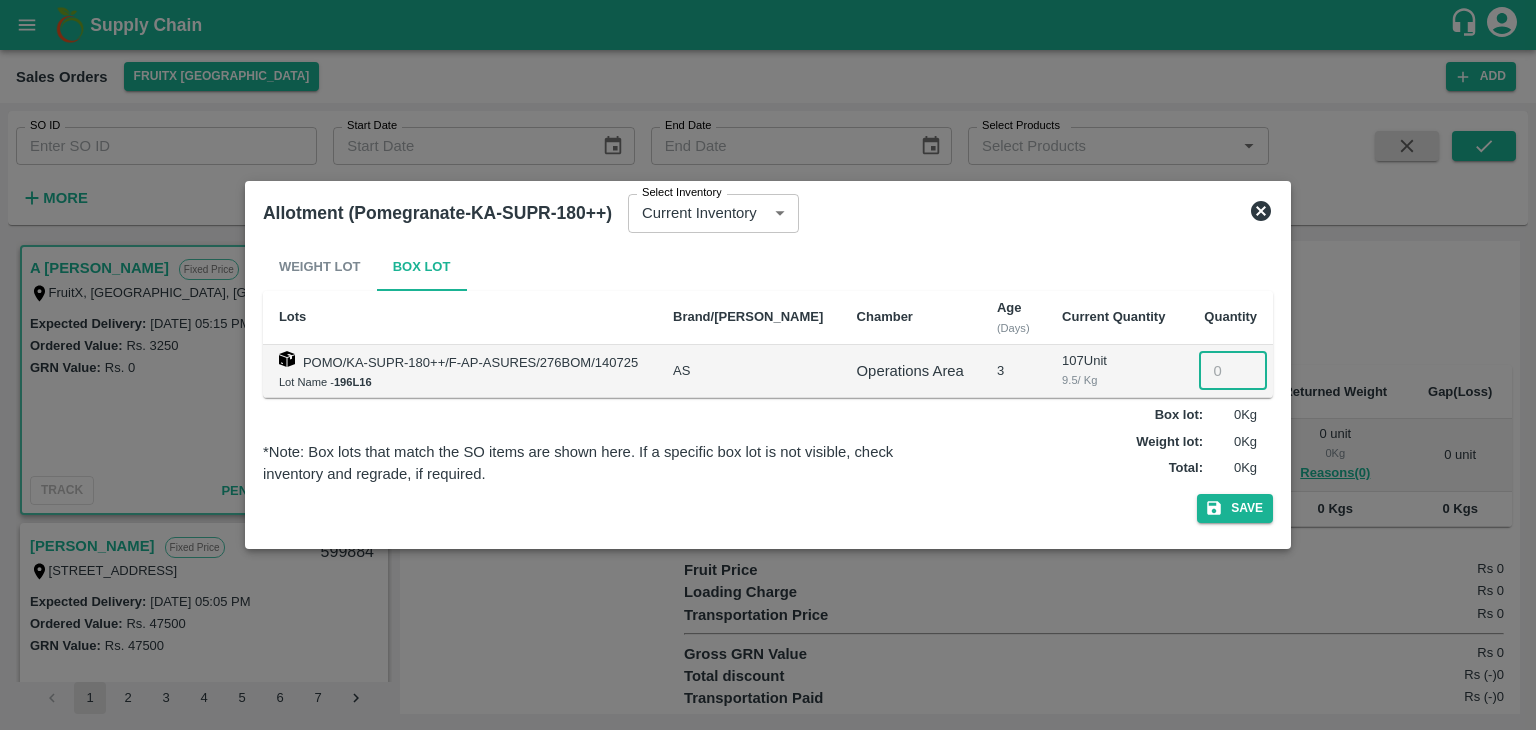 click at bounding box center (1233, 371) 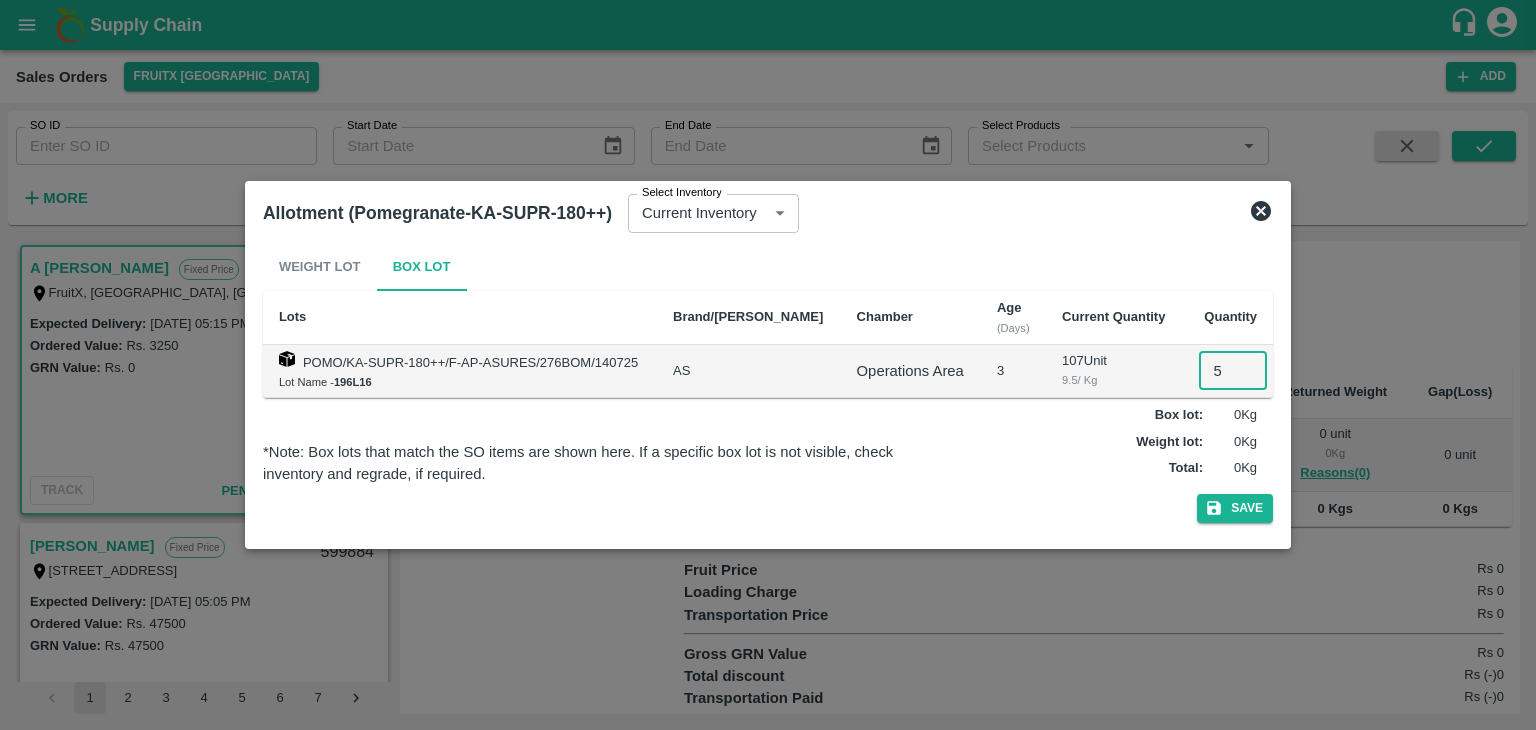 type on "5" 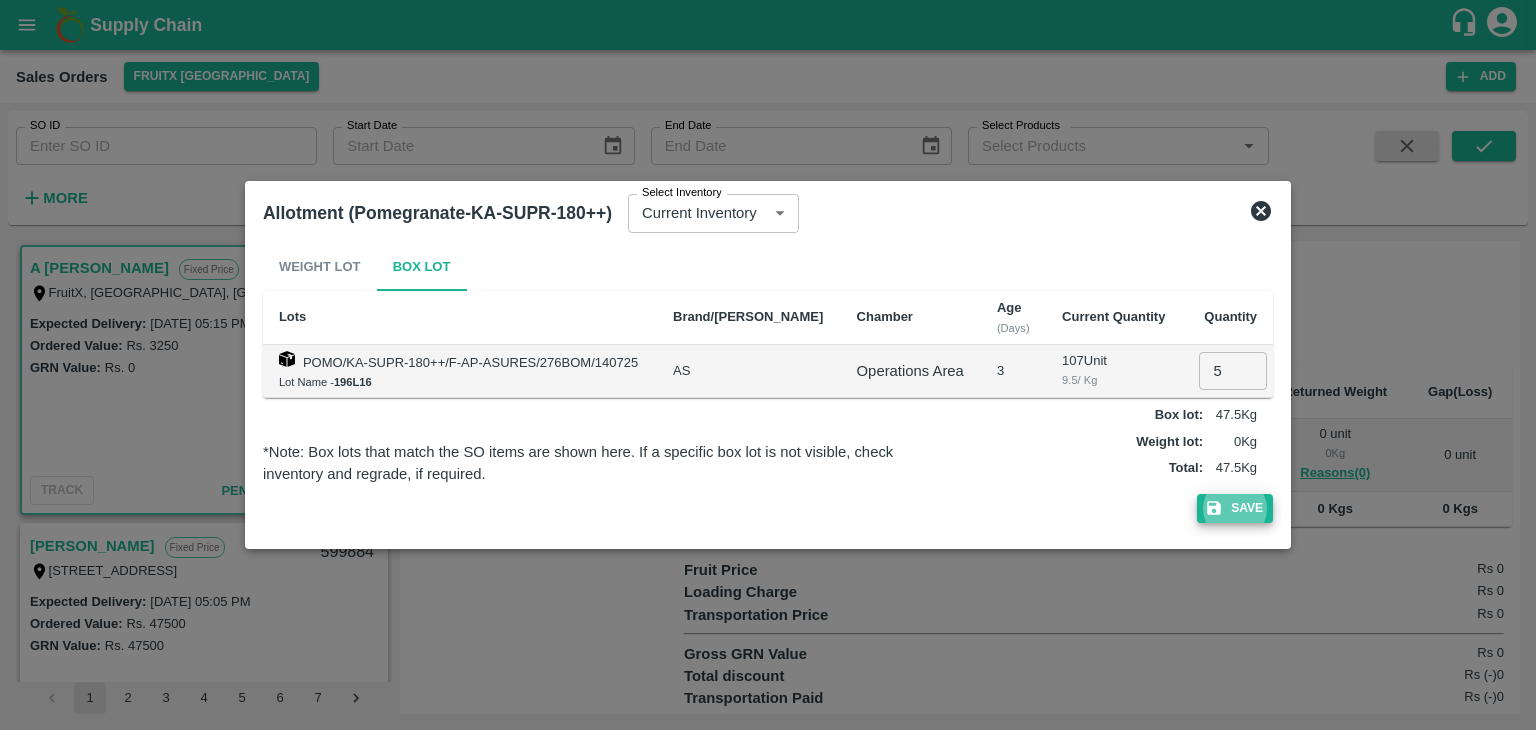 type 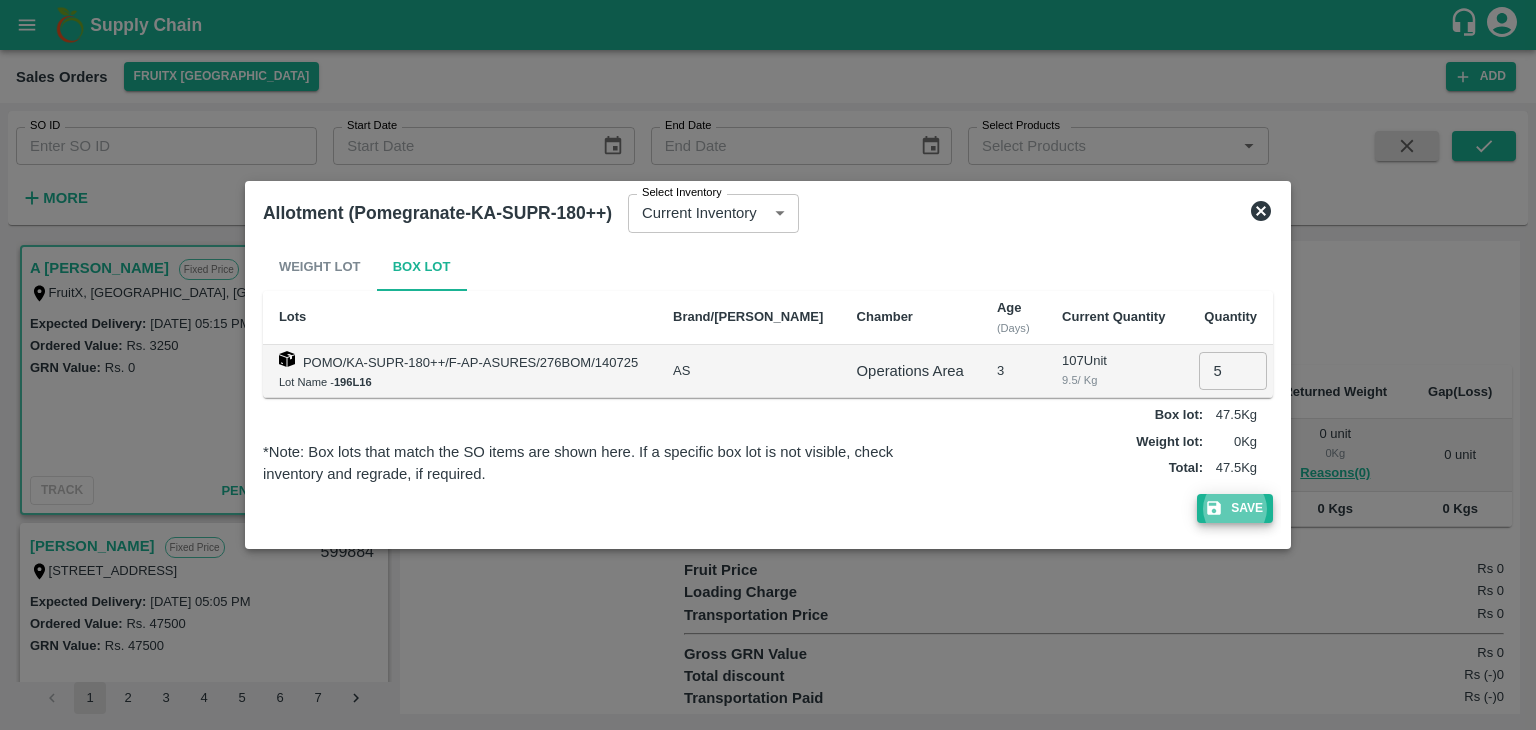 click on "Save" at bounding box center [1235, 508] 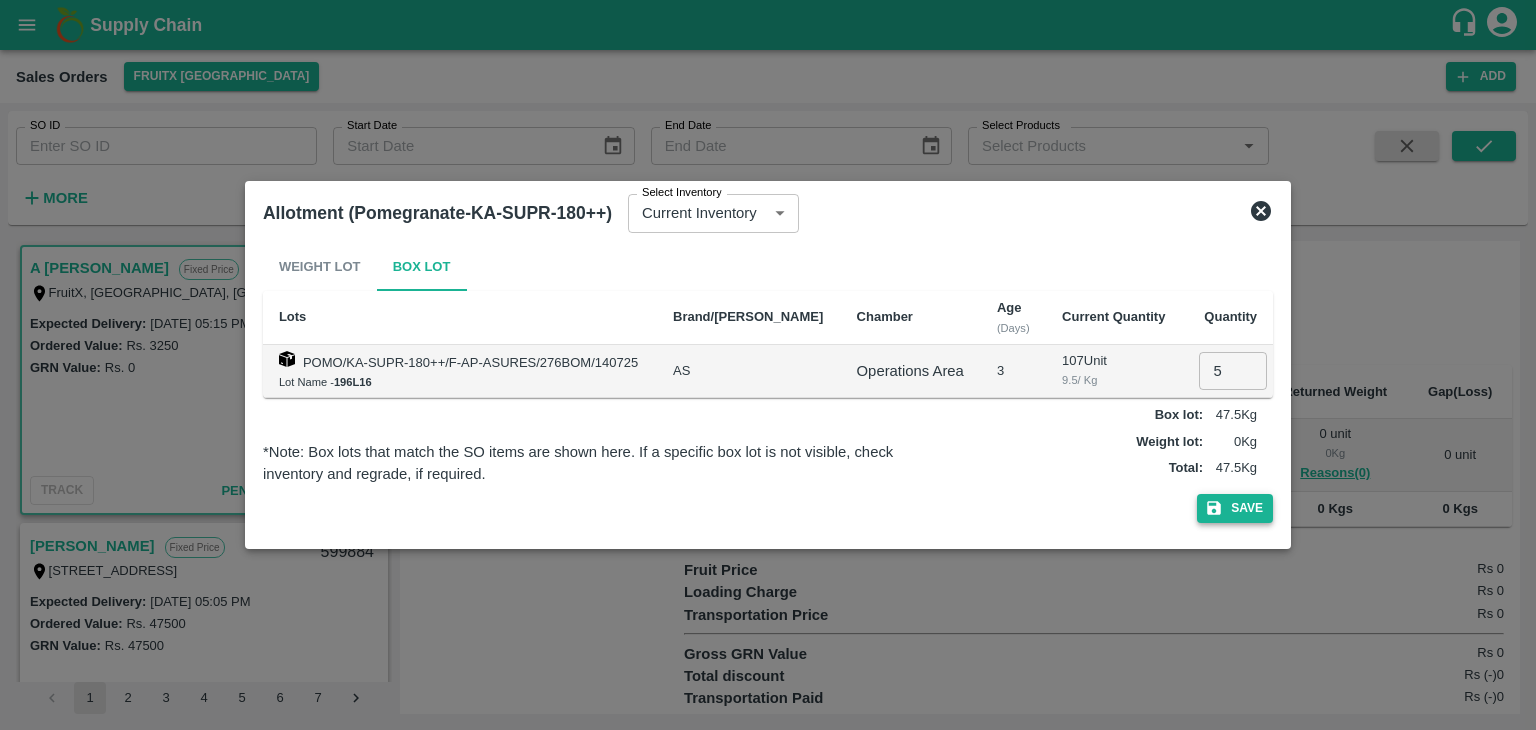 click on "Save" at bounding box center [1235, 508] 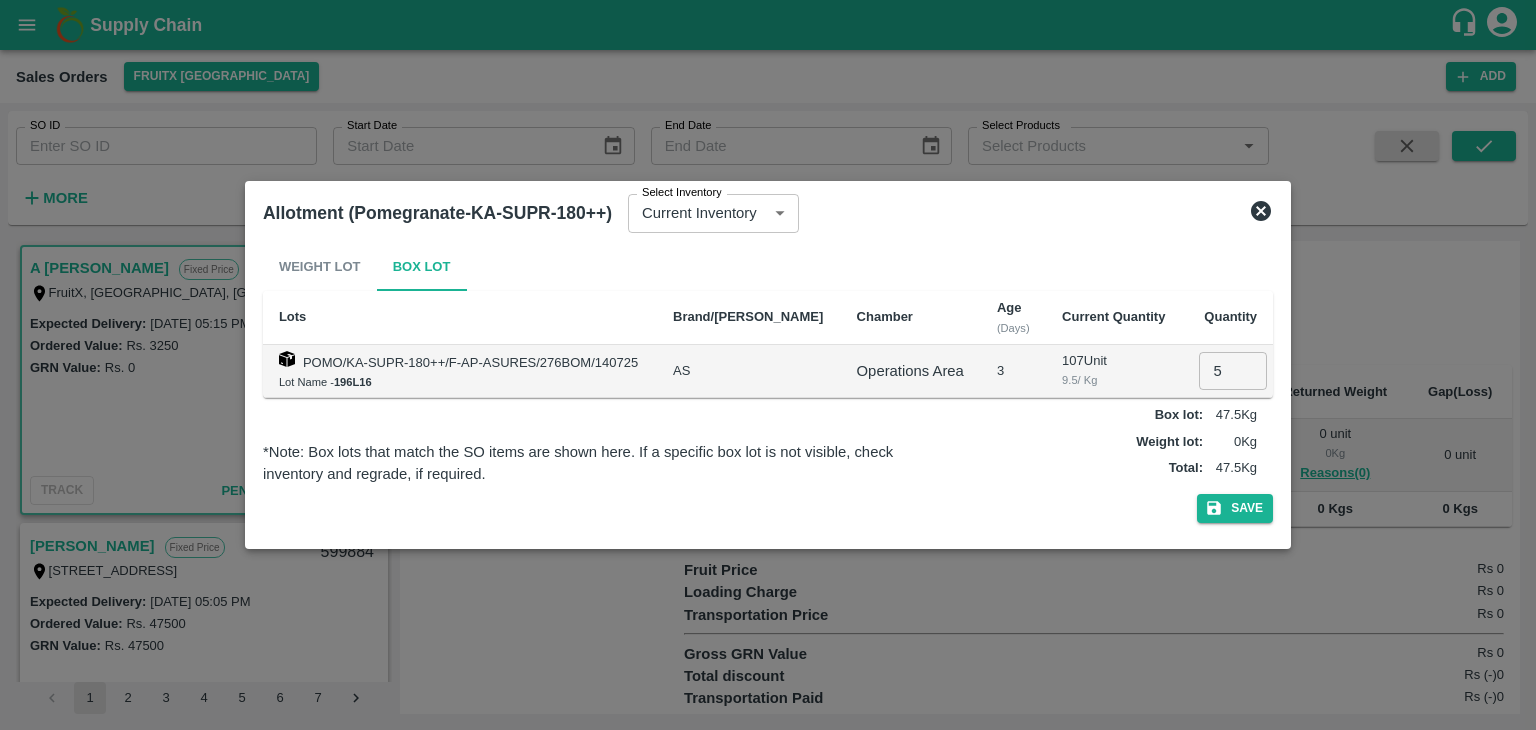 click 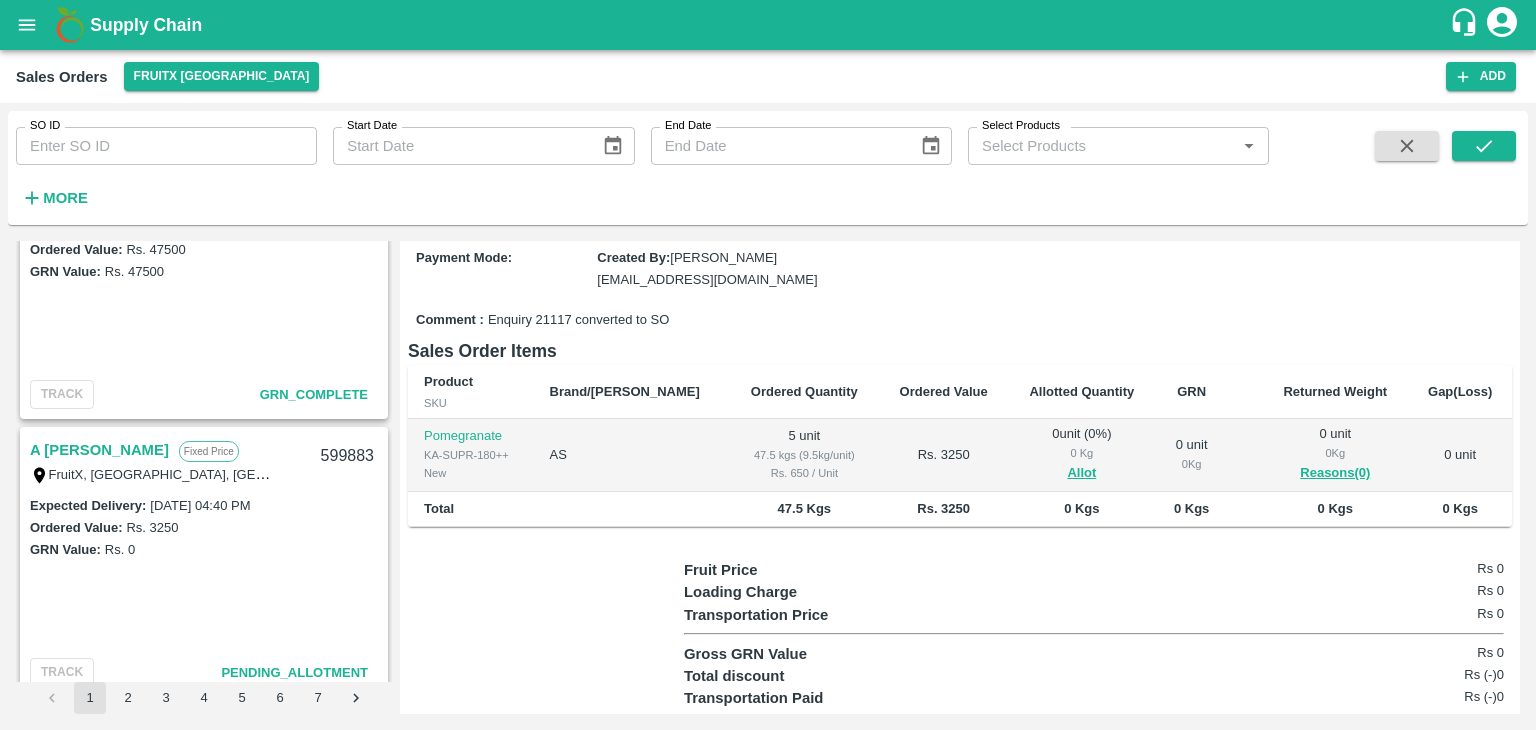 scroll, scrollTop: 386, scrollLeft: 0, axis: vertical 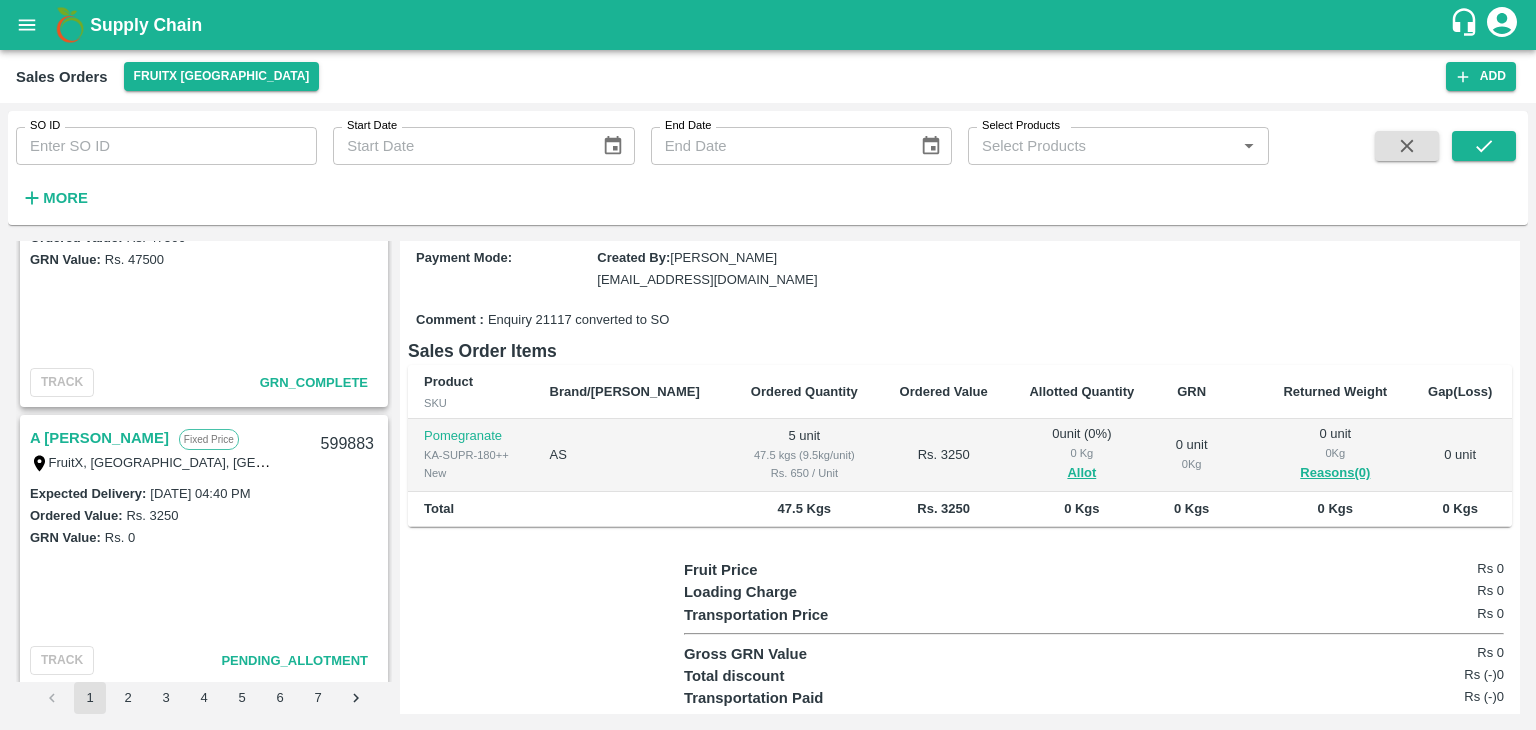 click on "A [PERSON_NAME]" at bounding box center [99, 438] 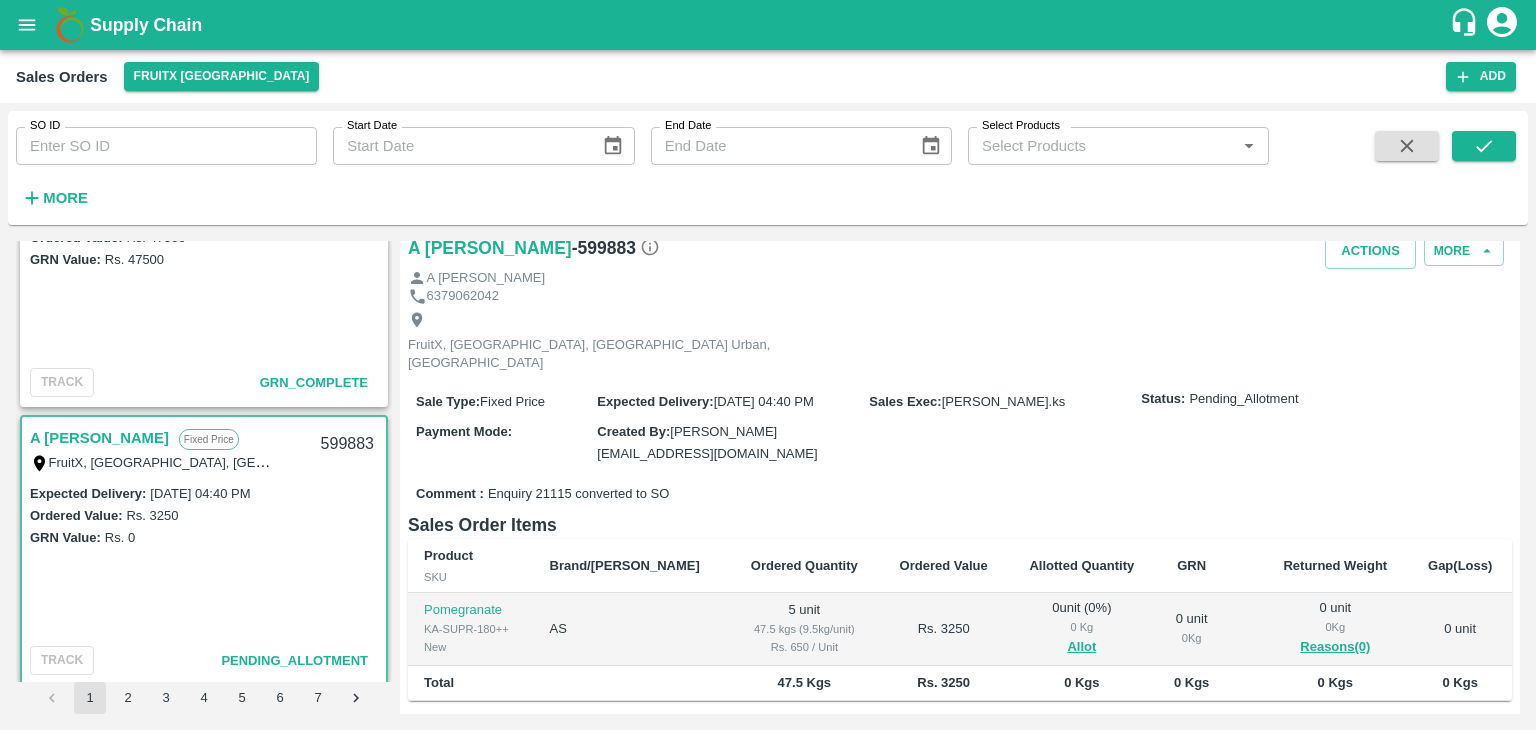 scroll, scrollTop: 40, scrollLeft: 0, axis: vertical 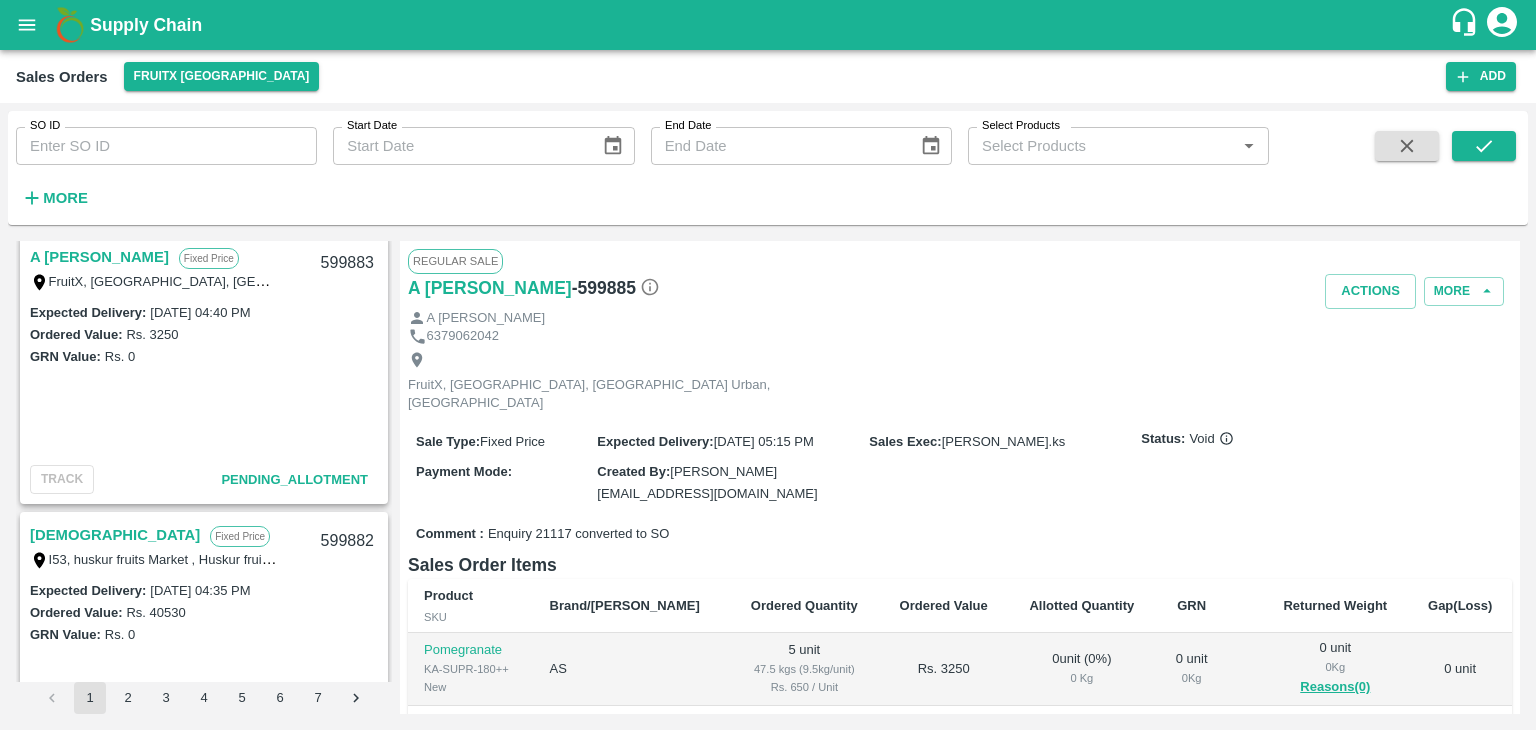 click on "A [PERSON_NAME]" at bounding box center (99, 257) 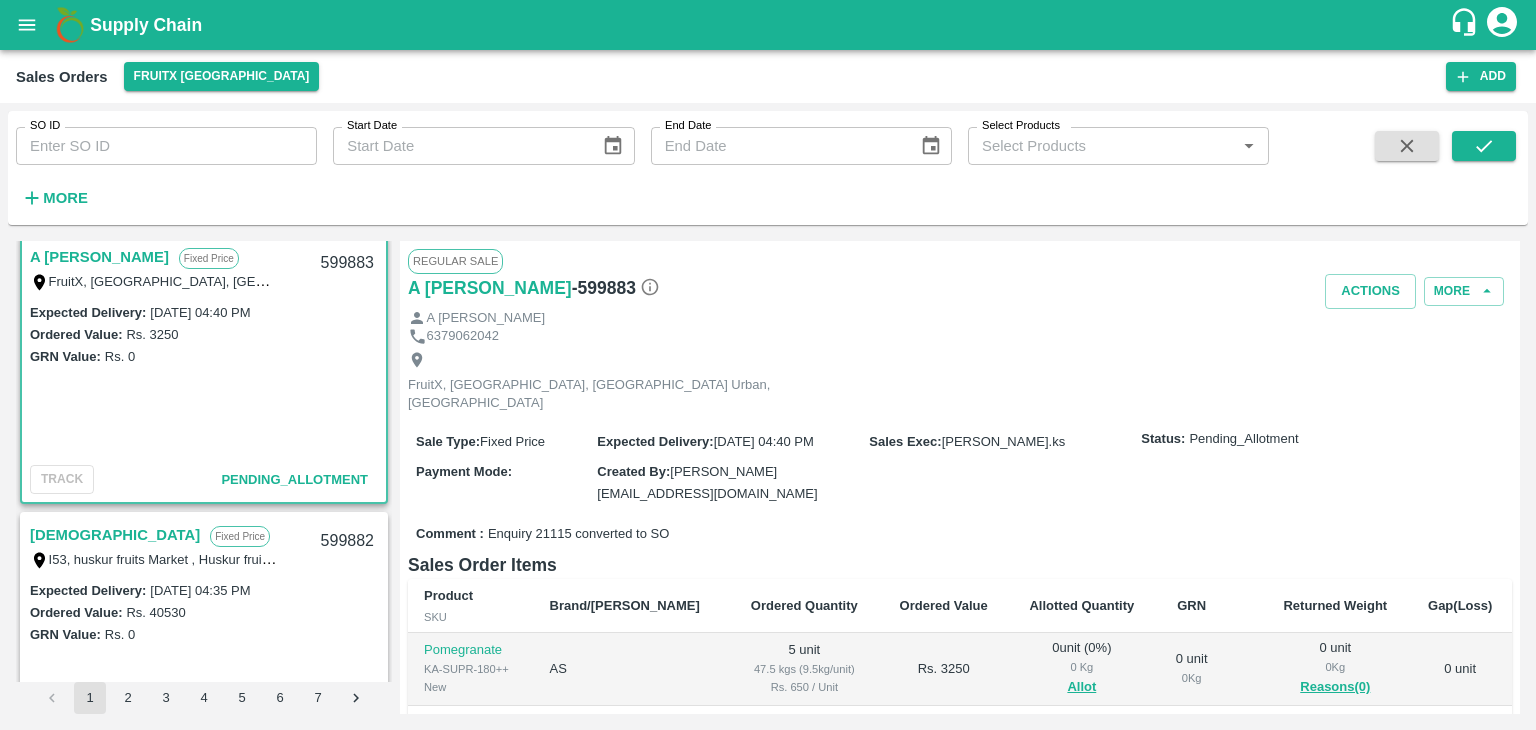 scroll, scrollTop: 88, scrollLeft: 0, axis: vertical 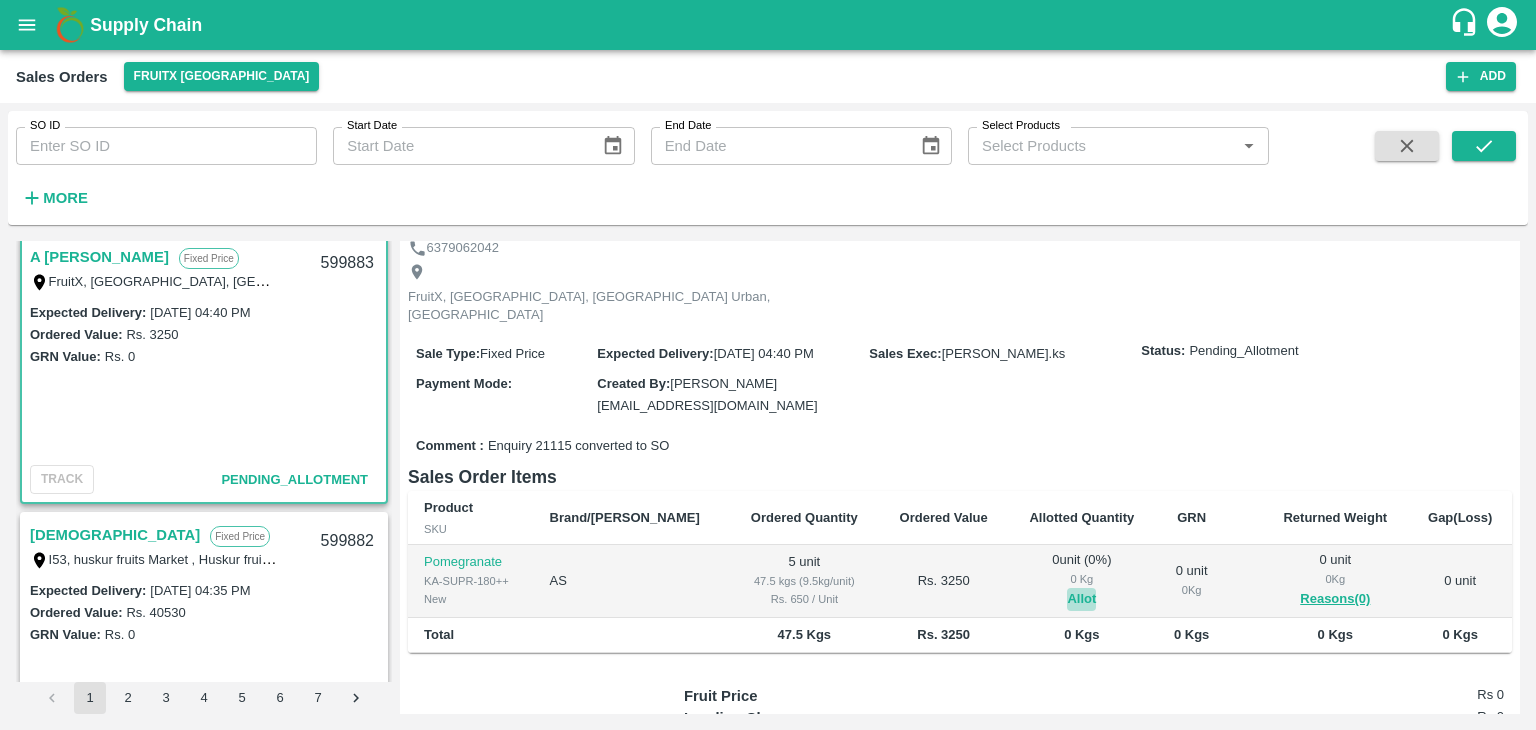 click on "Allot" at bounding box center (1081, 599) 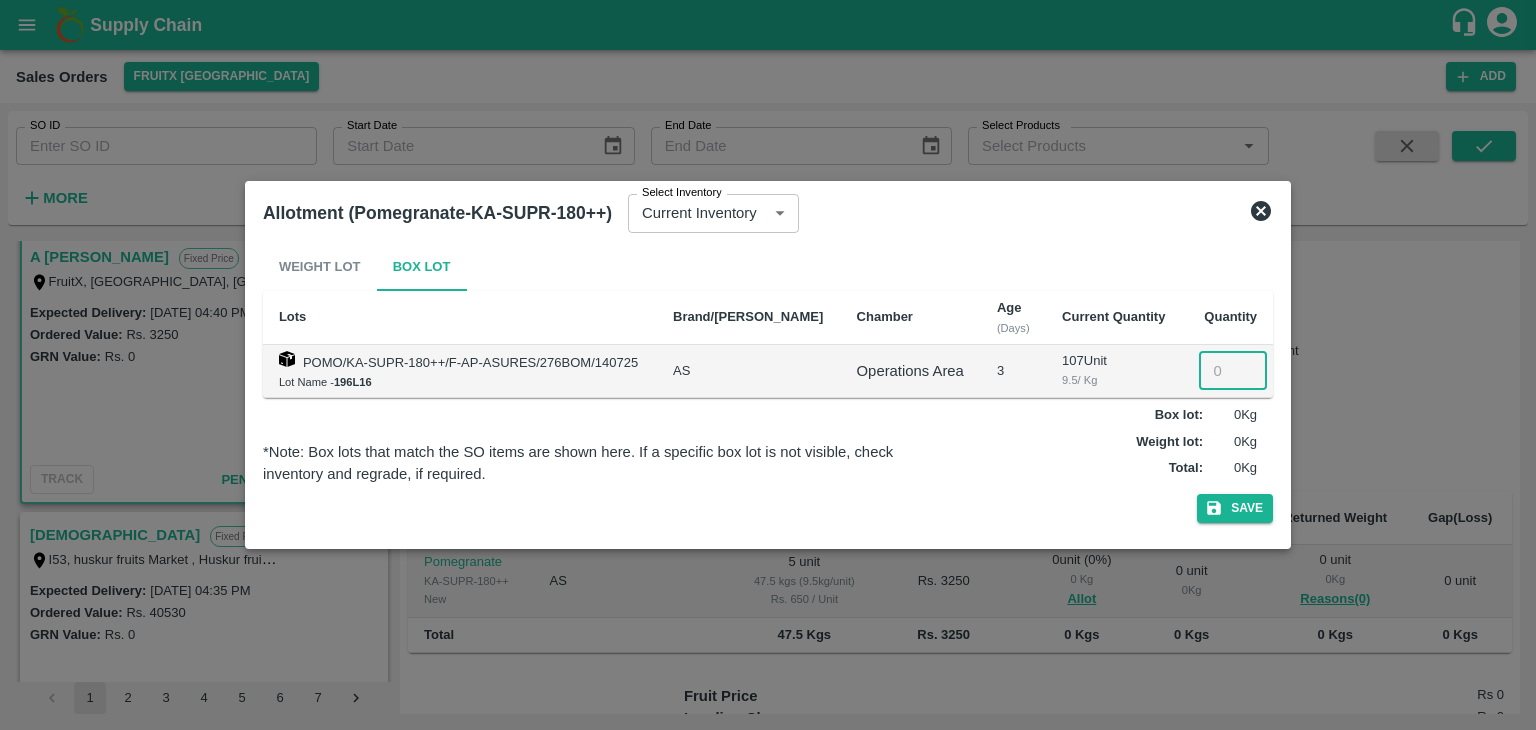 click at bounding box center (1233, 371) 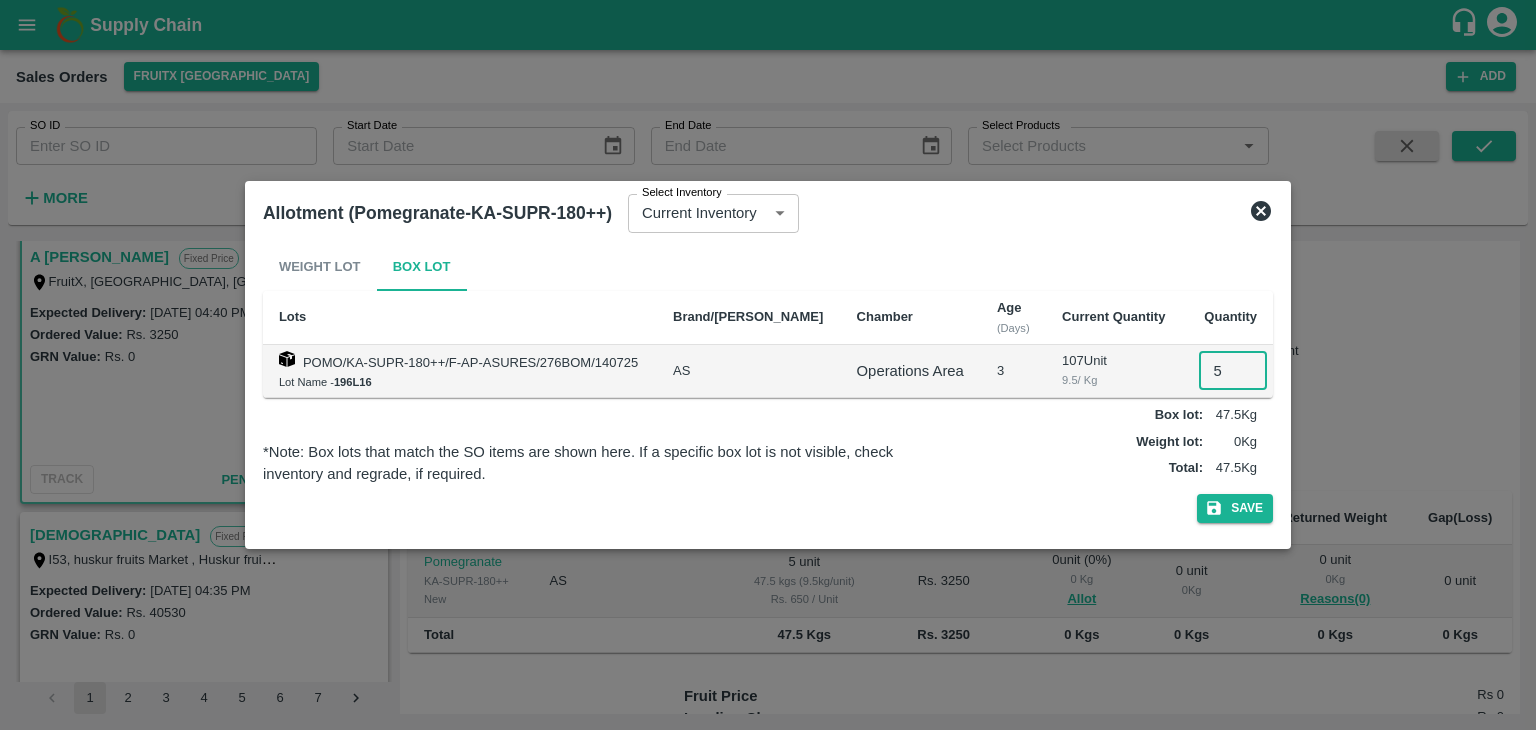 type on "5" 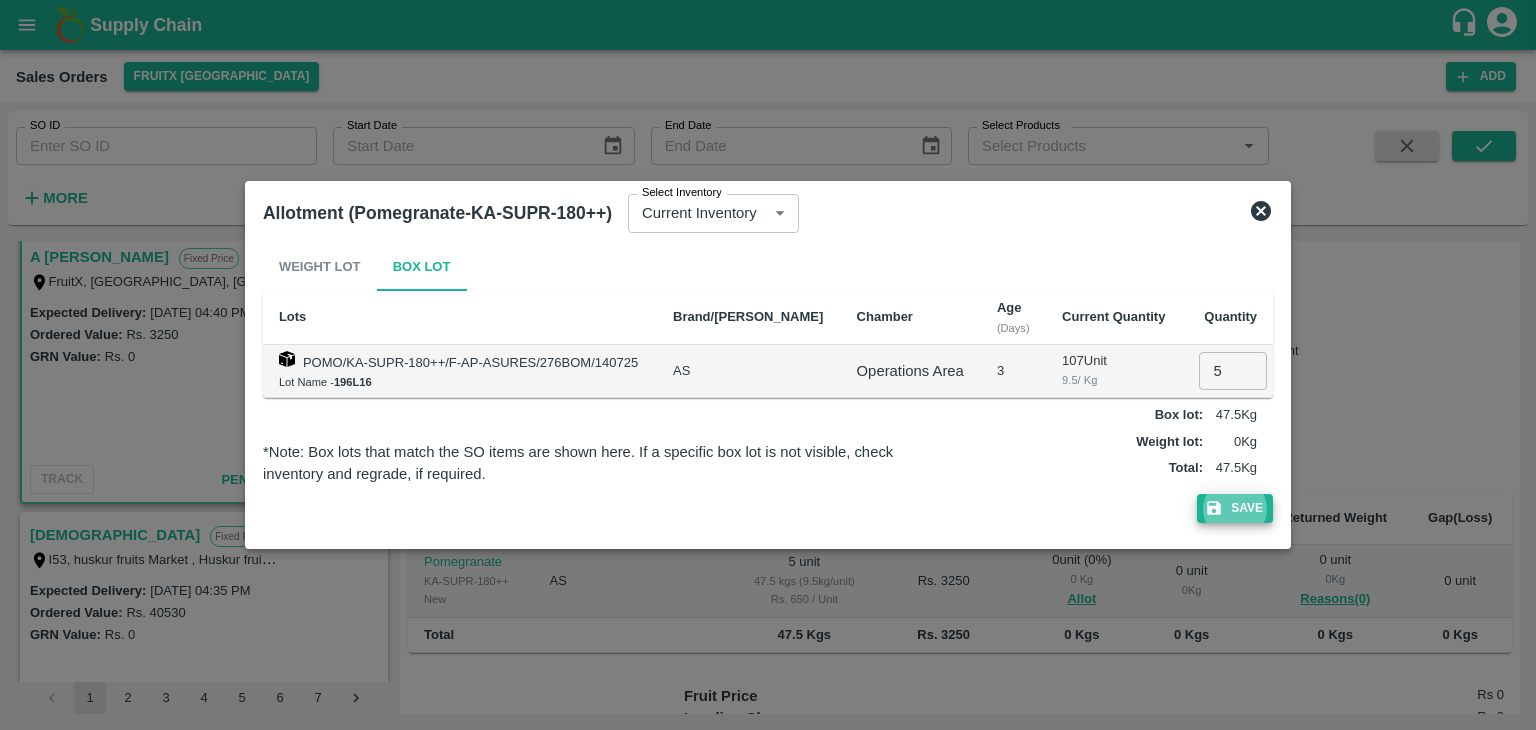 type 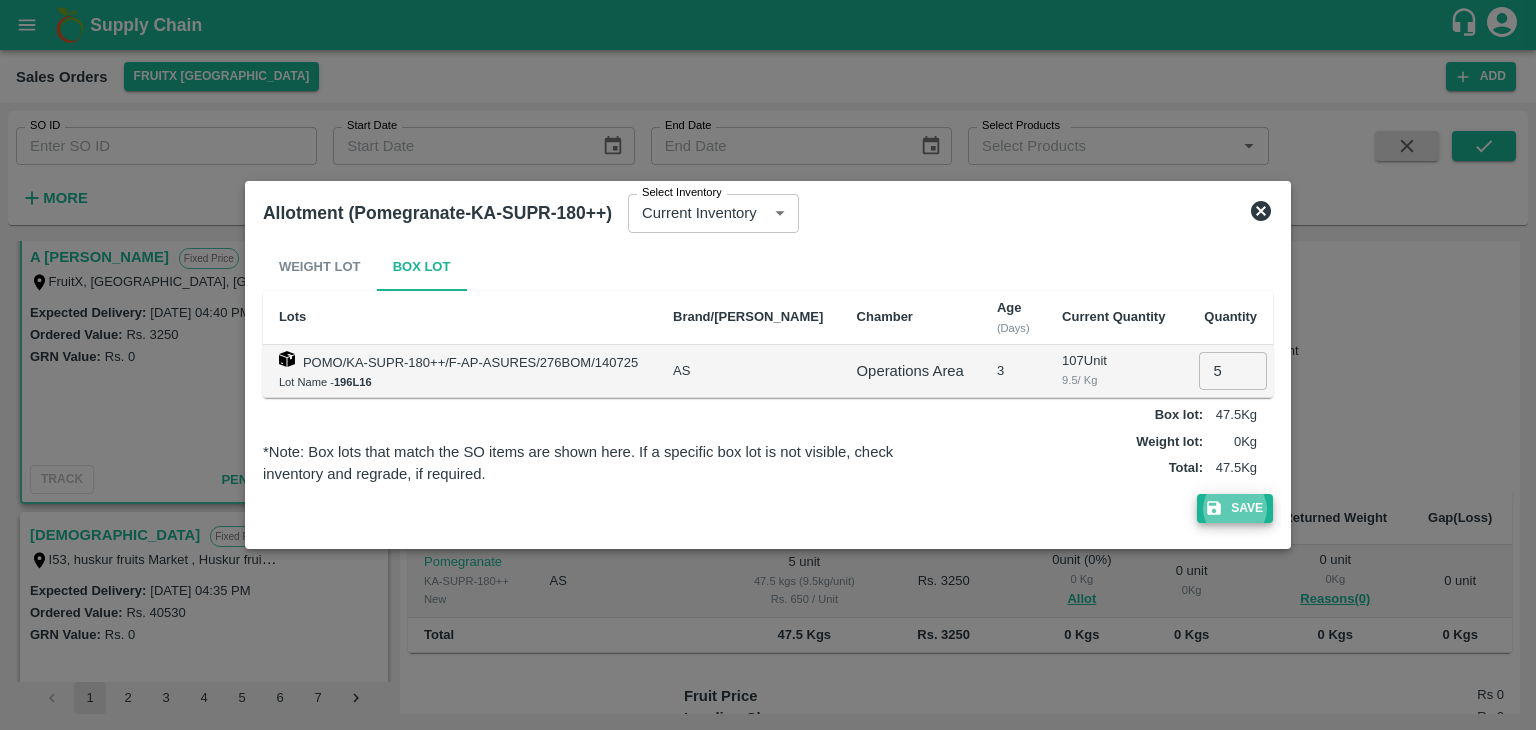 click on "Save" at bounding box center [1235, 508] 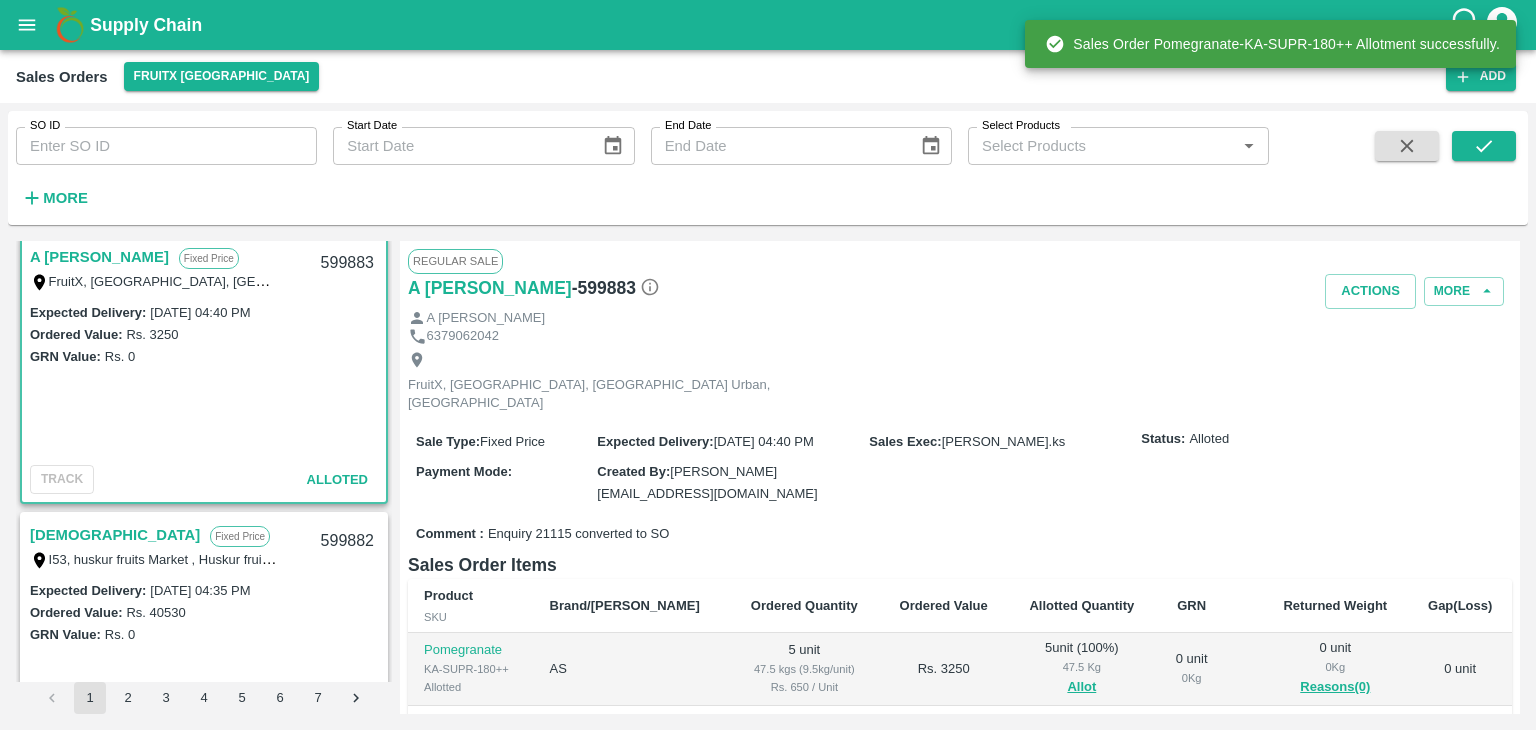 click on "599883" at bounding box center (347, 263) 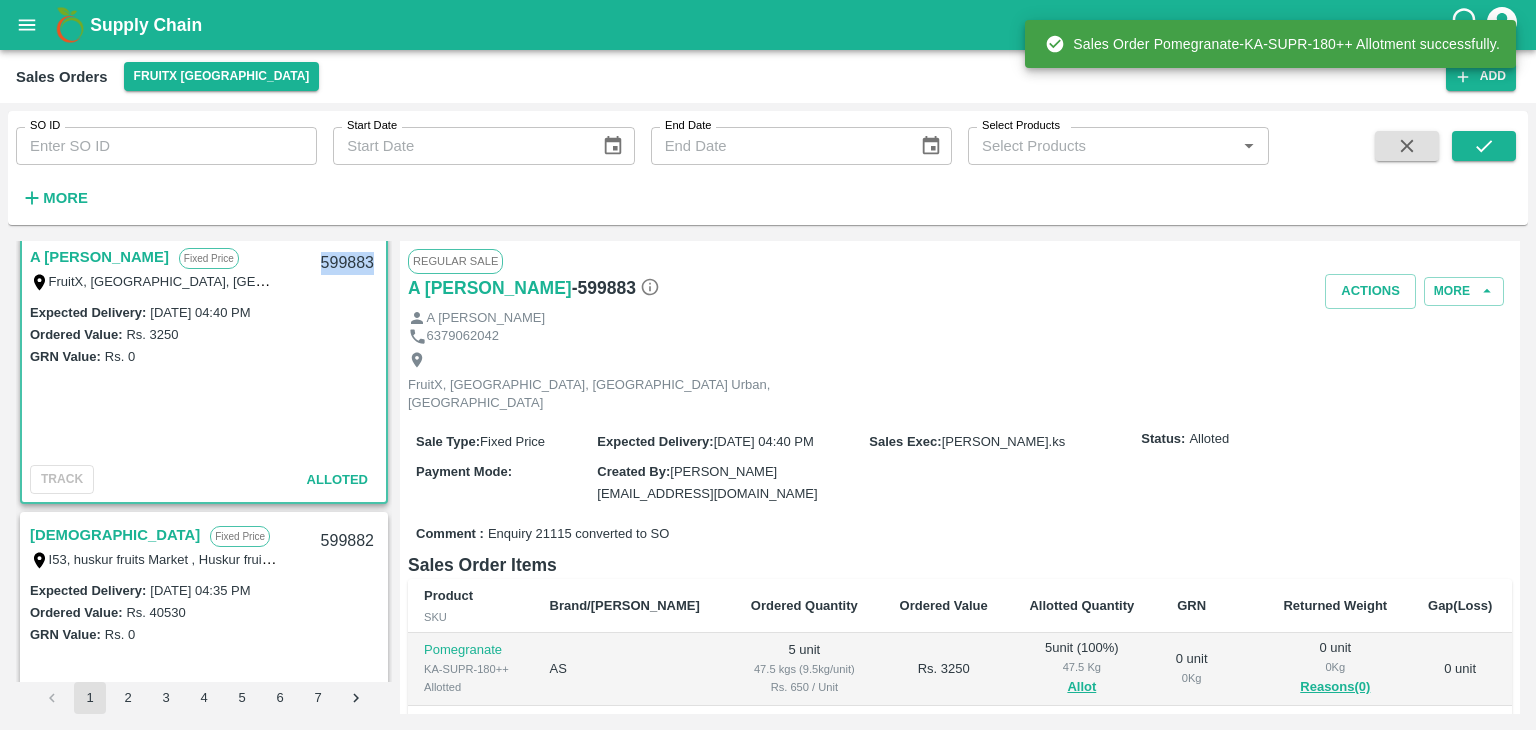 click on "599883" at bounding box center [347, 263] 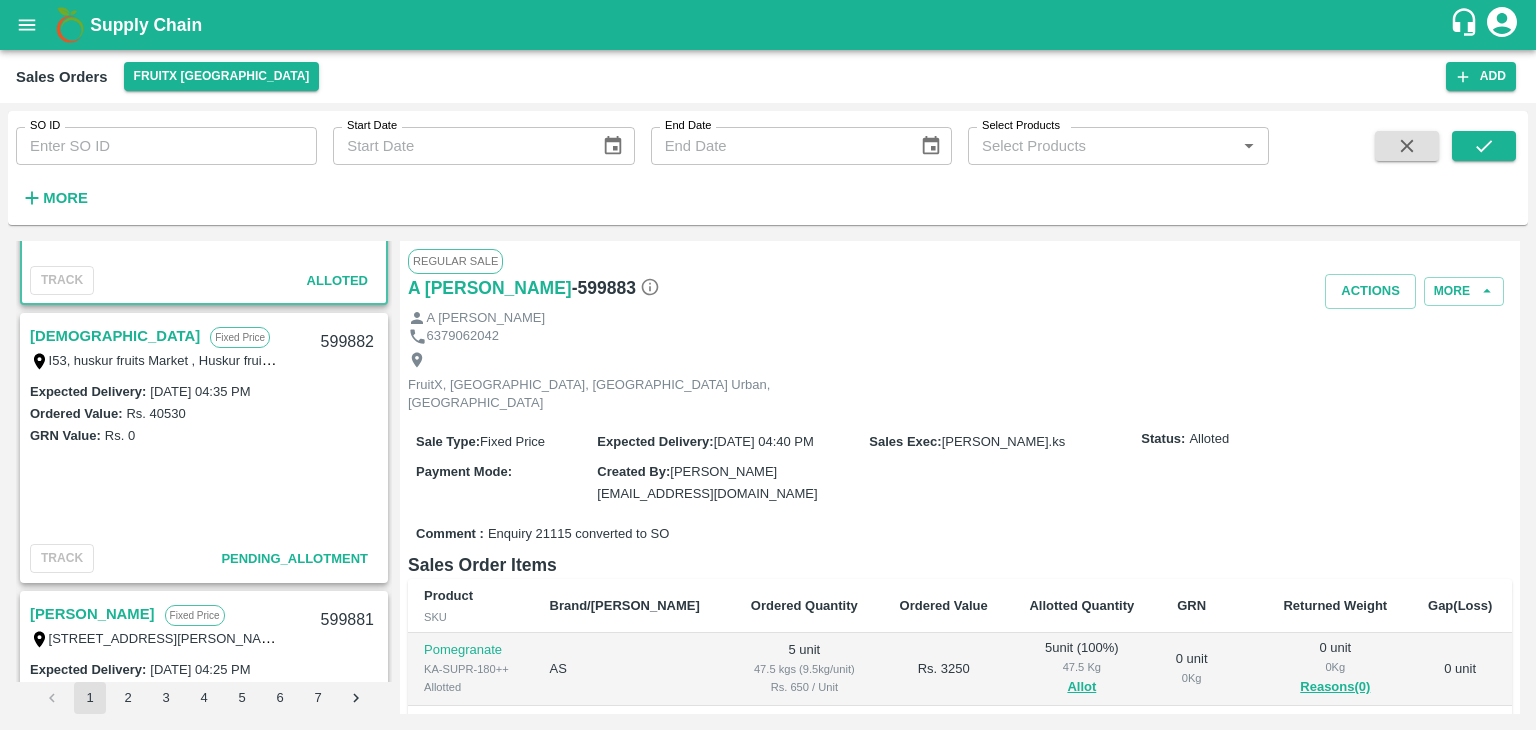 scroll, scrollTop: 772, scrollLeft: 0, axis: vertical 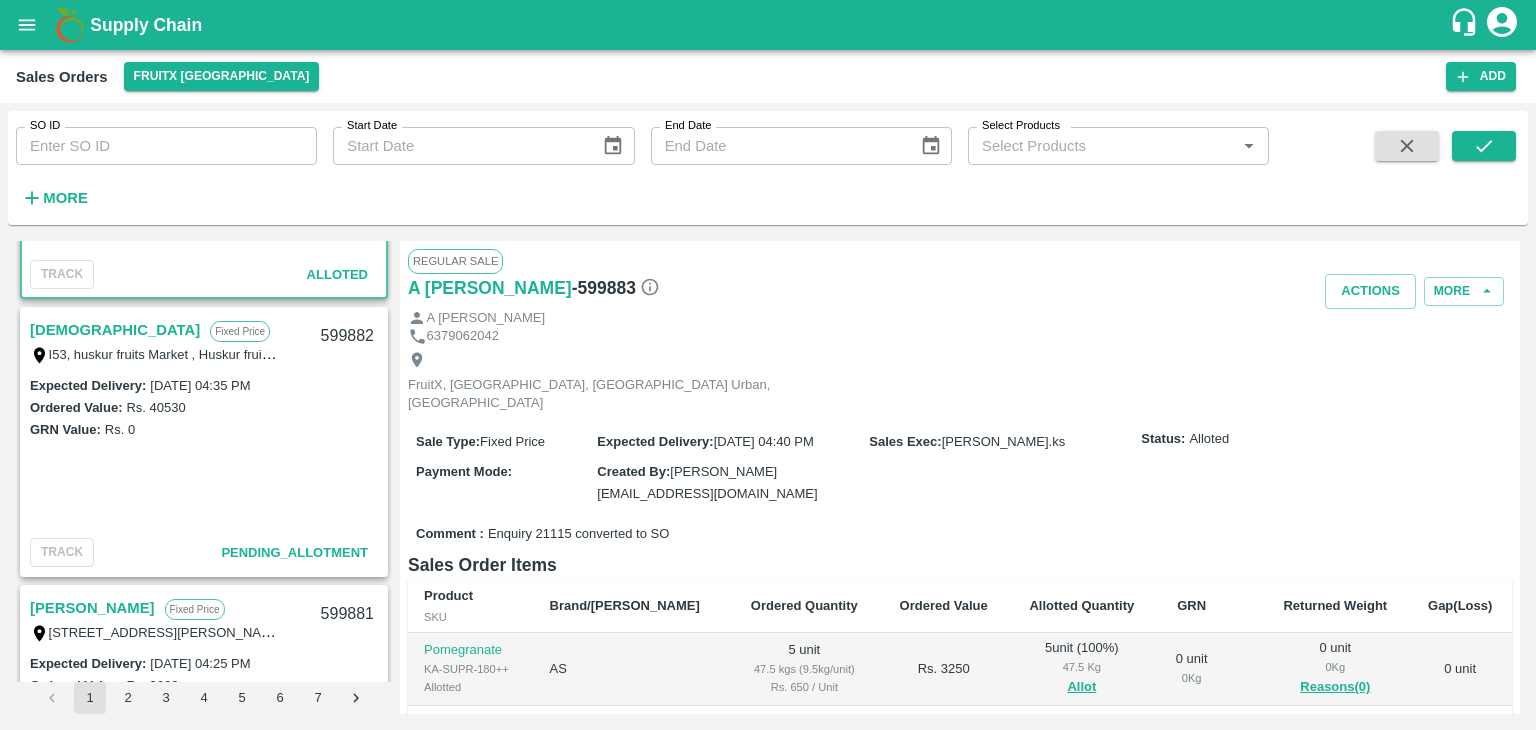 click on "[DEMOGRAPHIC_DATA]" at bounding box center (115, 330) 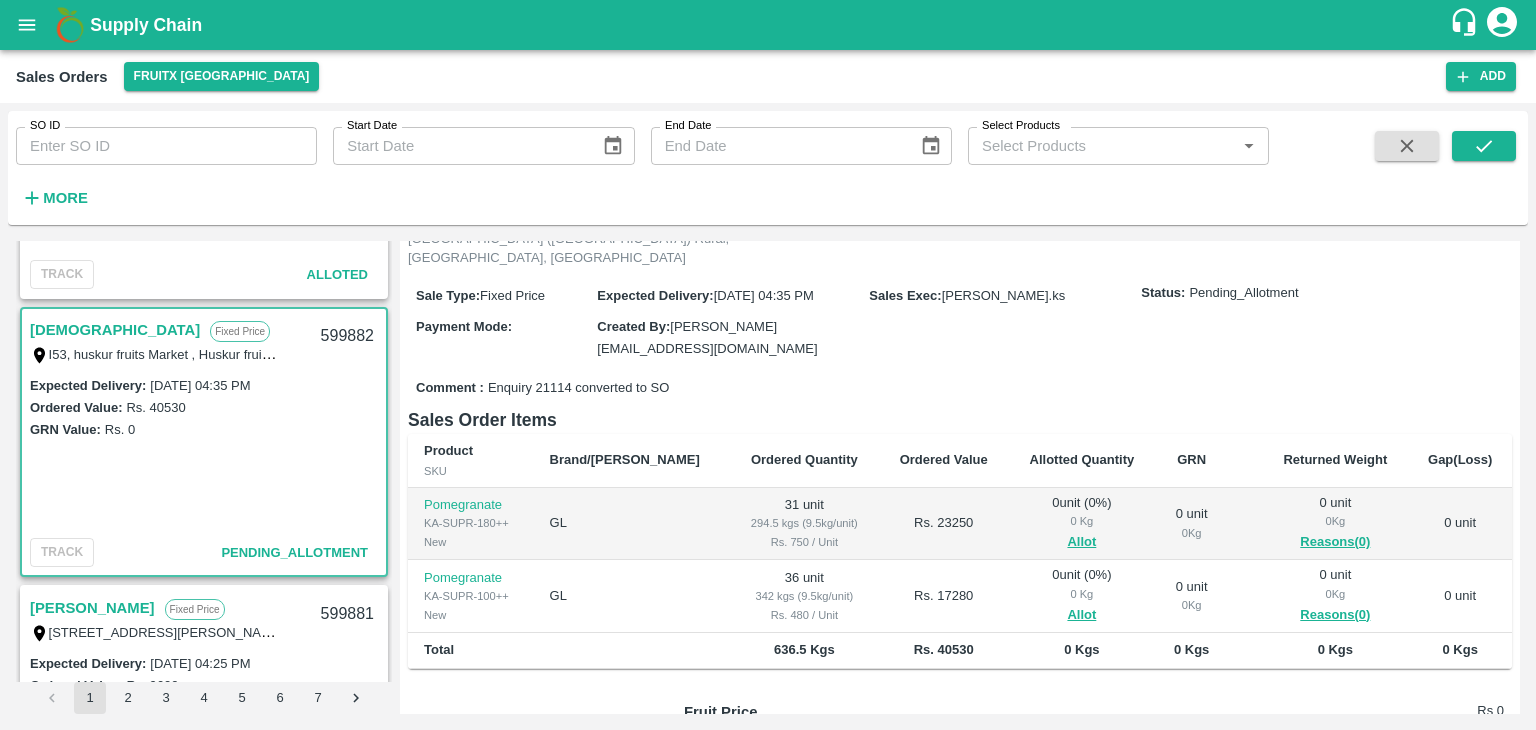 scroll, scrollTop: 168, scrollLeft: 0, axis: vertical 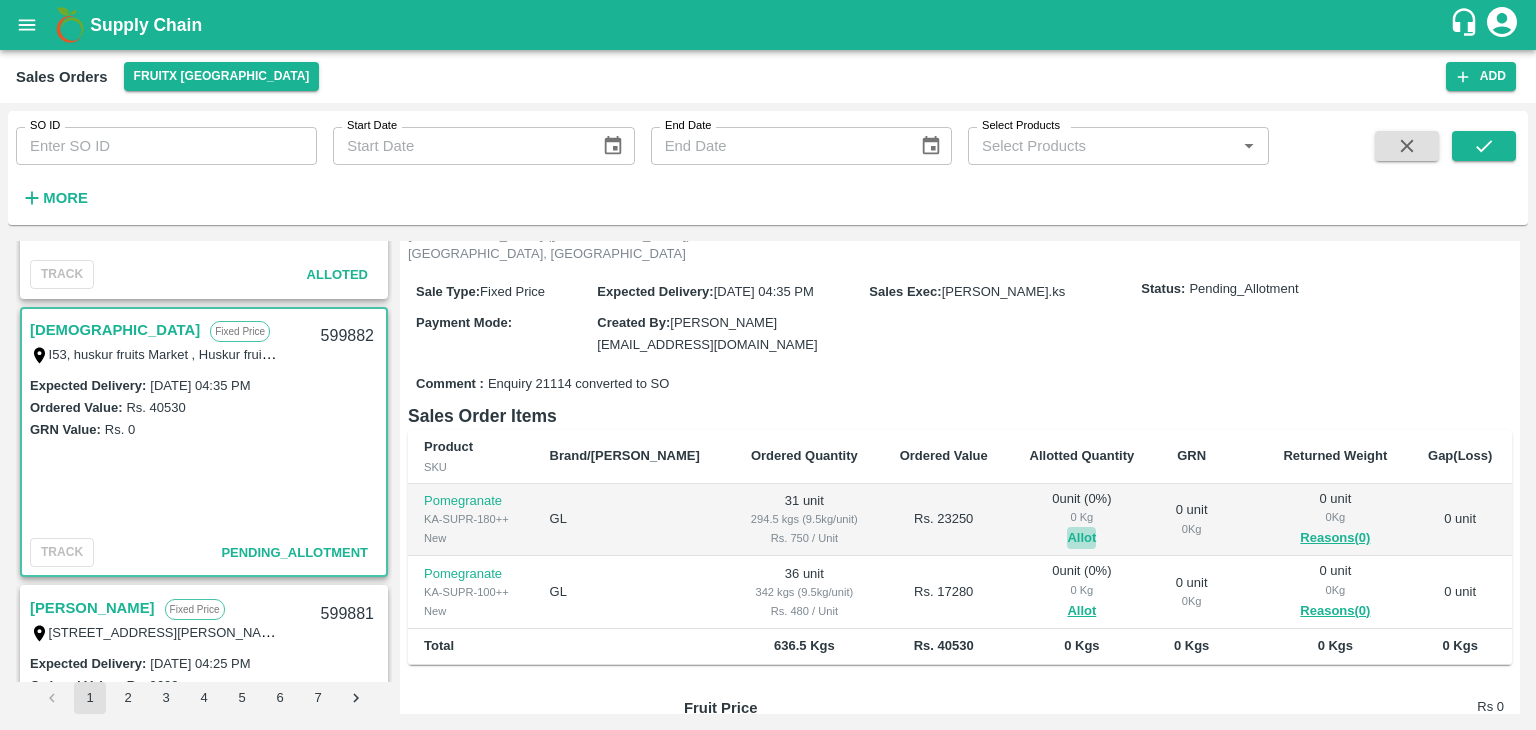 click on "Allot" at bounding box center (1081, 538) 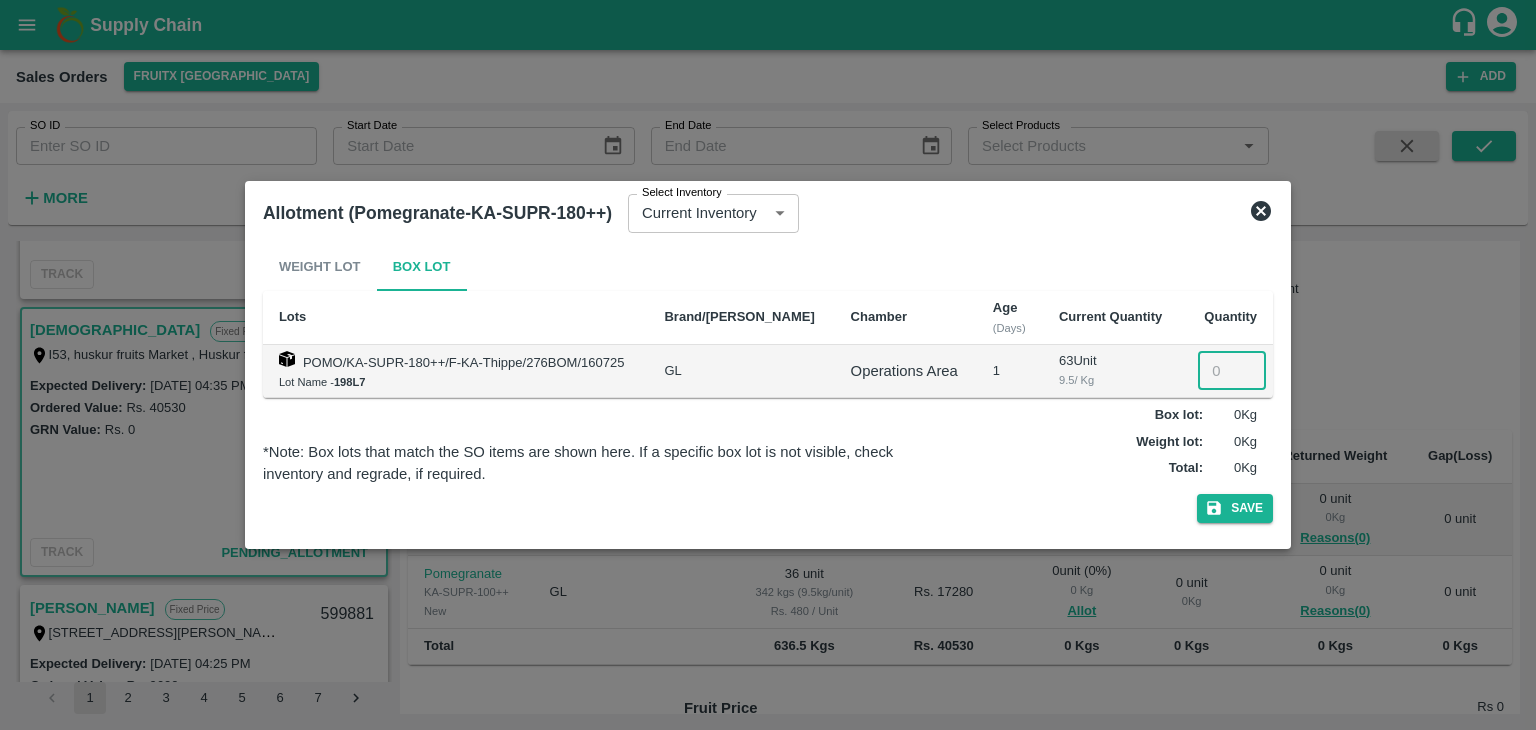 click at bounding box center (1232, 371) 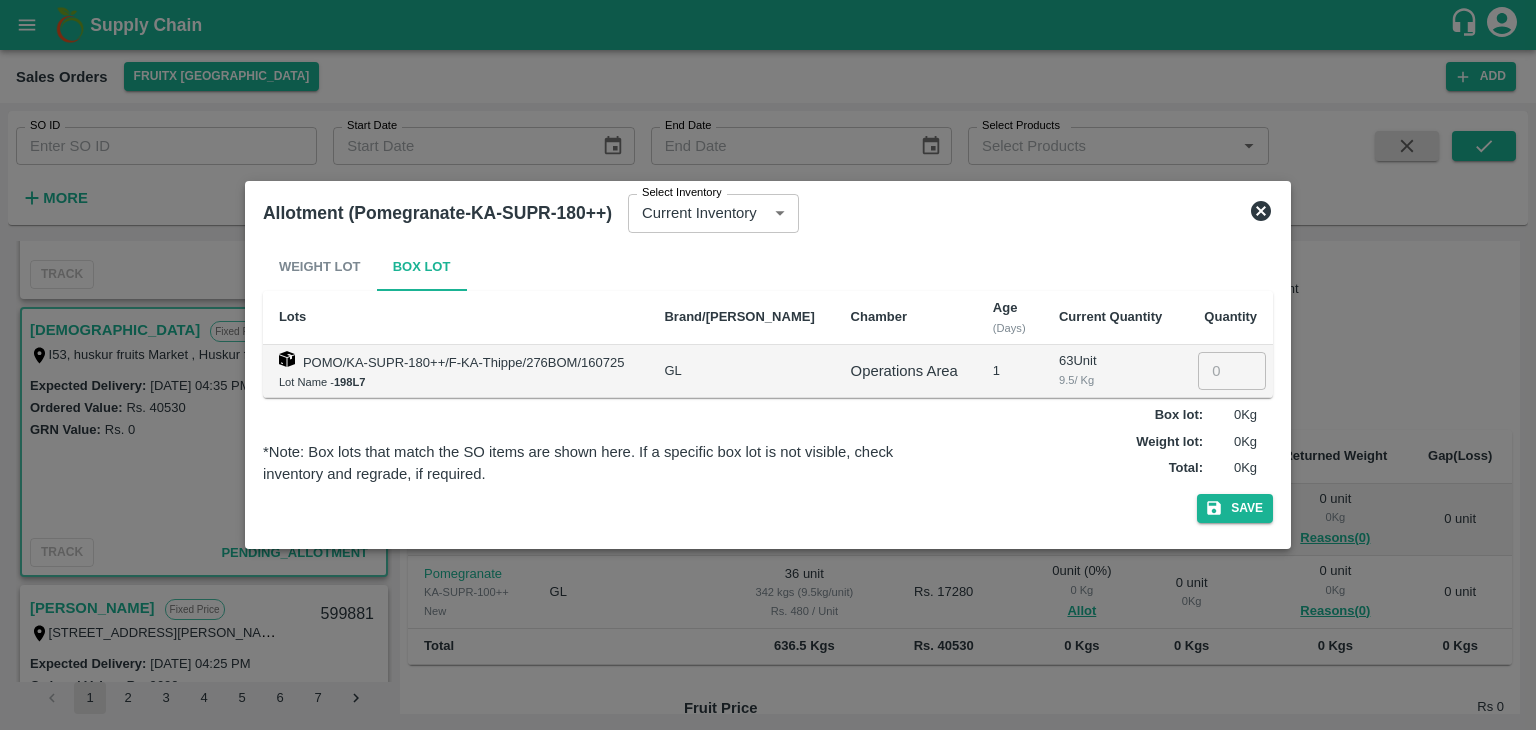 click at bounding box center (768, 365) 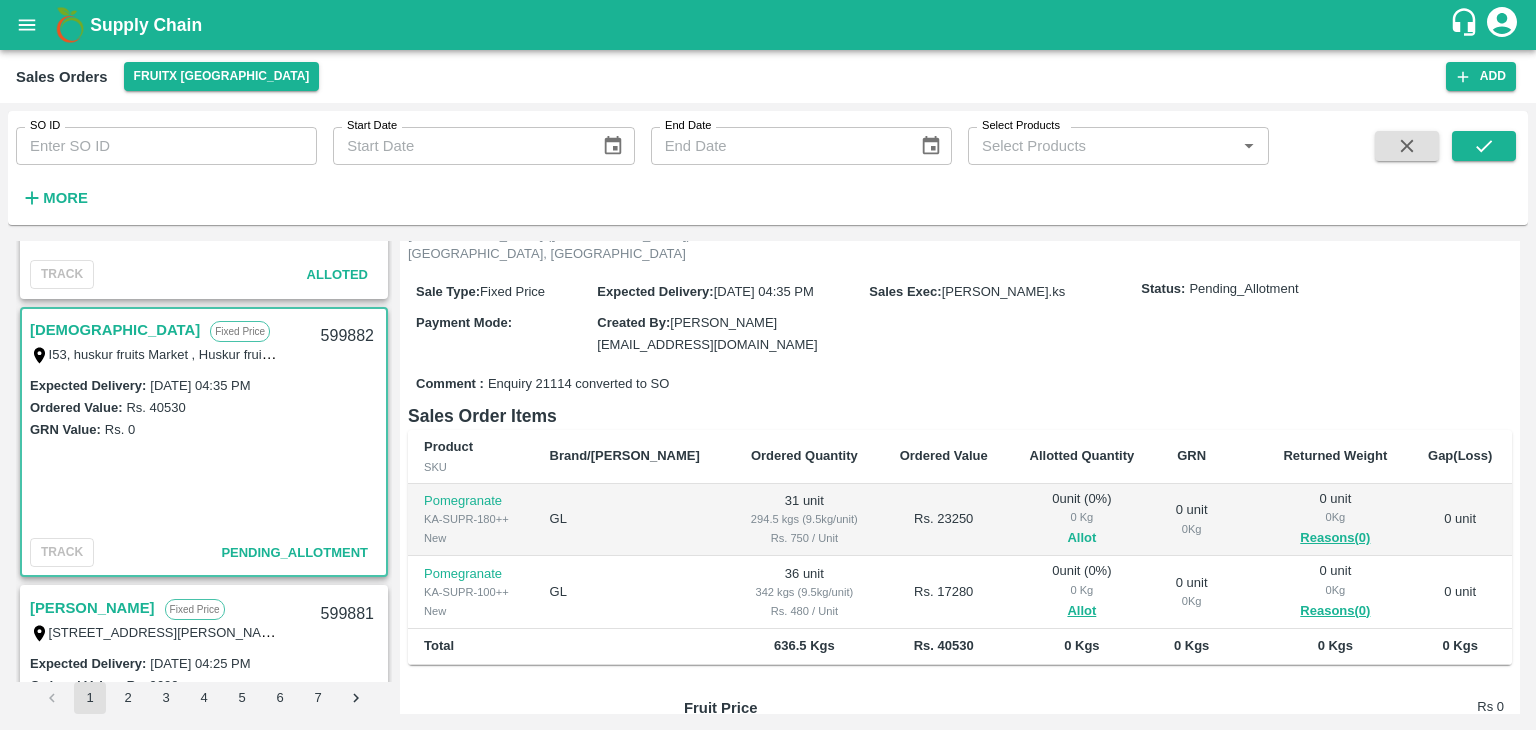 click on "Allot" at bounding box center [1081, 538] 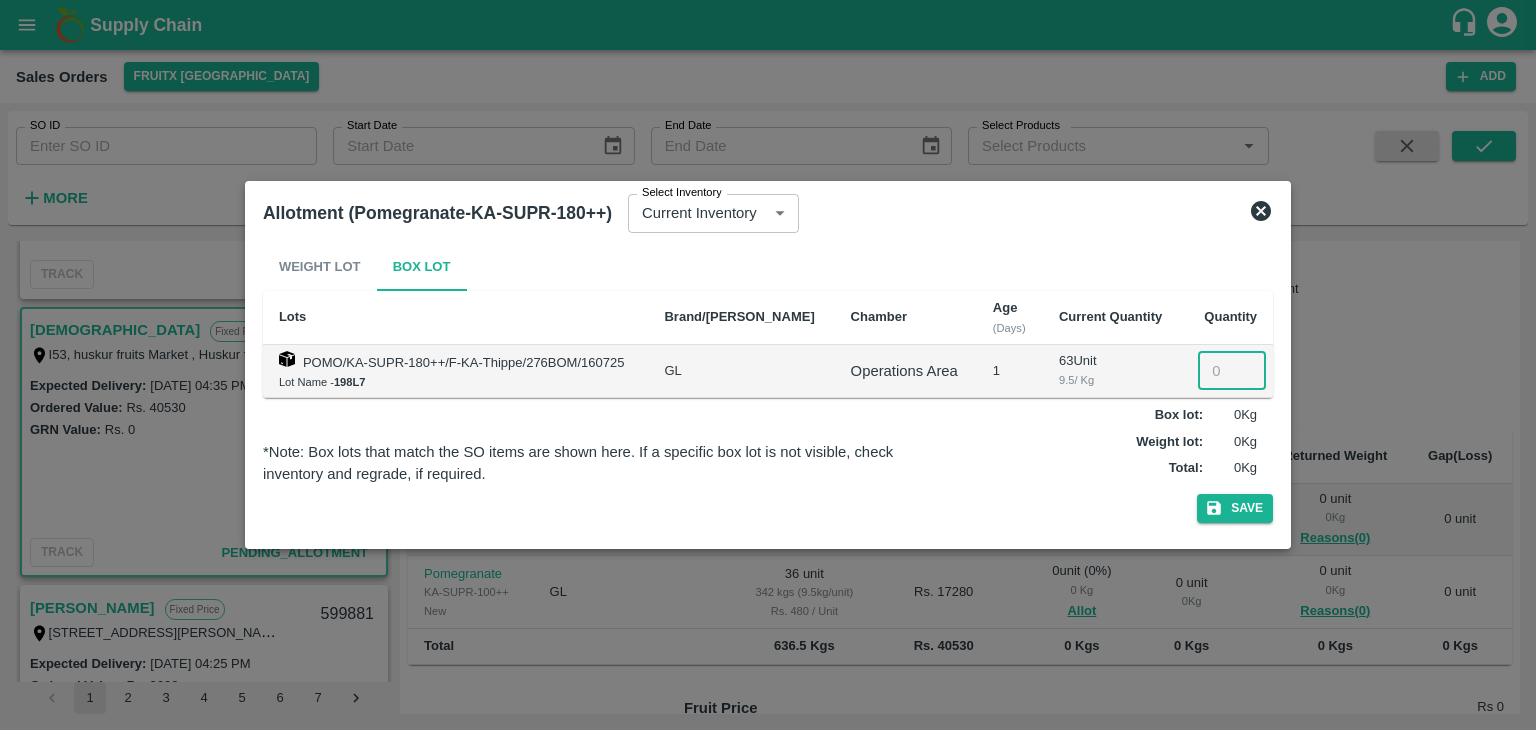 click at bounding box center (1232, 371) 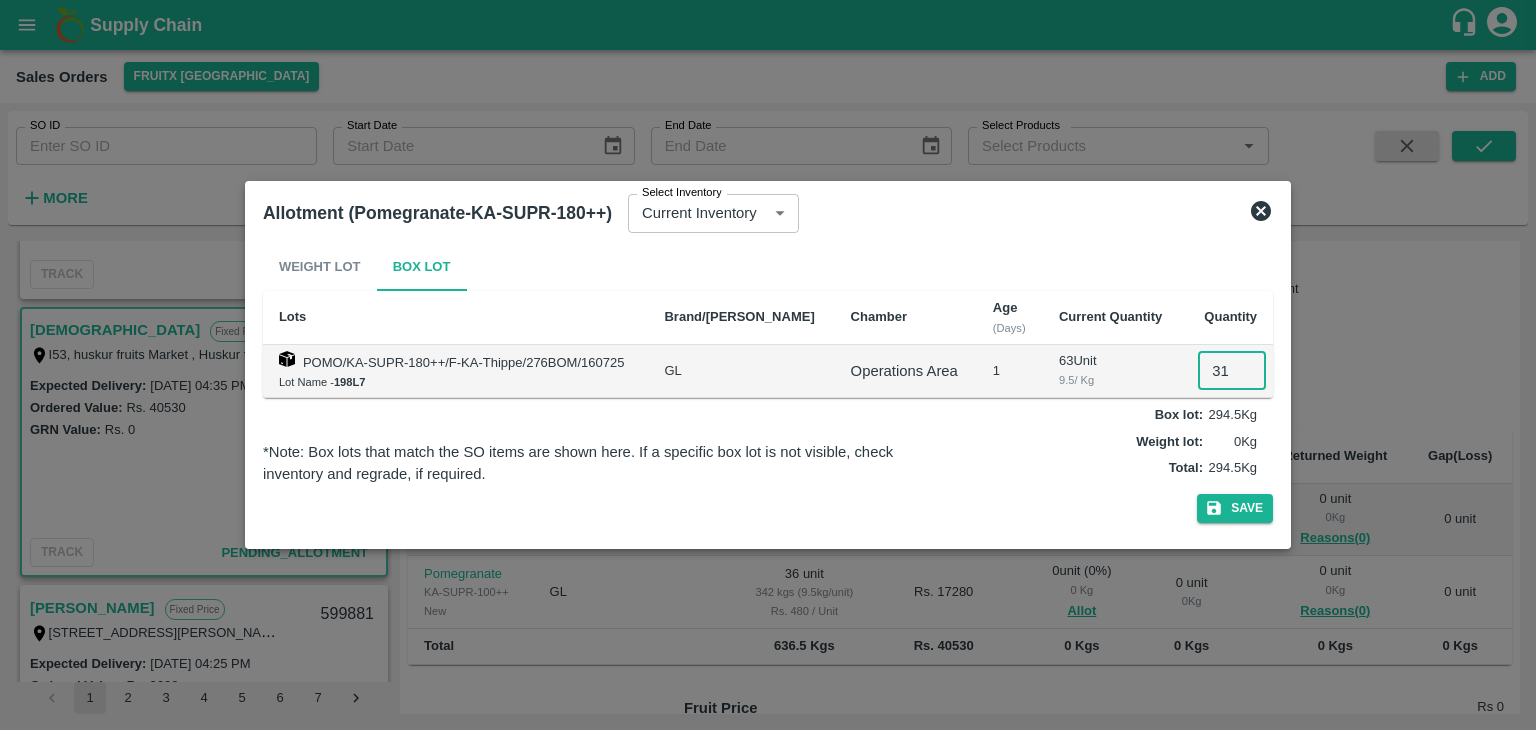 type on "31" 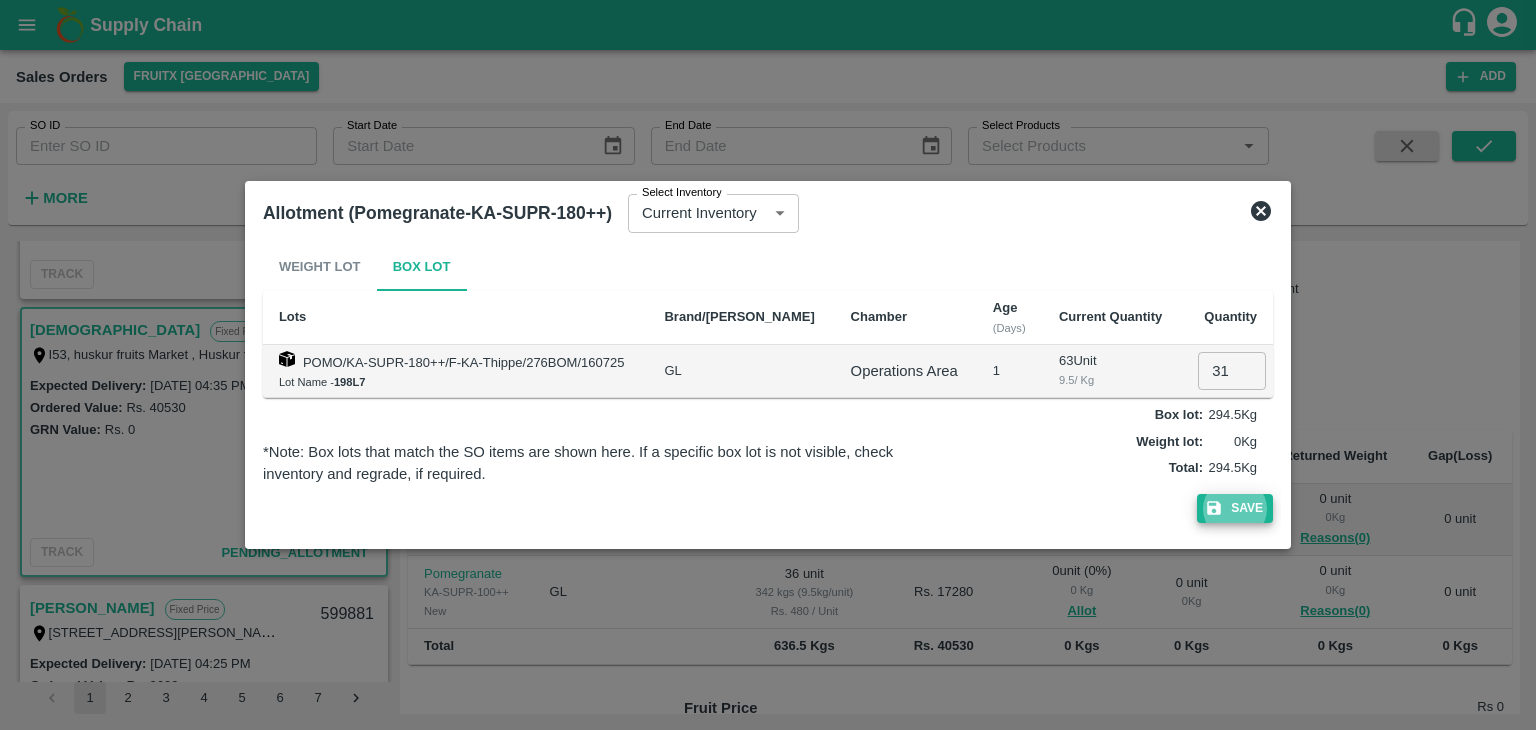 type 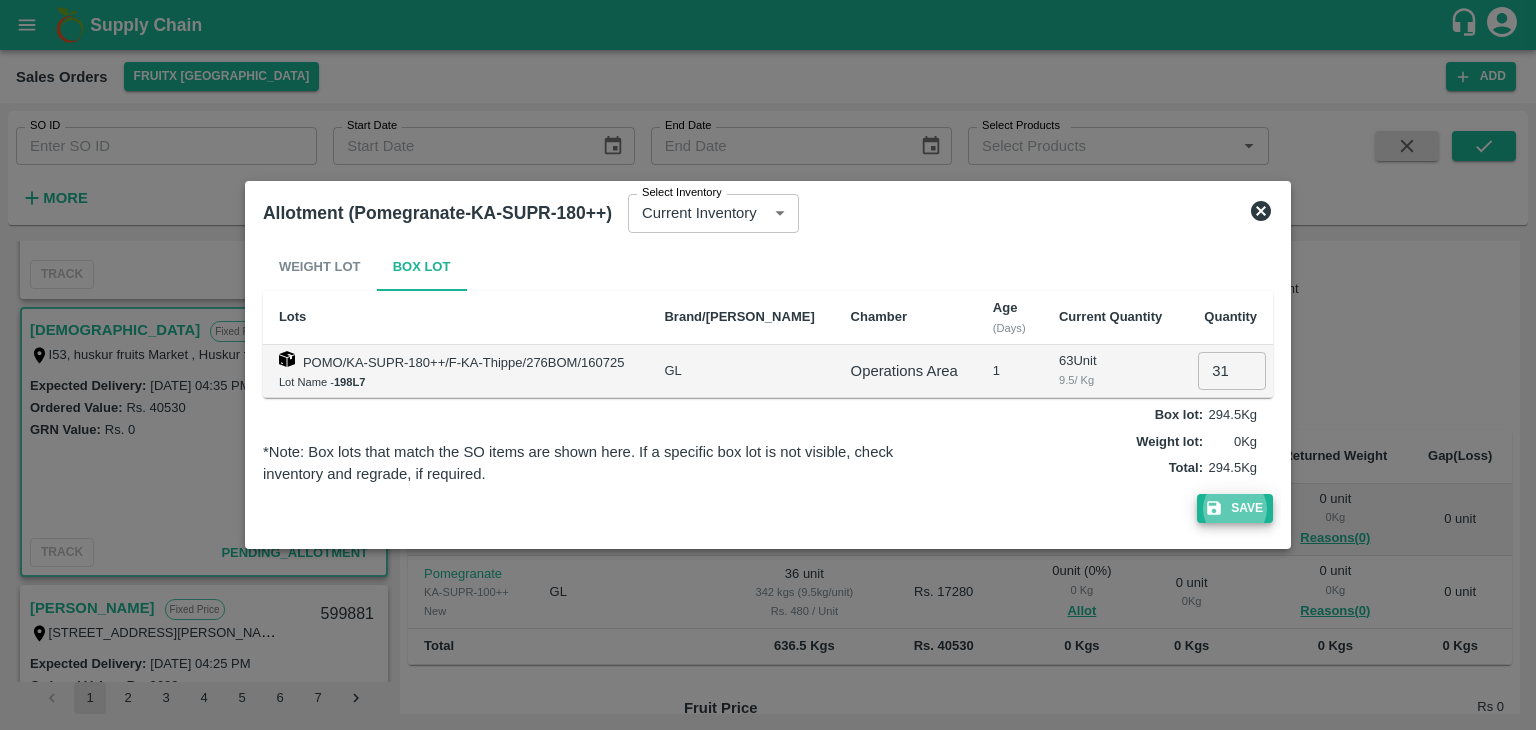click on "Save" at bounding box center (1235, 508) 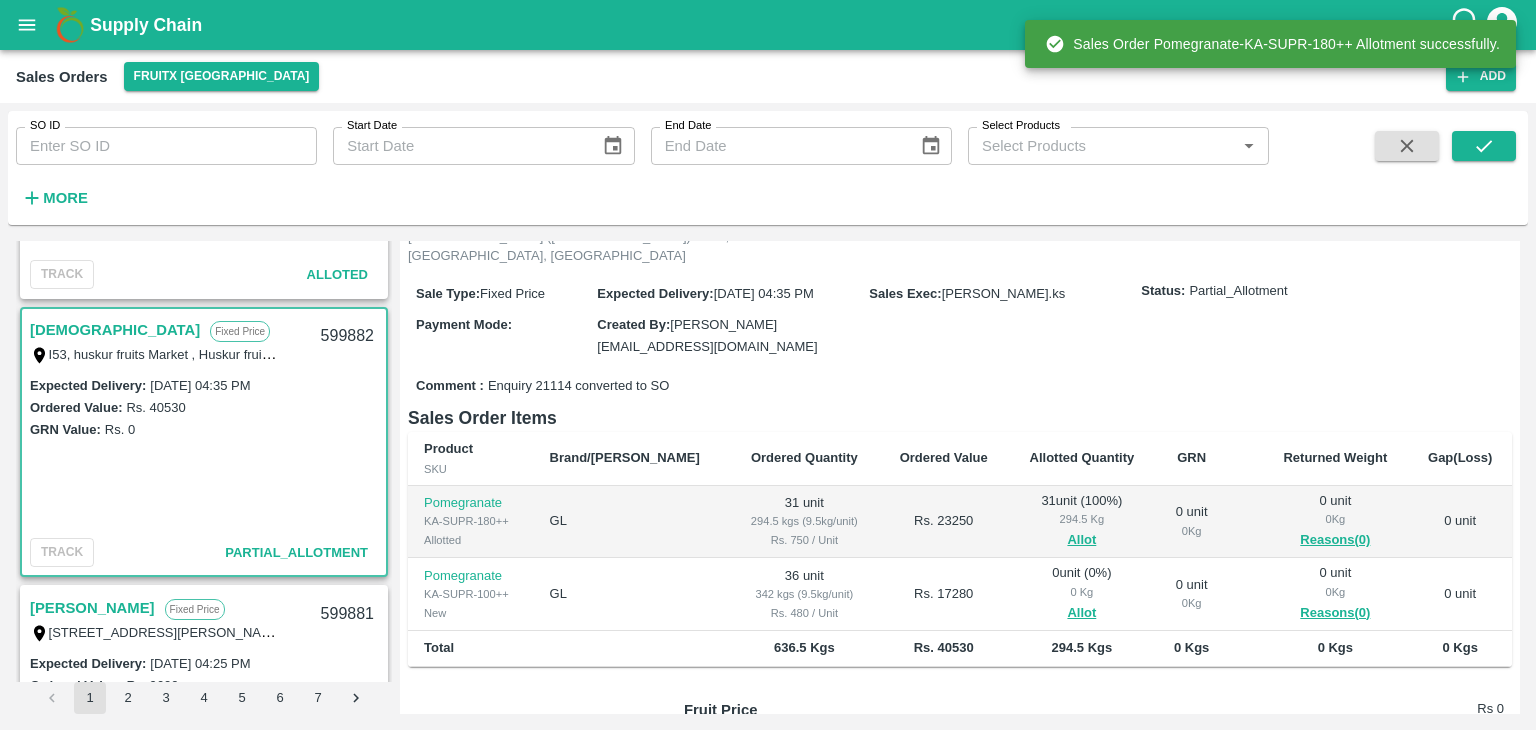 scroll, scrollTop: 202, scrollLeft: 0, axis: vertical 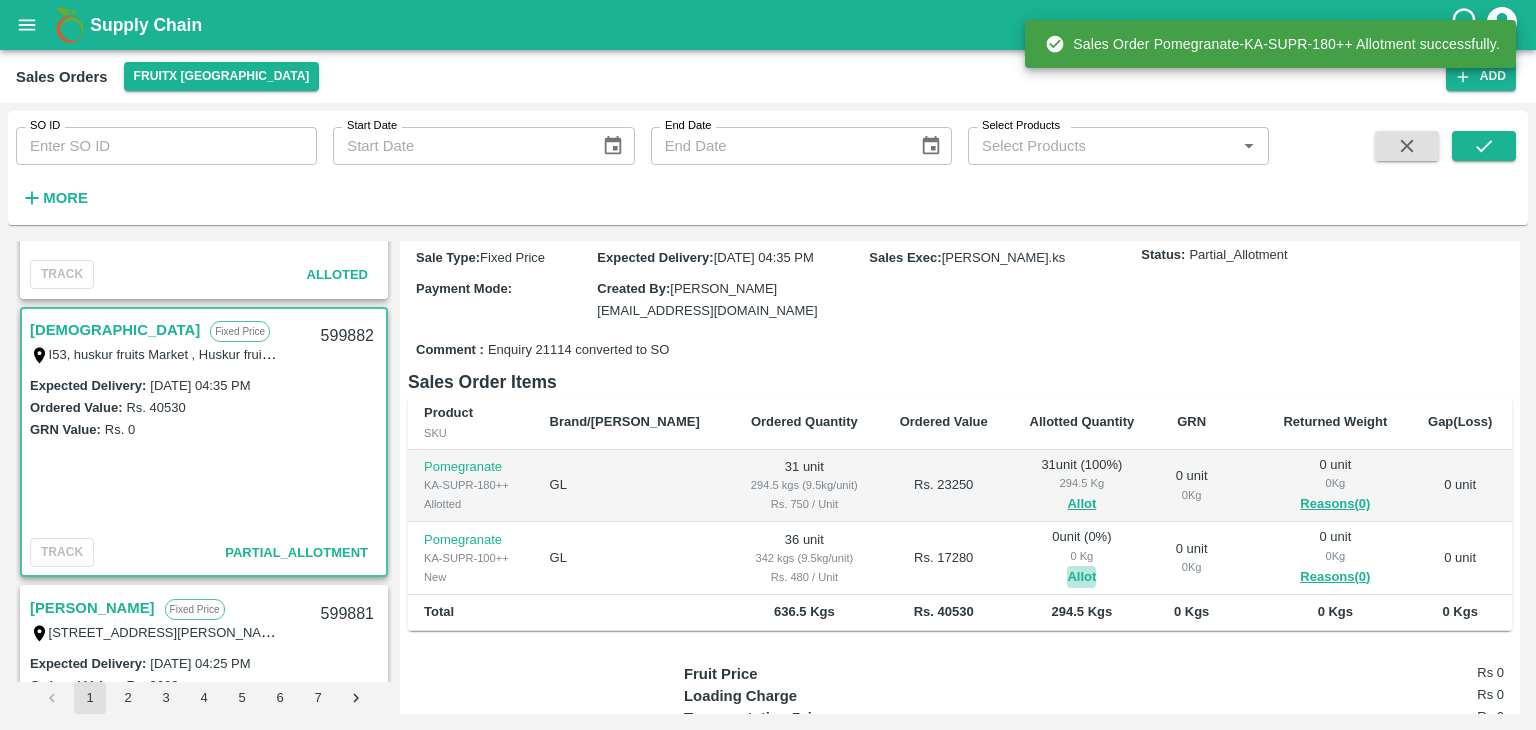 click on "Allot" at bounding box center [1081, 577] 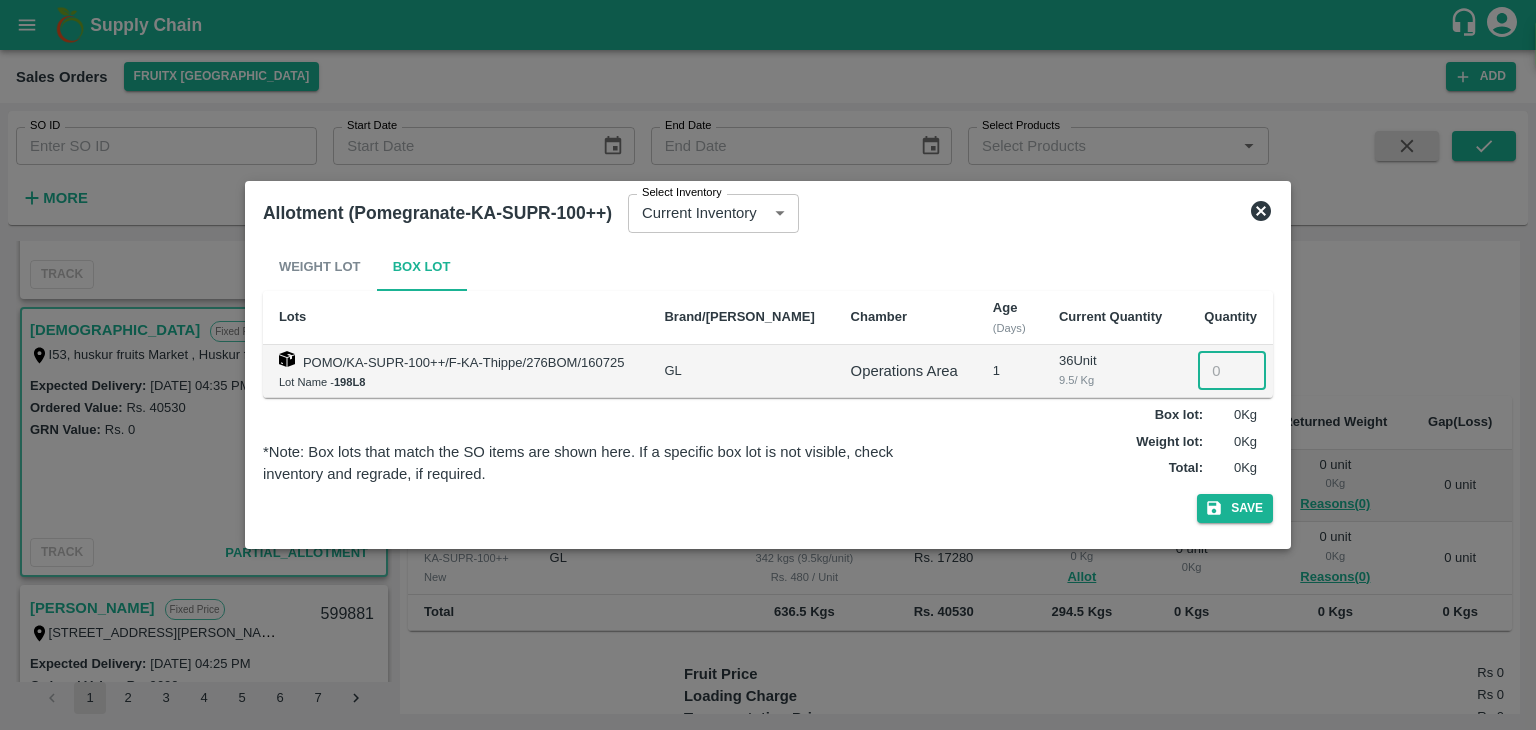 click at bounding box center [1232, 371] 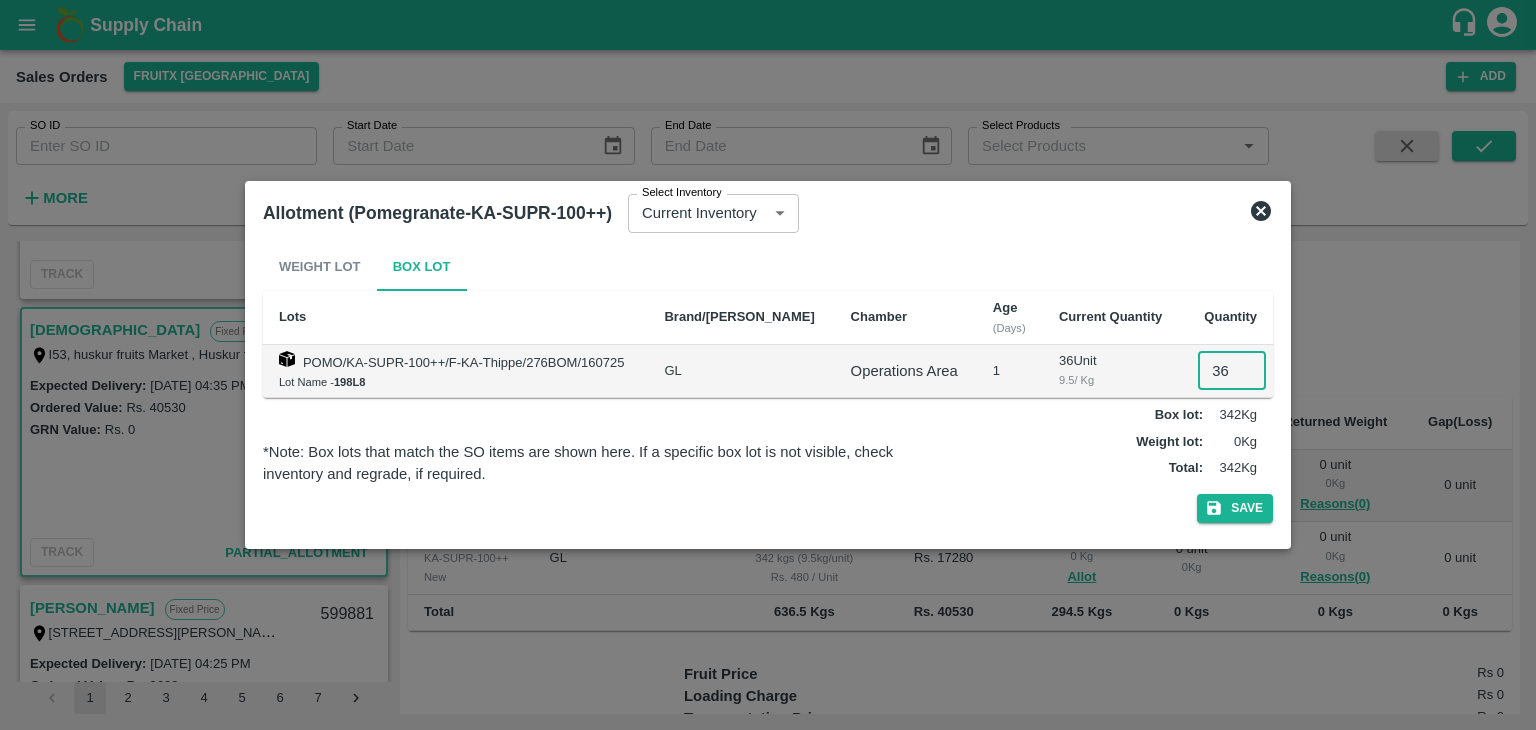 type on "36" 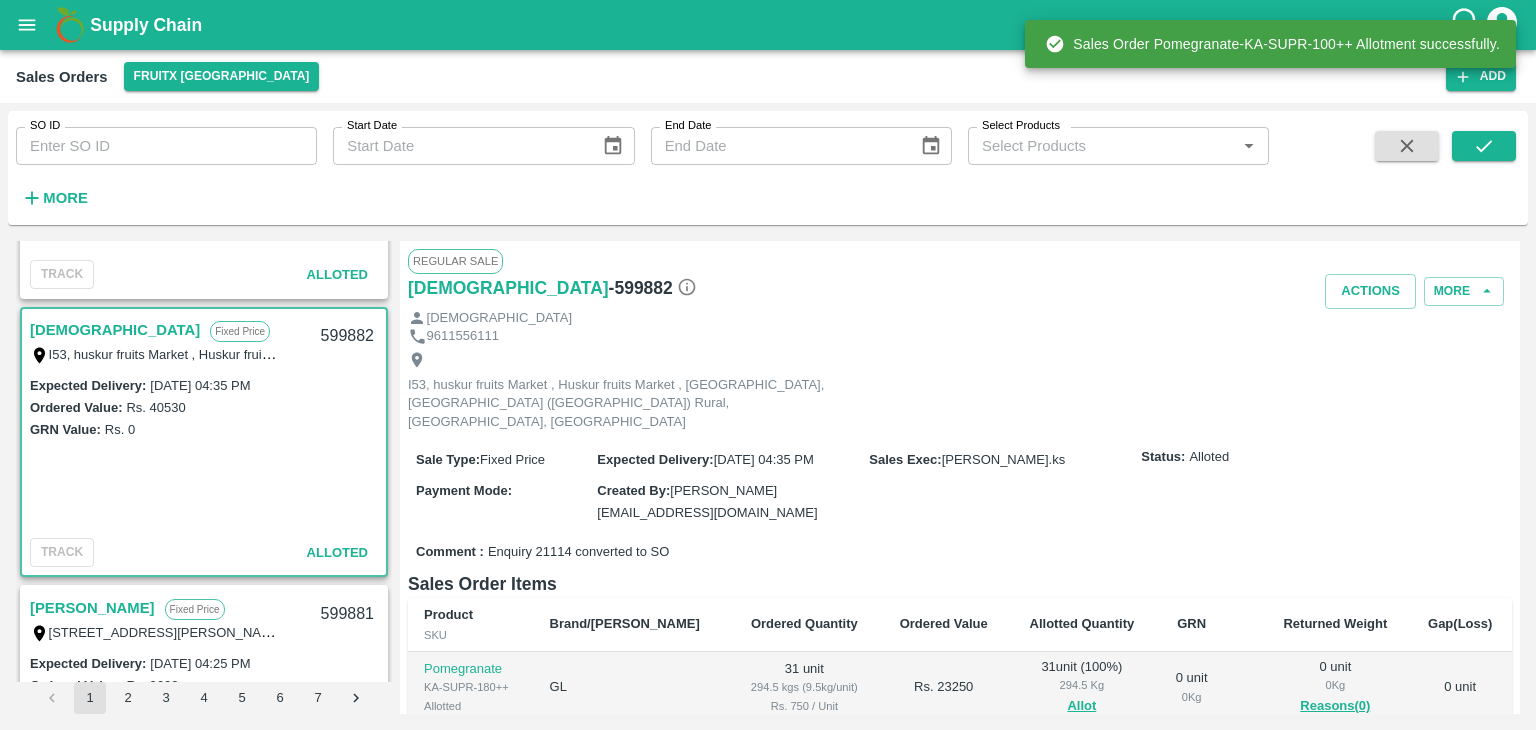 click on "599882" at bounding box center (347, 336) 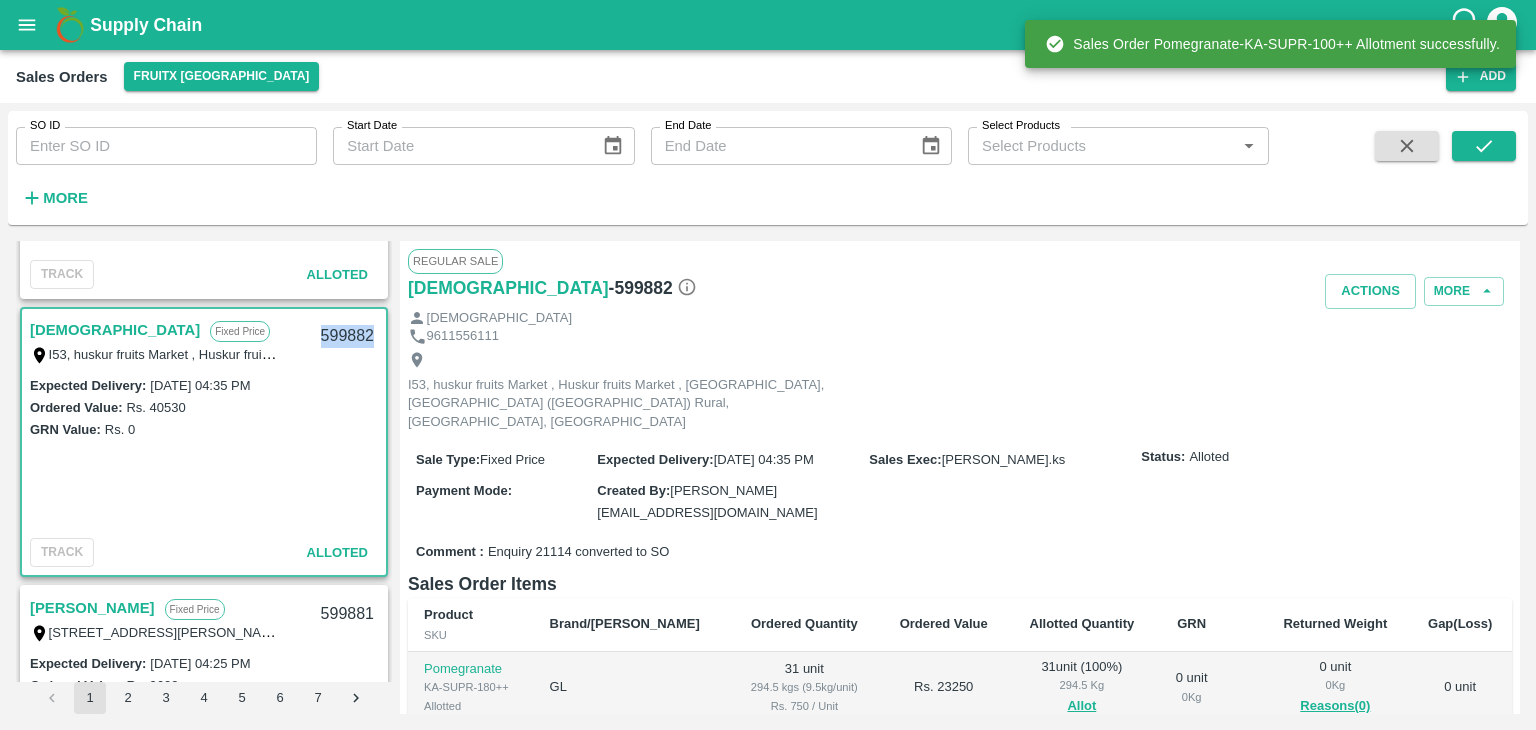 click on "599882" at bounding box center [347, 336] 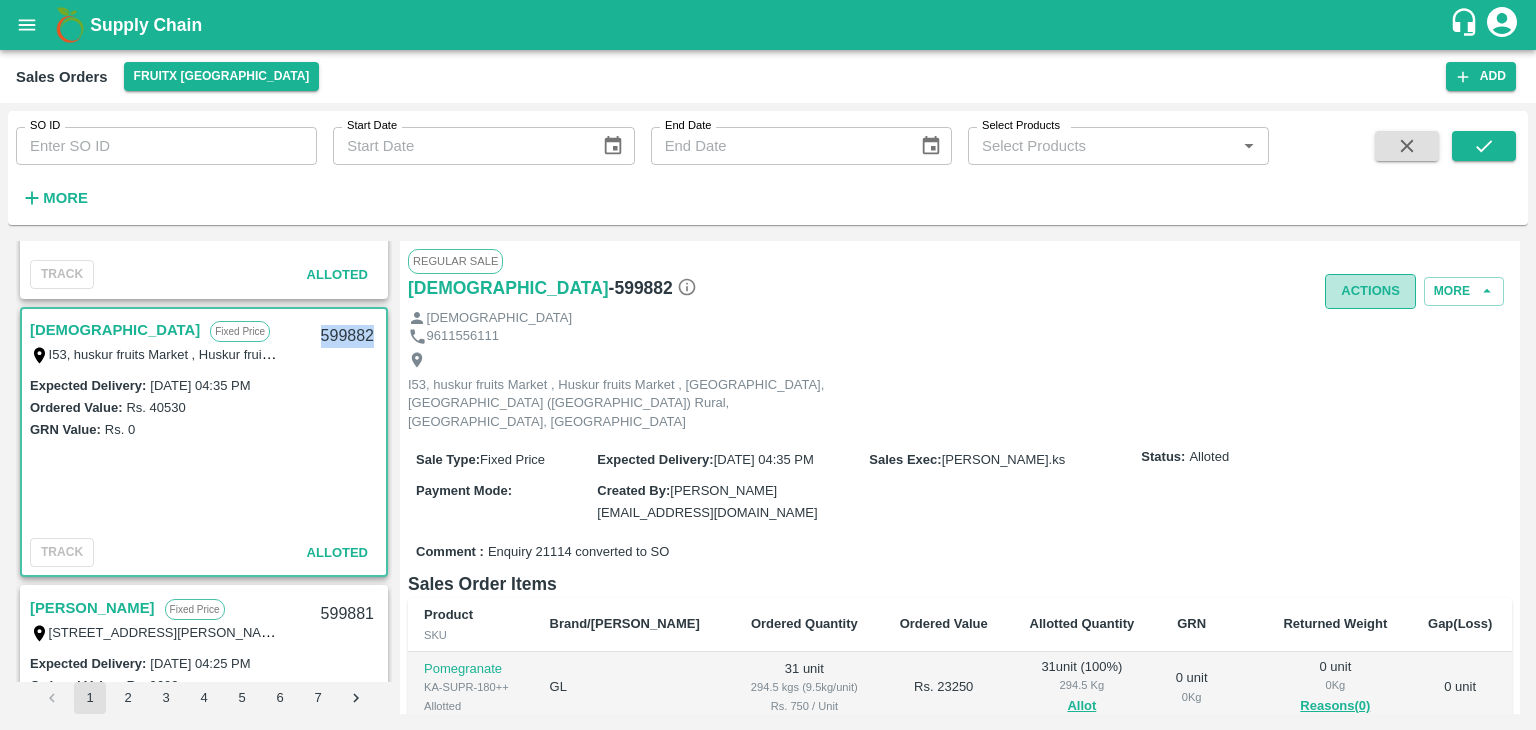 click on "Actions" at bounding box center (1370, 291) 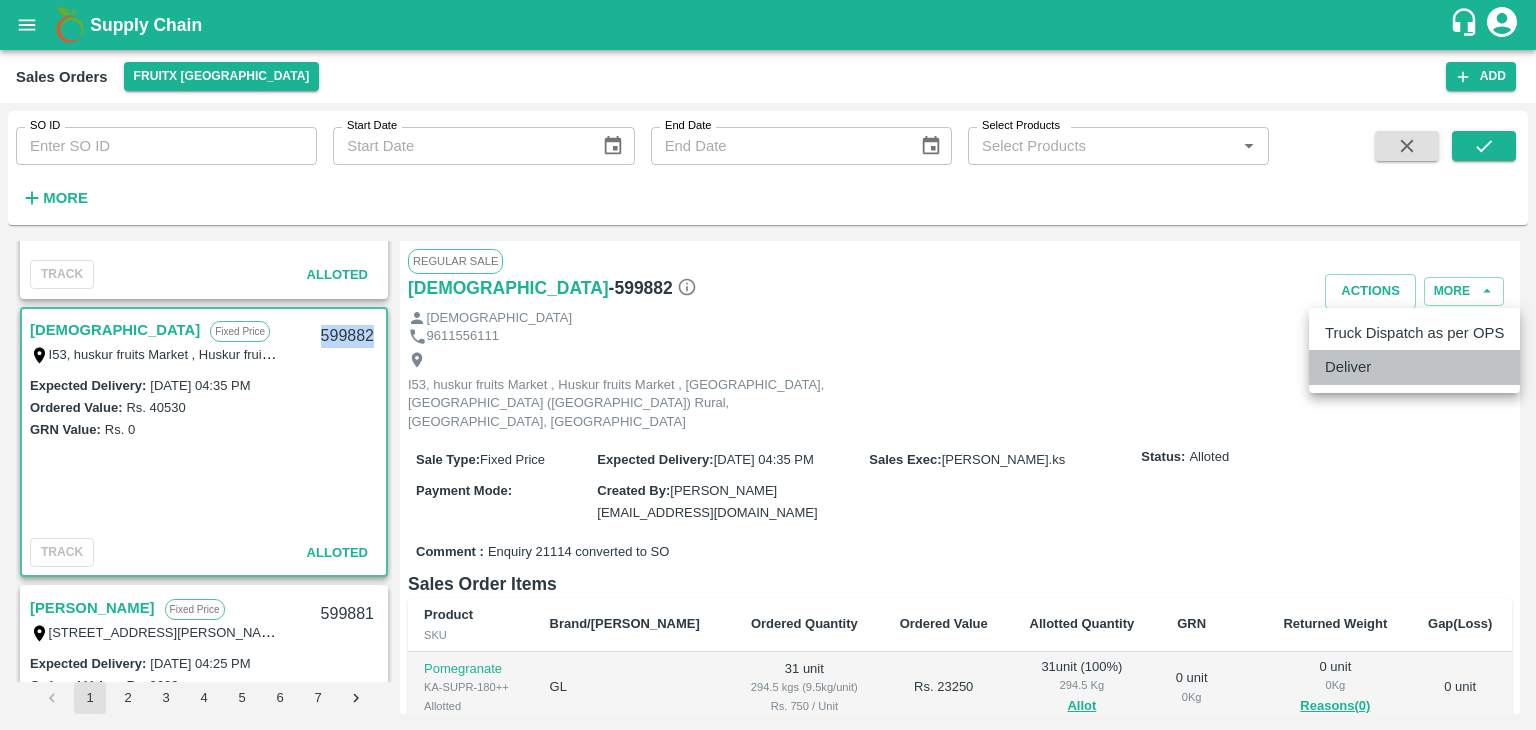 click on "Deliver" at bounding box center (1414, 367) 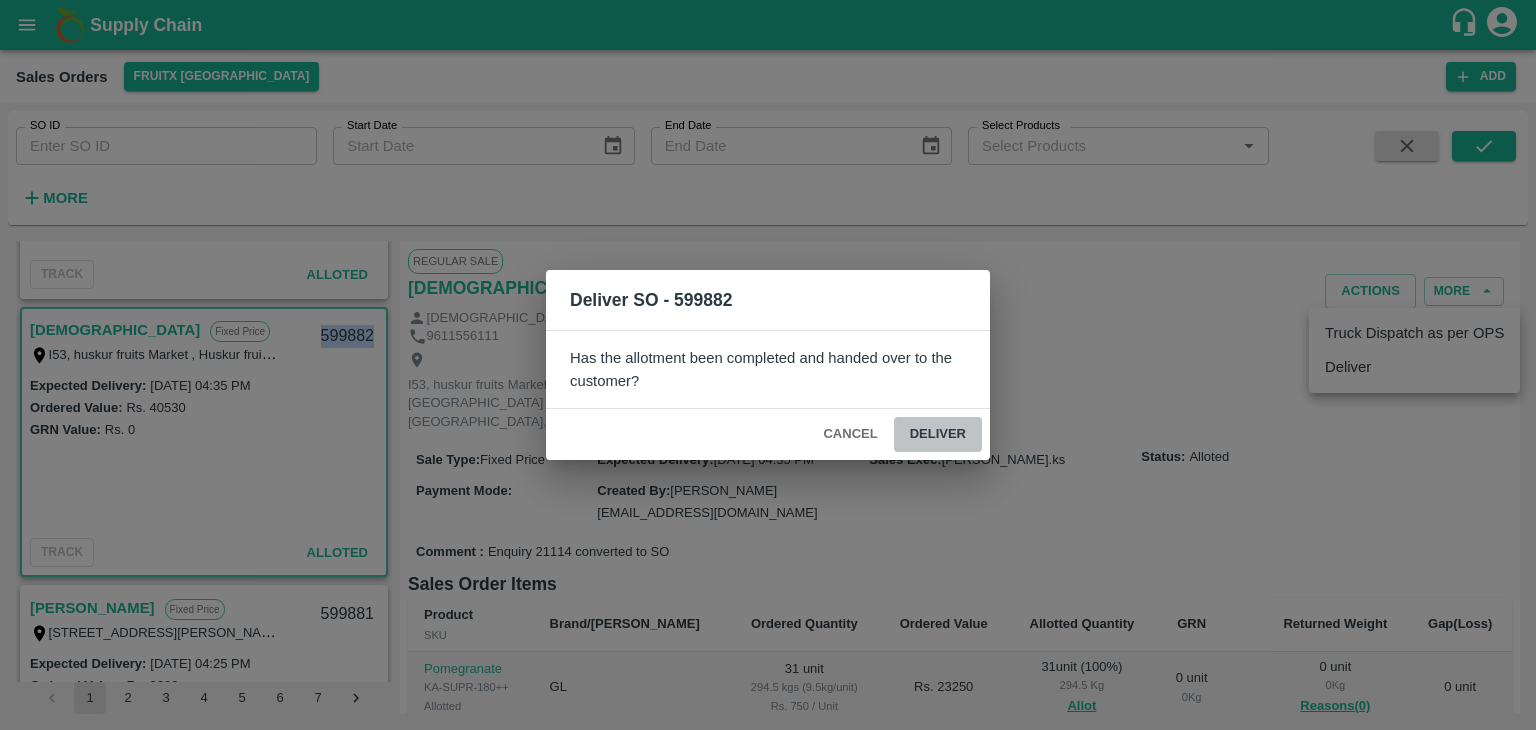 click on "Deliver" at bounding box center [938, 434] 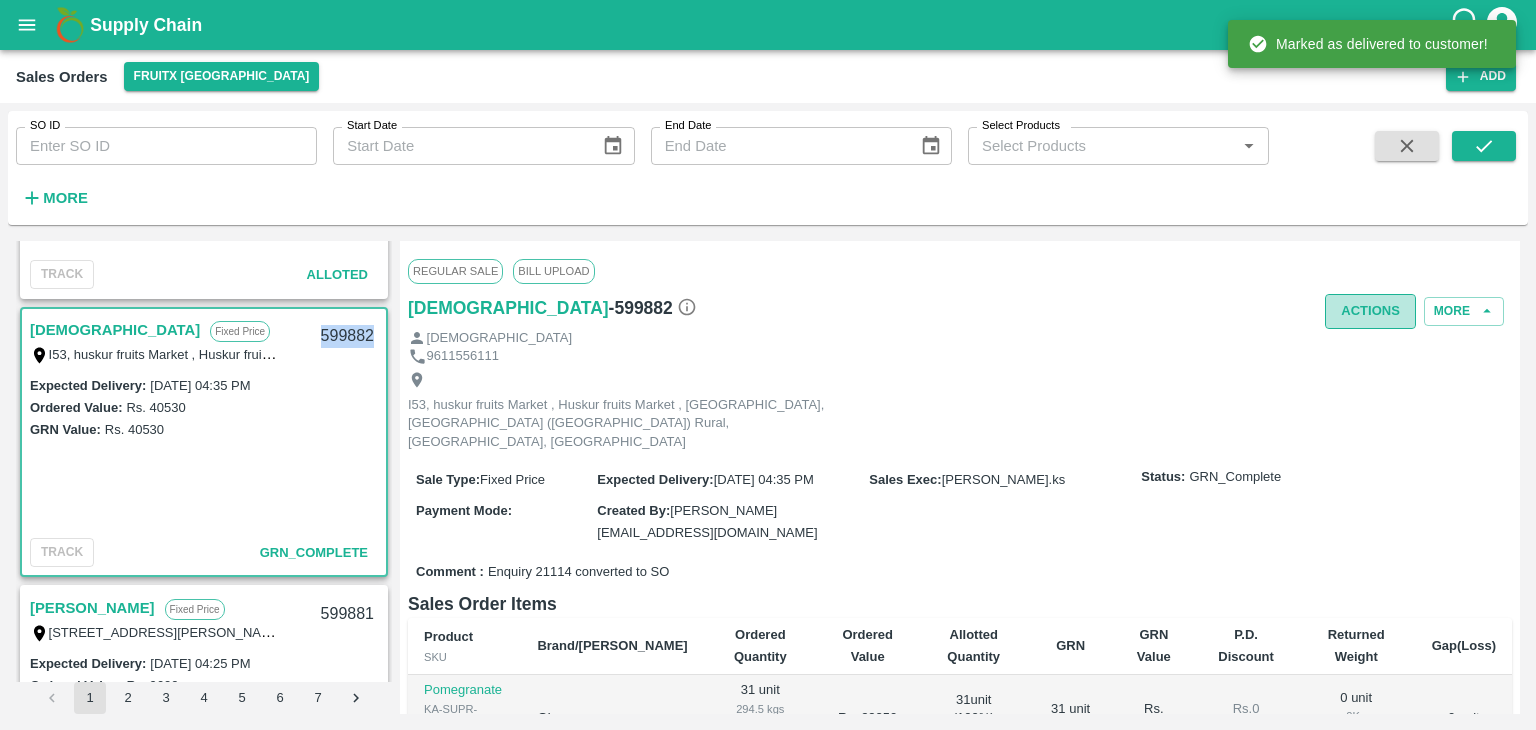 click on "Actions" at bounding box center (1370, 311) 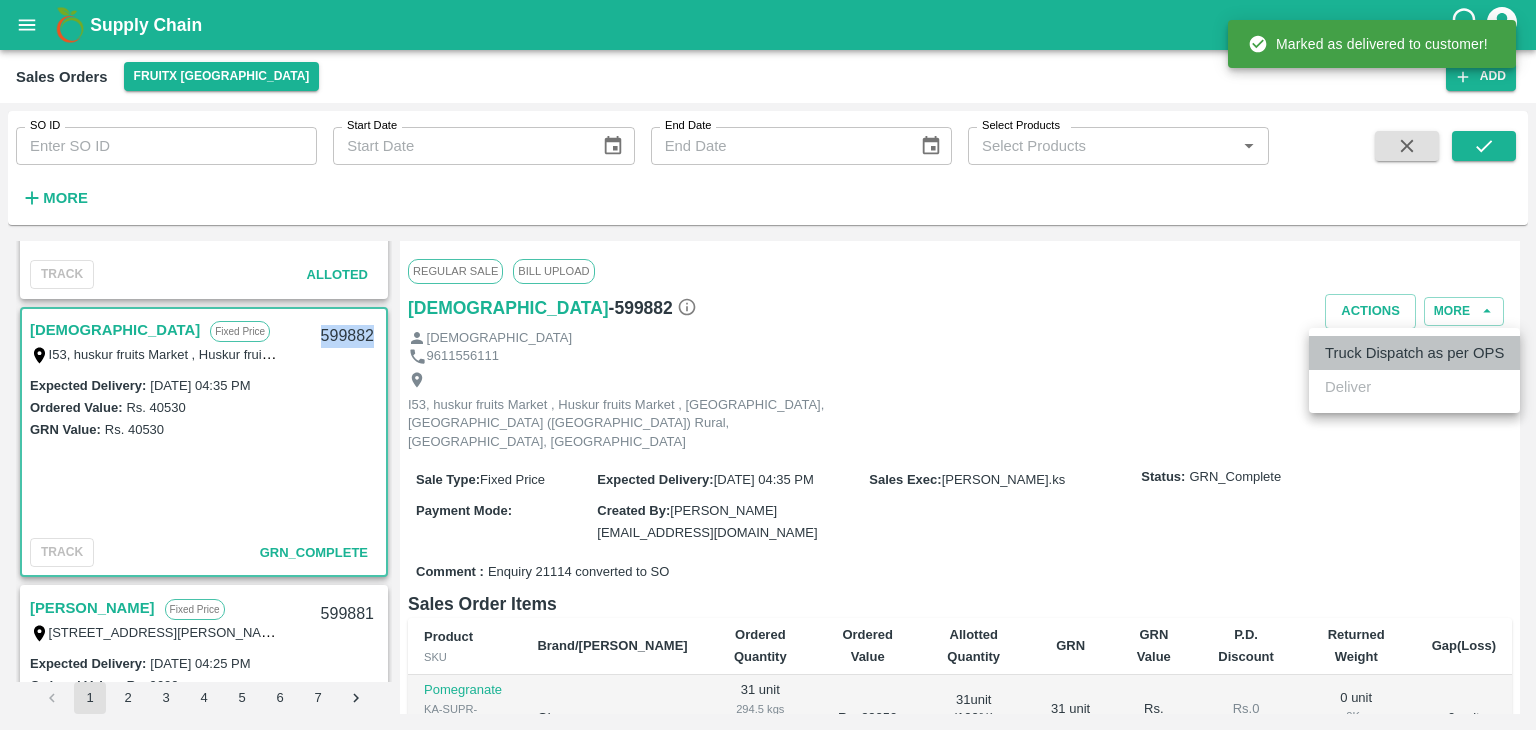 click on "Truck Dispatch as per OPS" at bounding box center (1414, 353) 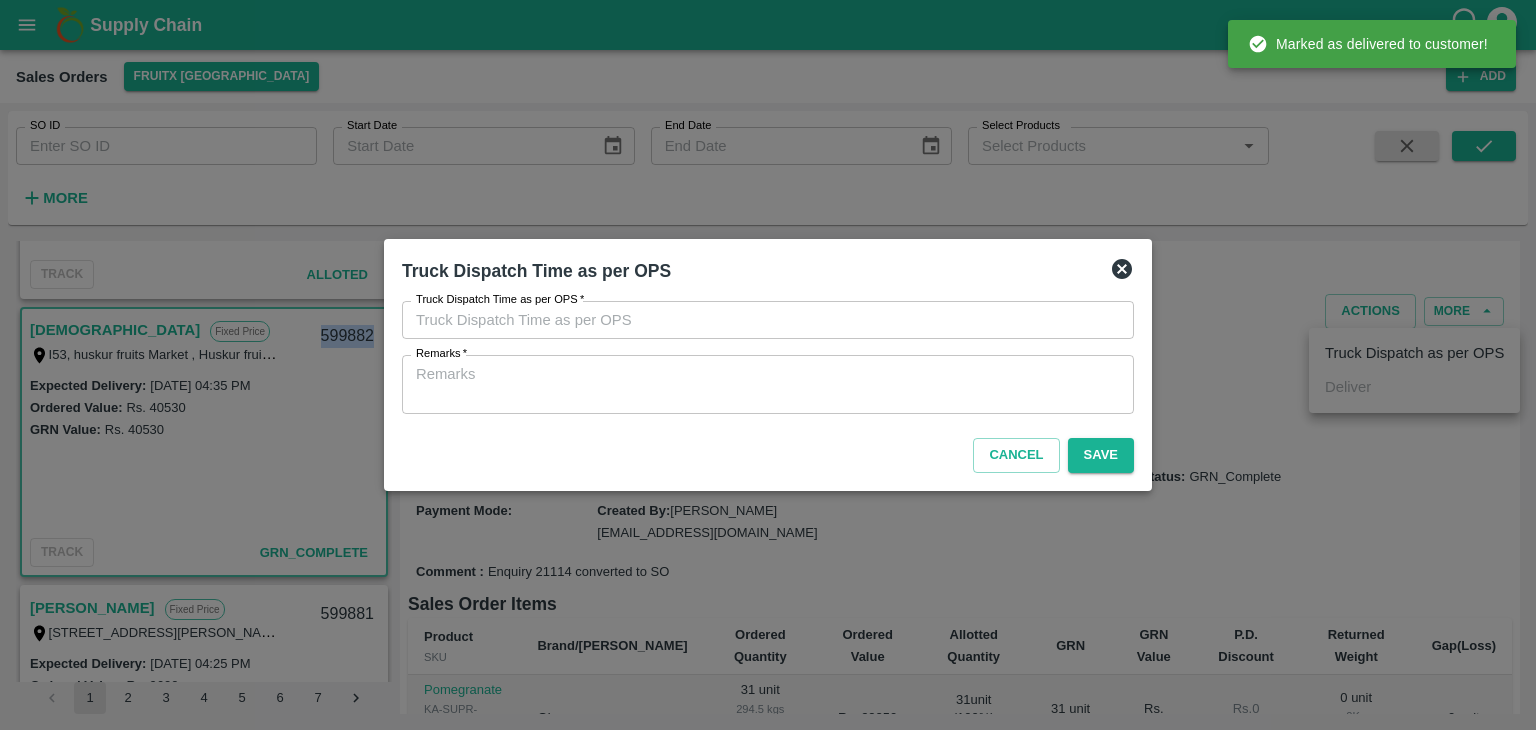 type on "17/07/2025 05:08 PM" 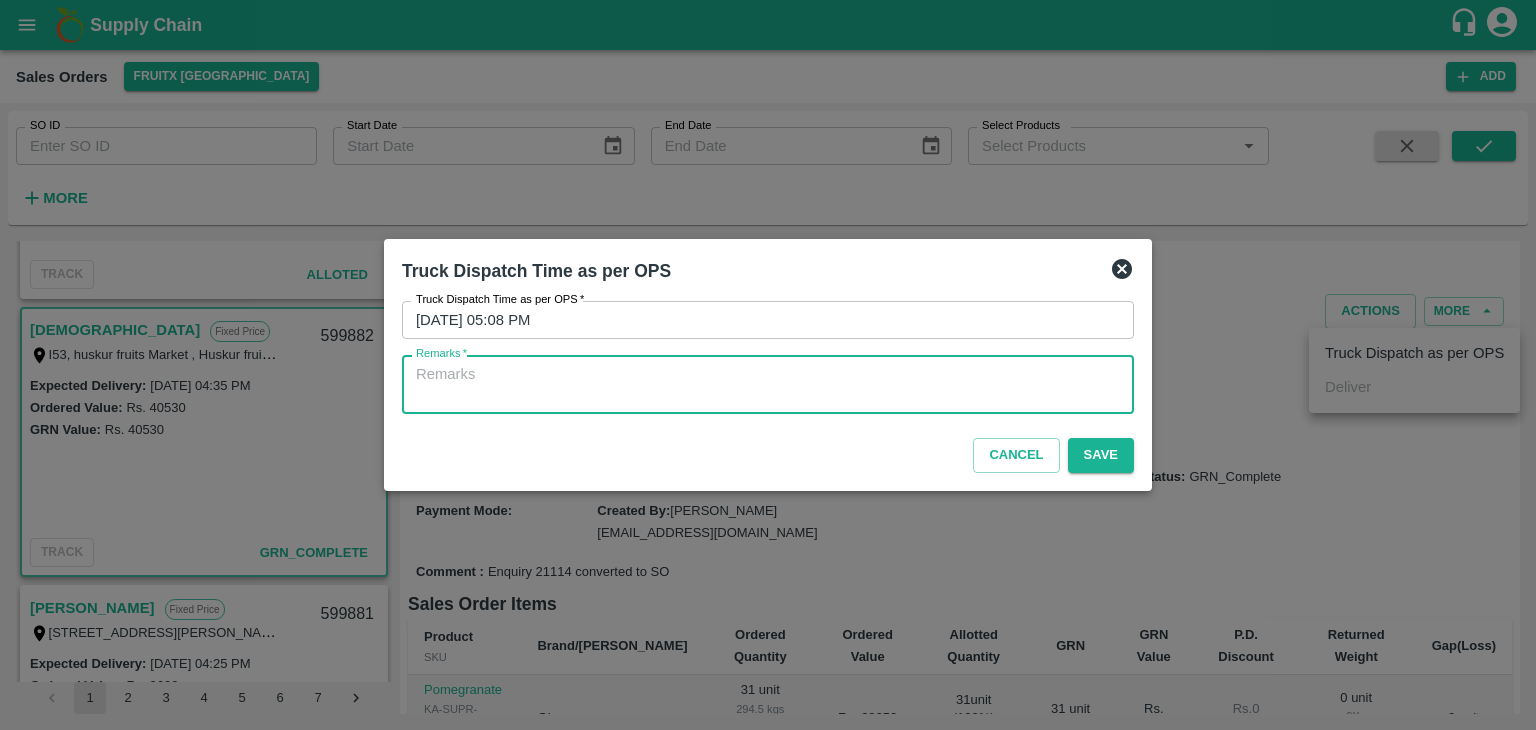 click on "Remarks   *" at bounding box center (768, 385) 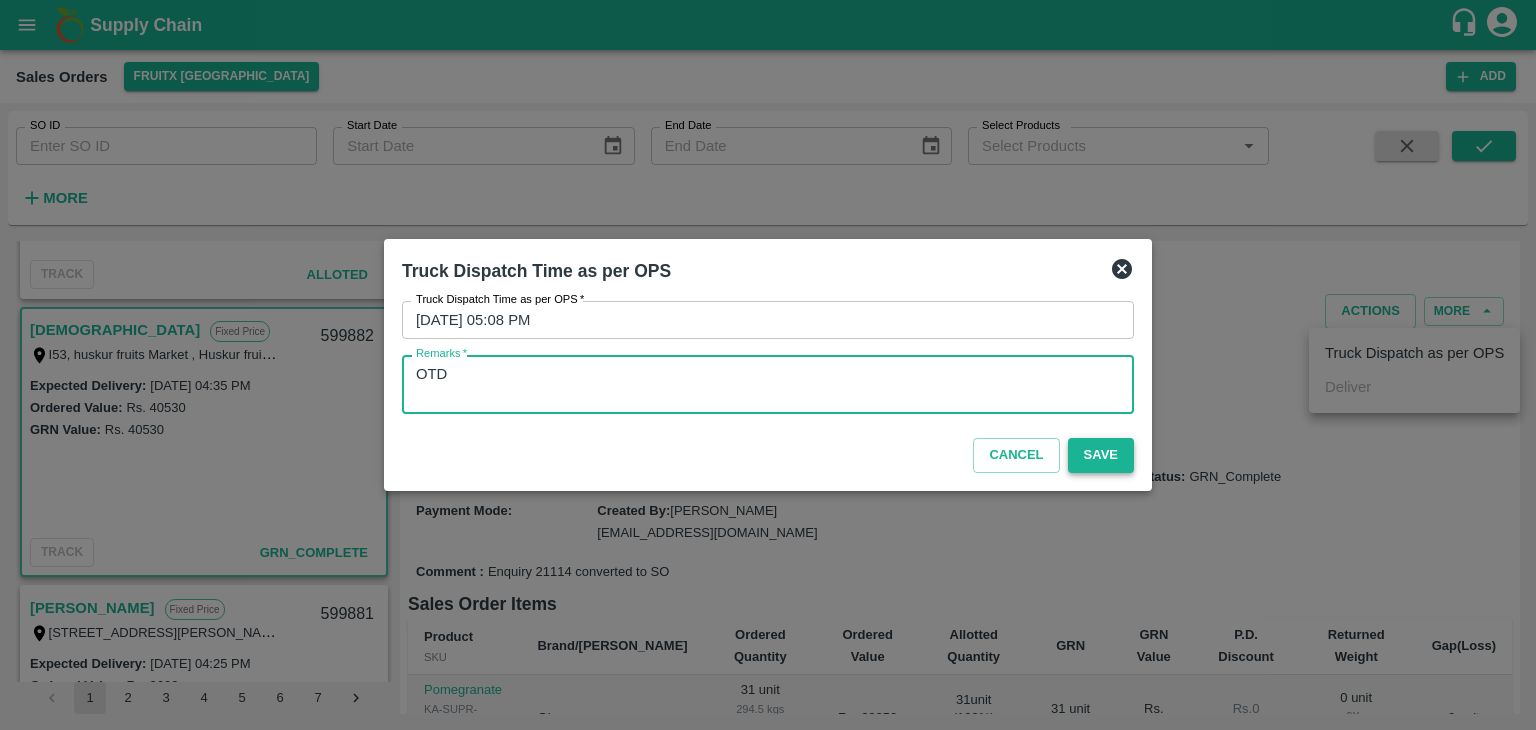 type on "OTD" 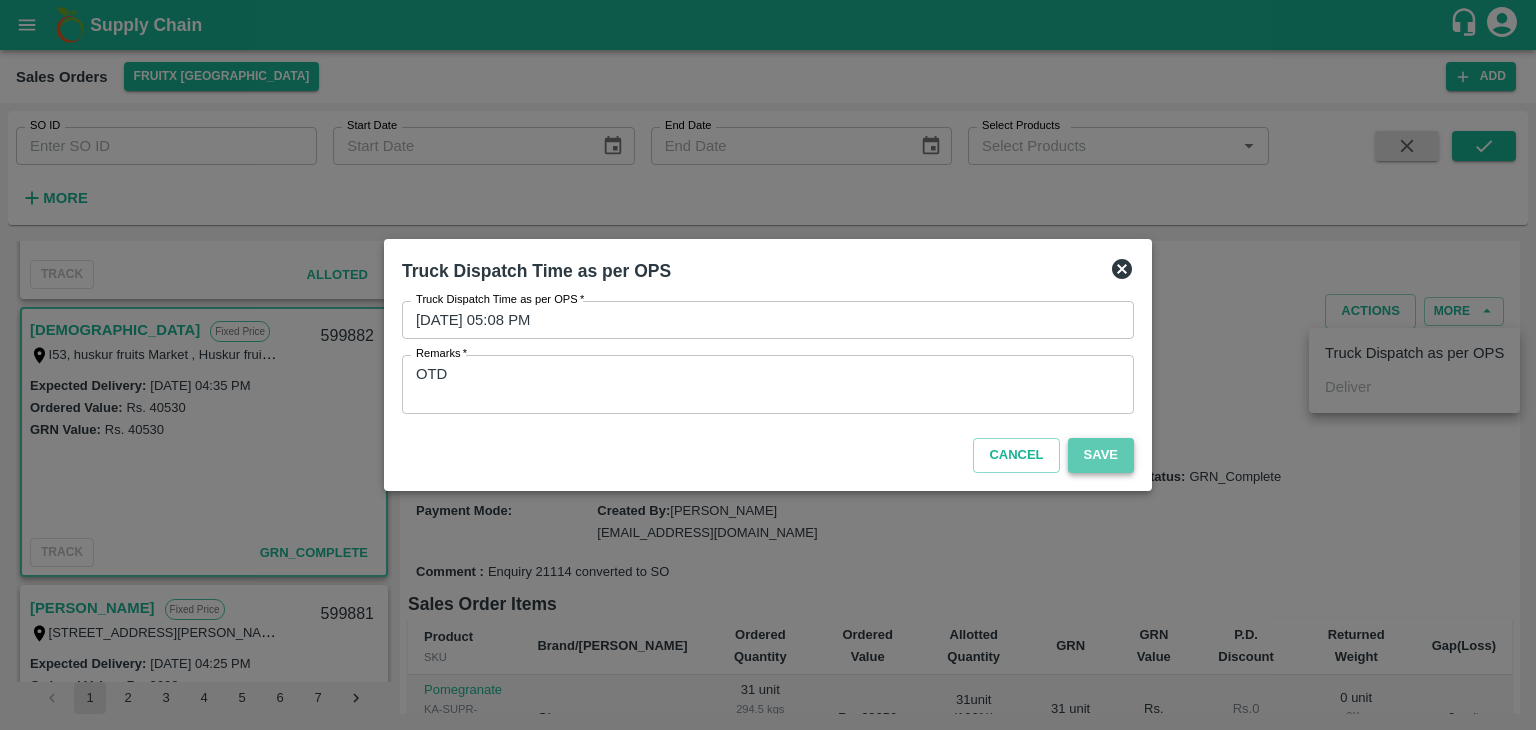 click on "Save" at bounding box center (1101, 455) 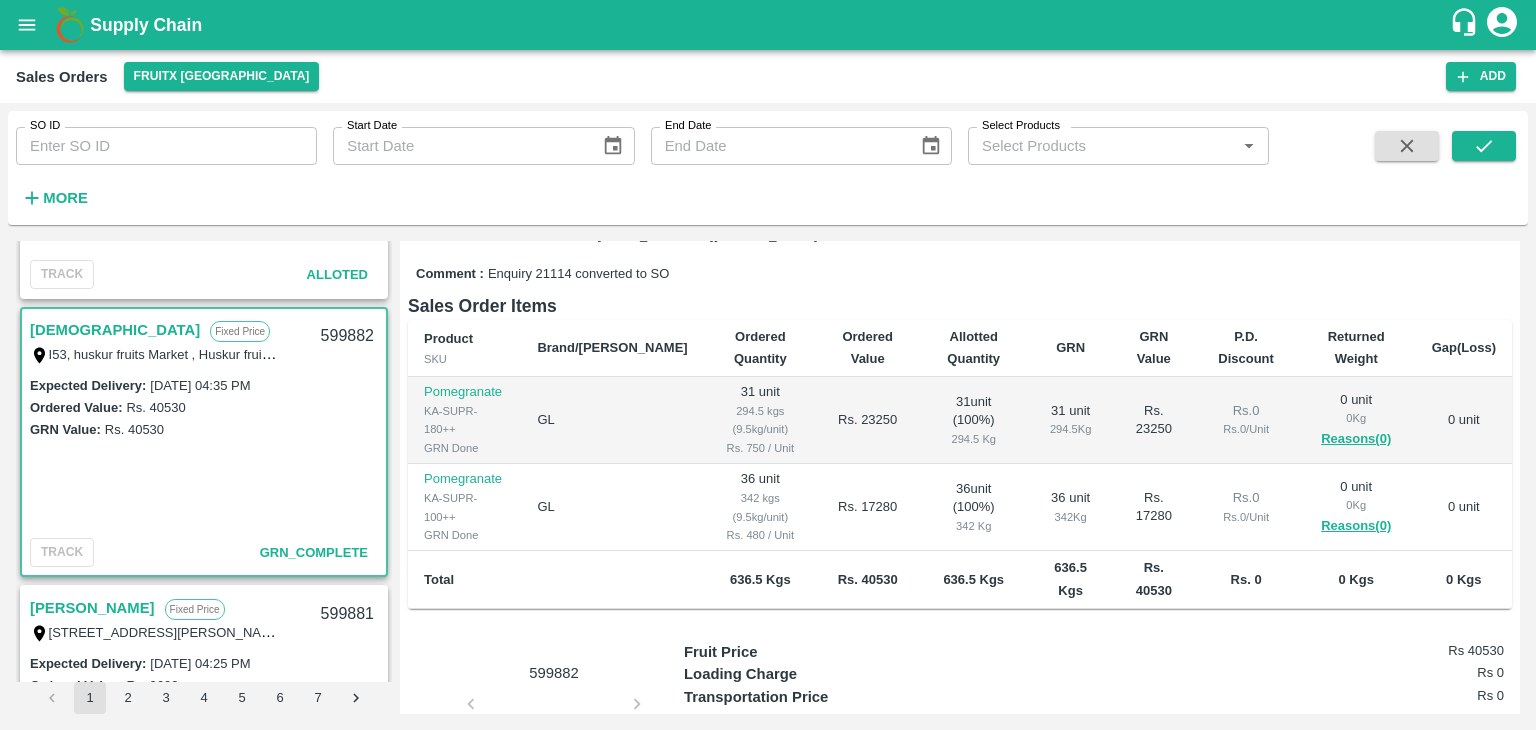 scroll, scrollTop: 0, scrollLeft: 0, axis: both 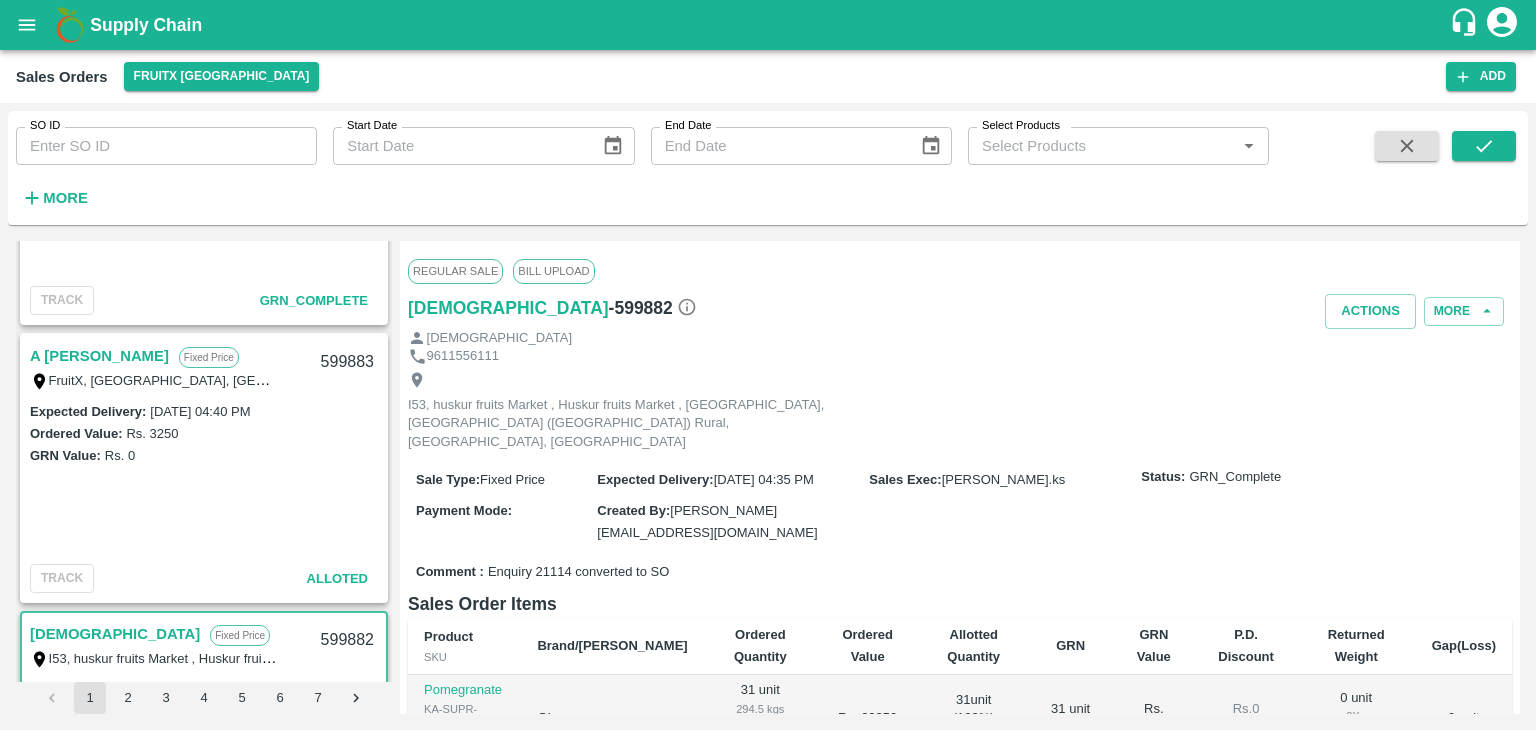 click on "A [PERSON_NAME]" at bounding box center [99, 356] 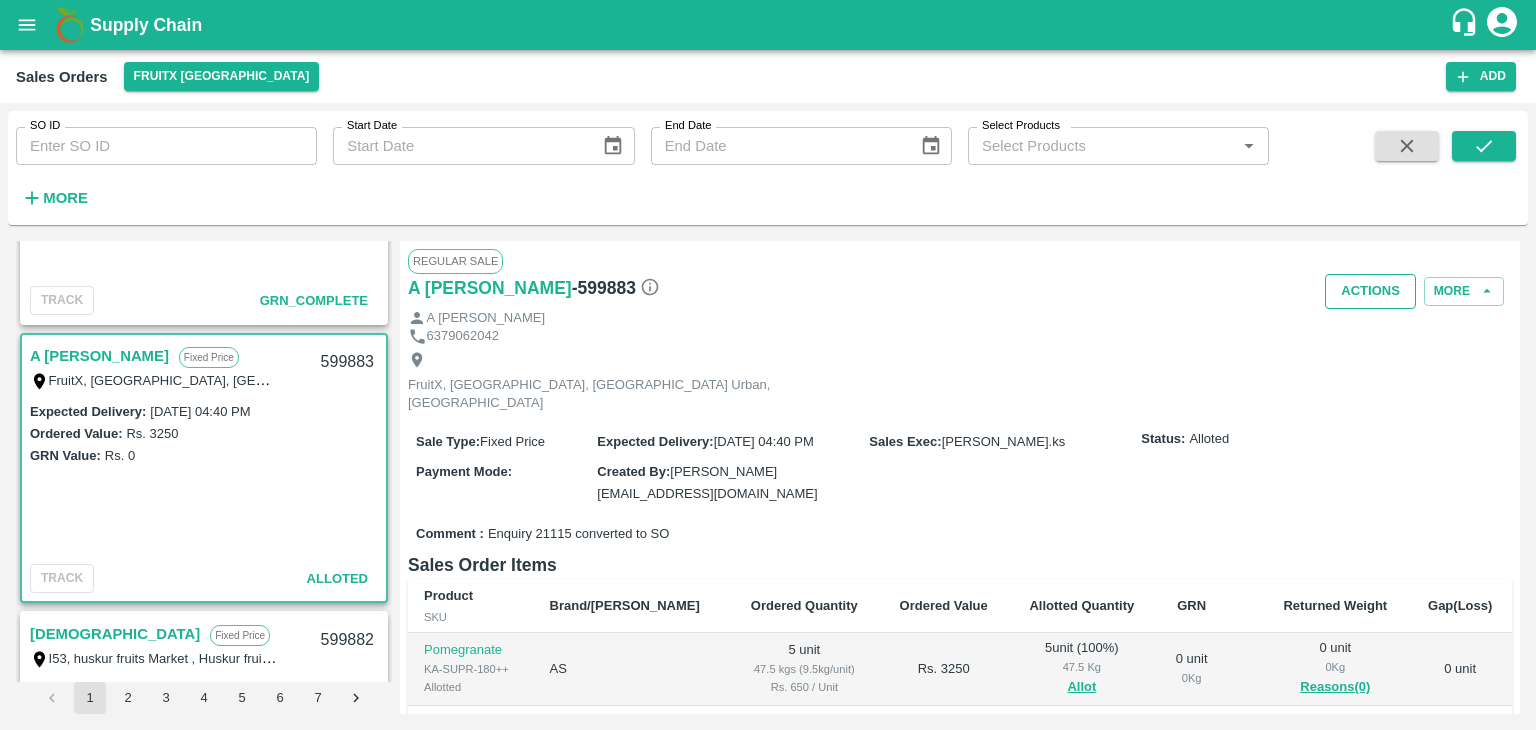 click on "Actions" at bounding box center [1370, 291] 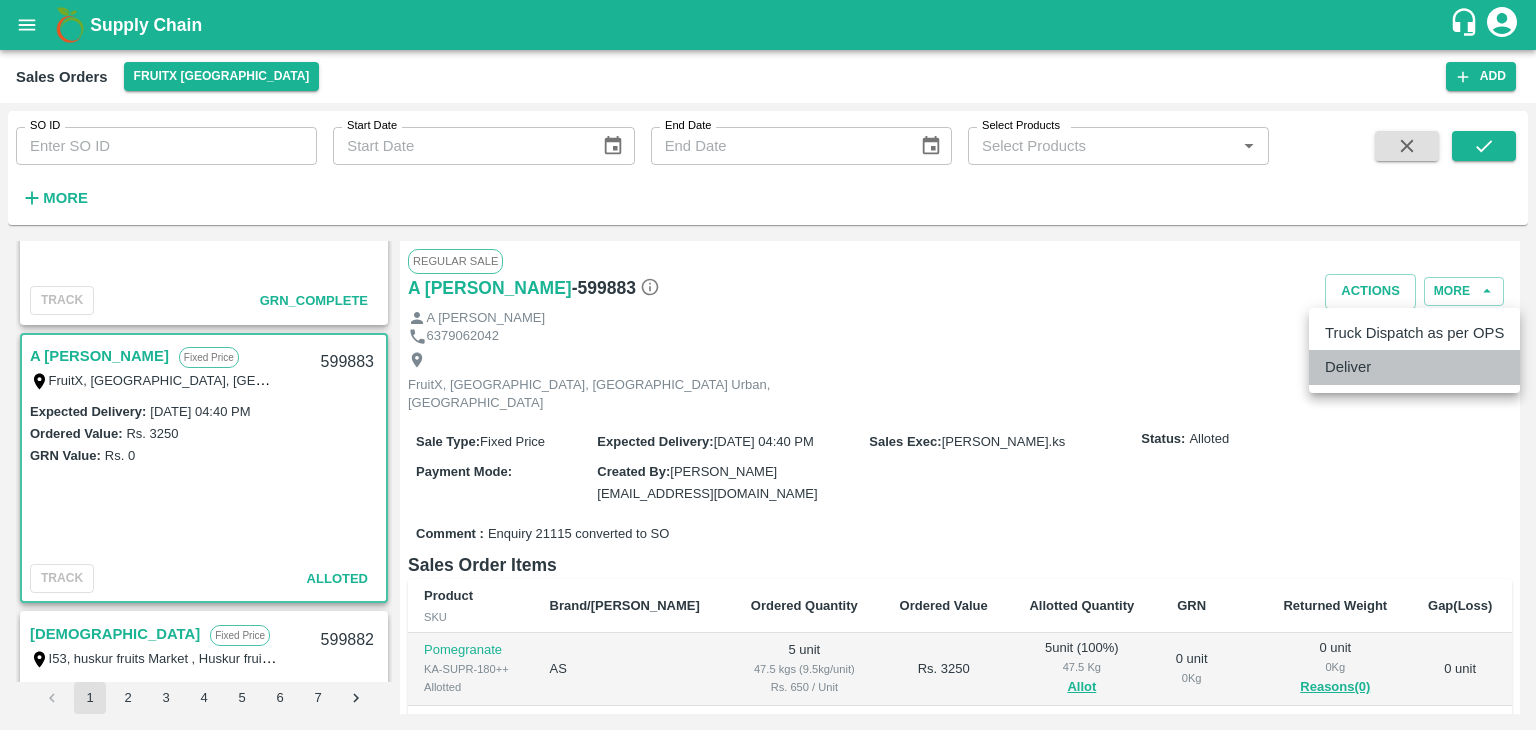 click on "Deliver" at bounding box center (1414, 367) 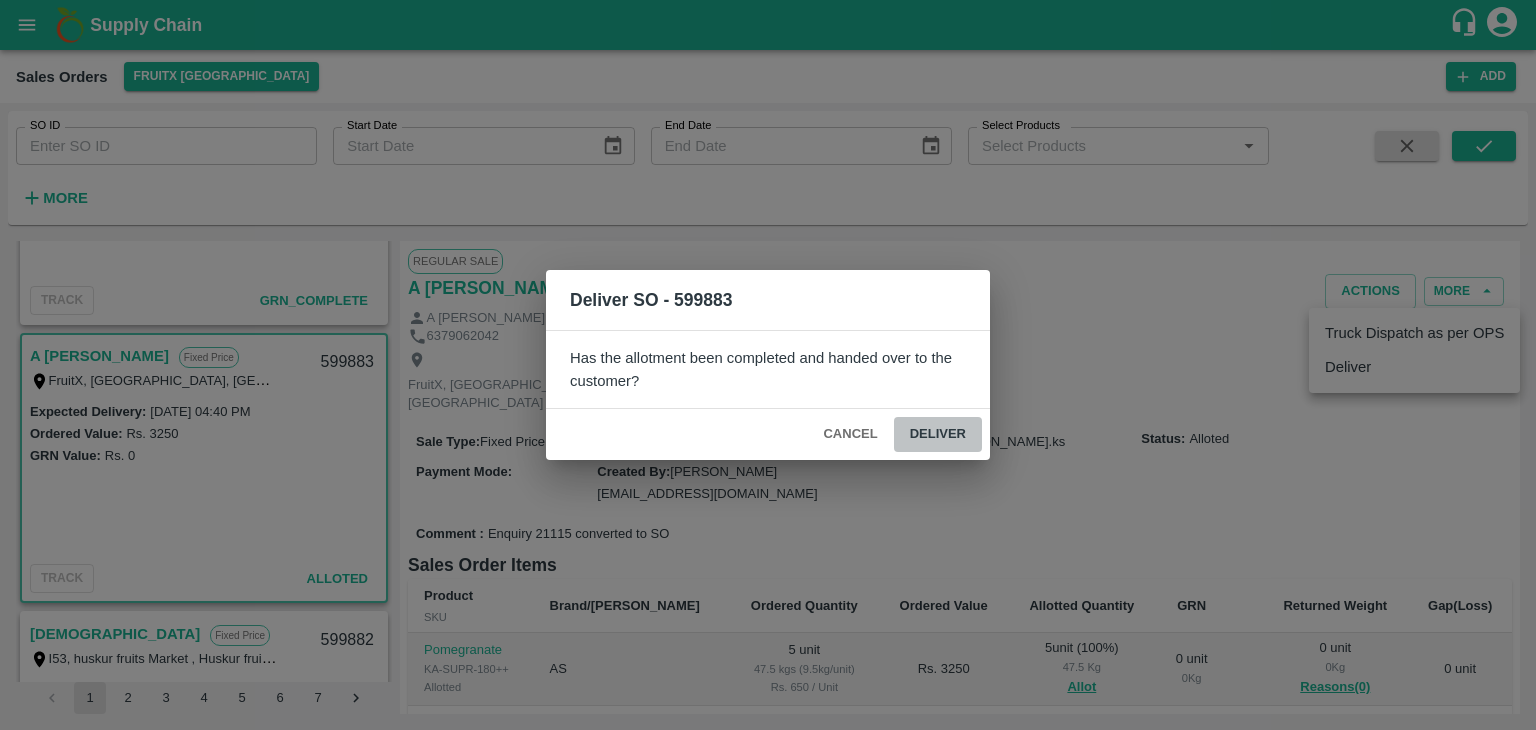 click on "Deliver" at bounding box center [938, 434] 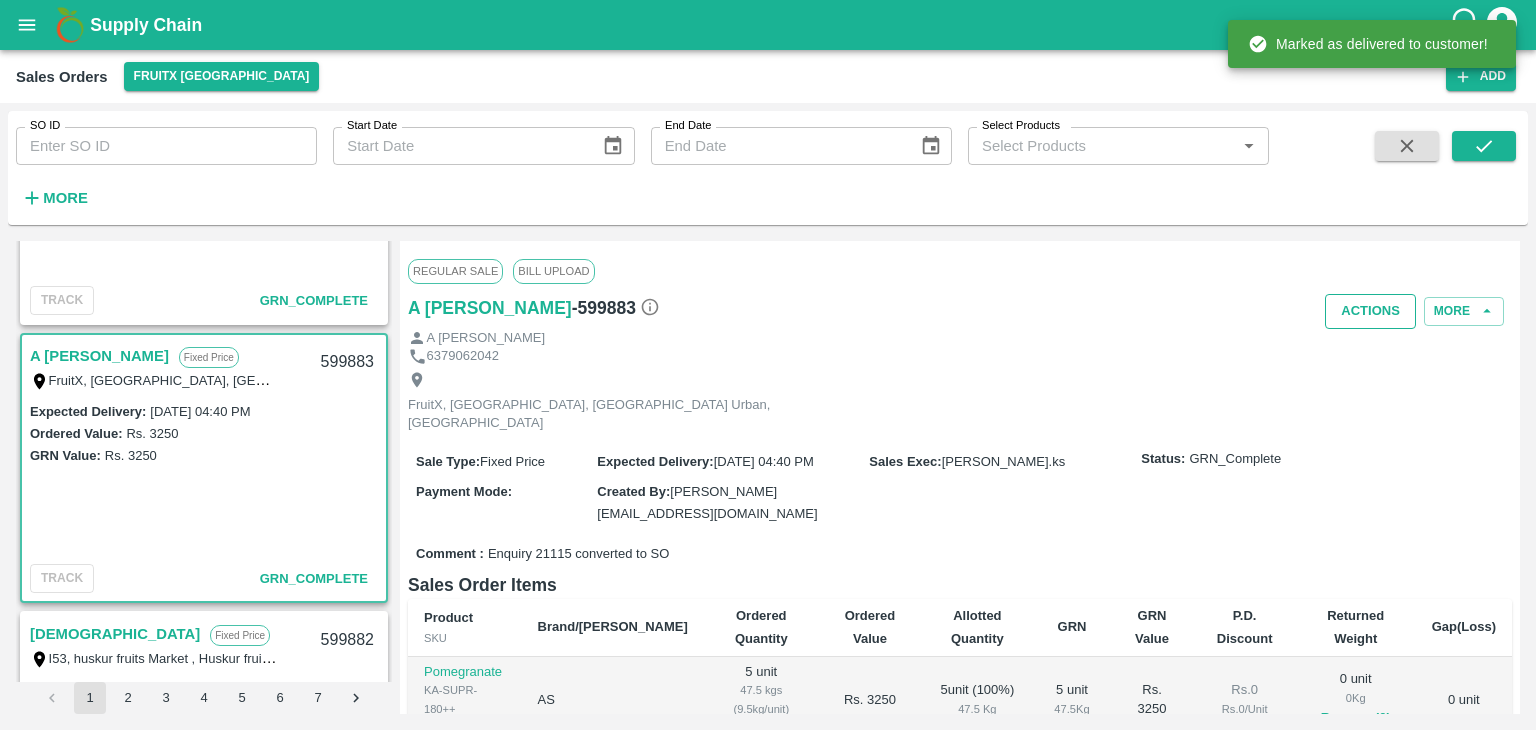 click on "Actions" at bounding box center [1370, 311] 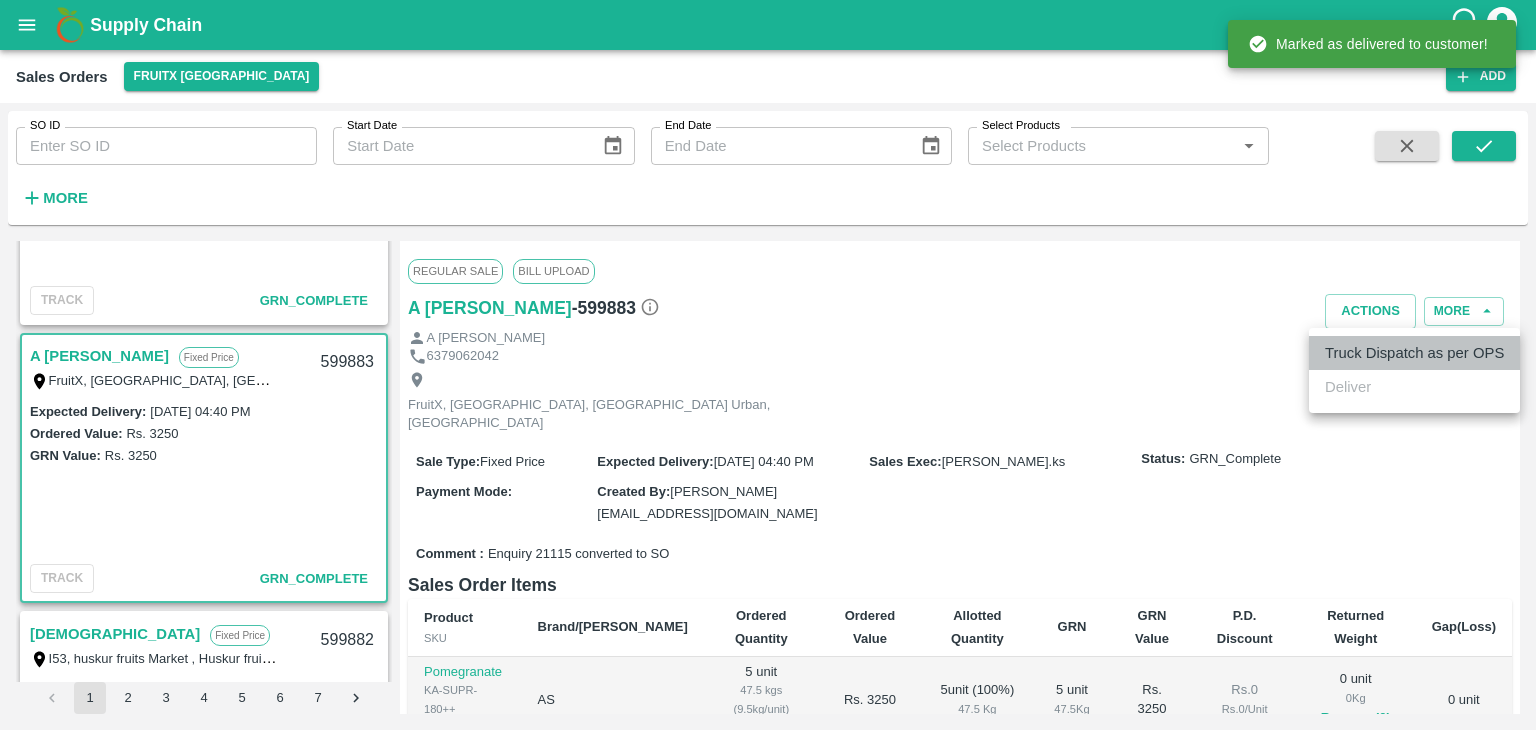 click on "Truck Dispatch as per OPS" at bounding box center [1414, 353] 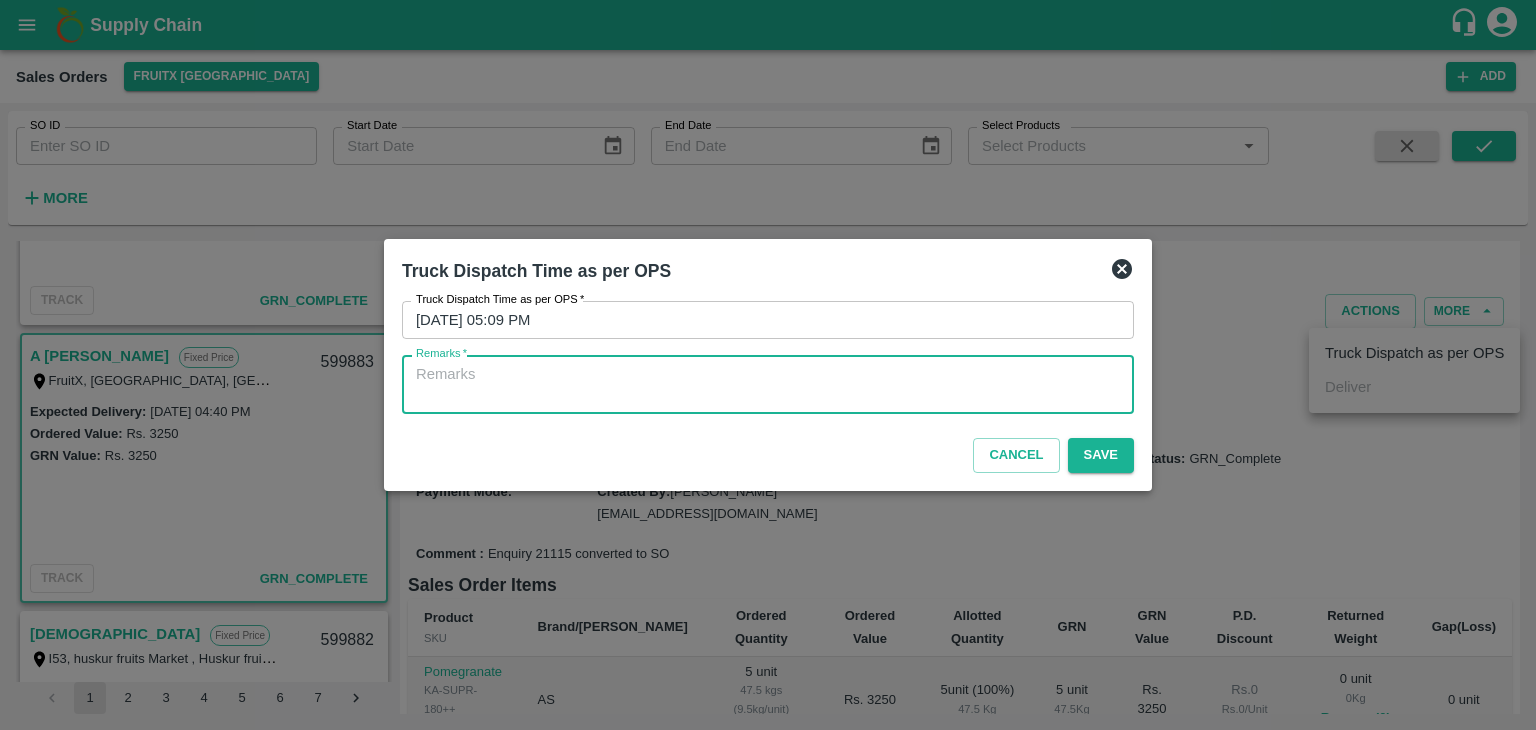 click on "Remarks   *" at bounding box center (768, 385) 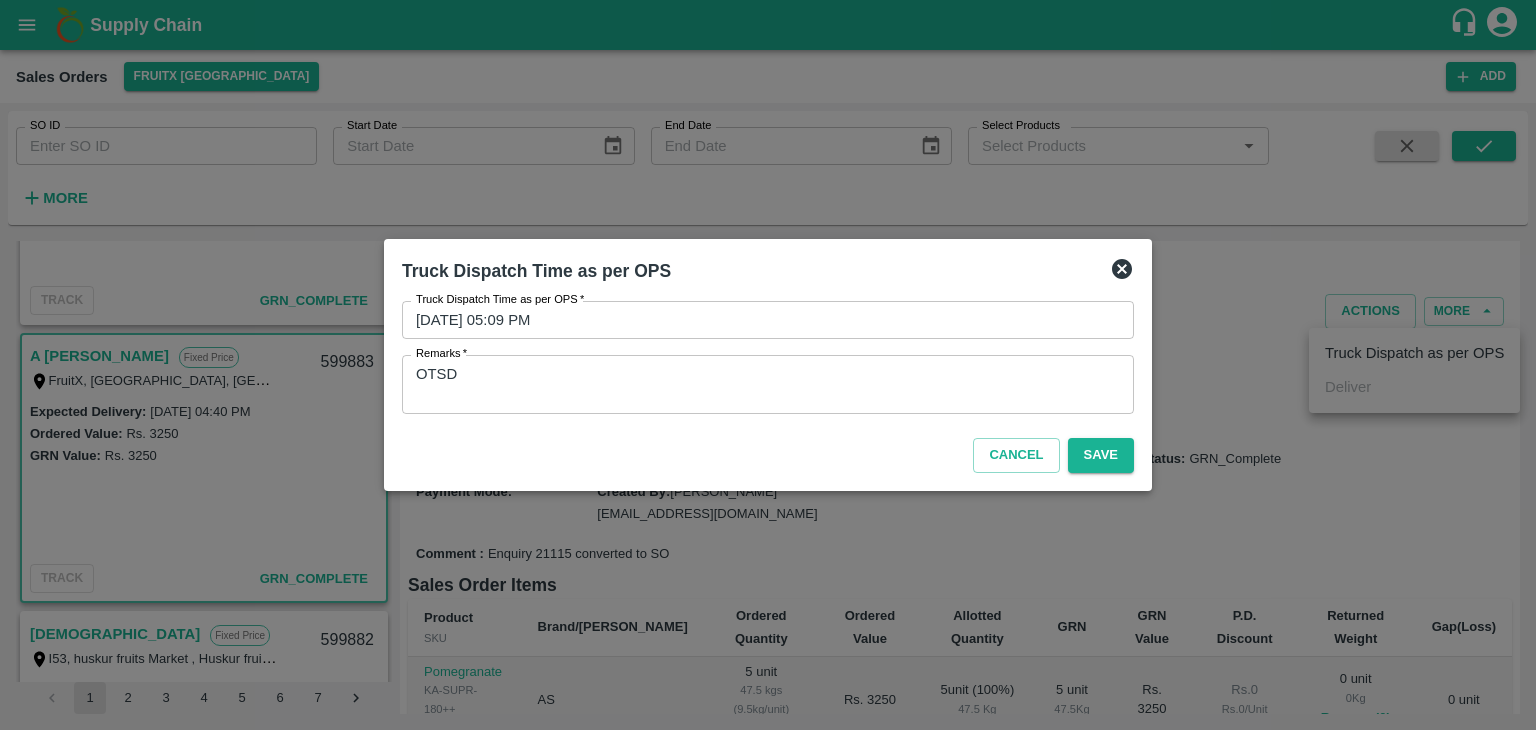 click on "OTSD x Remarks" at bounding box center (768, 384) 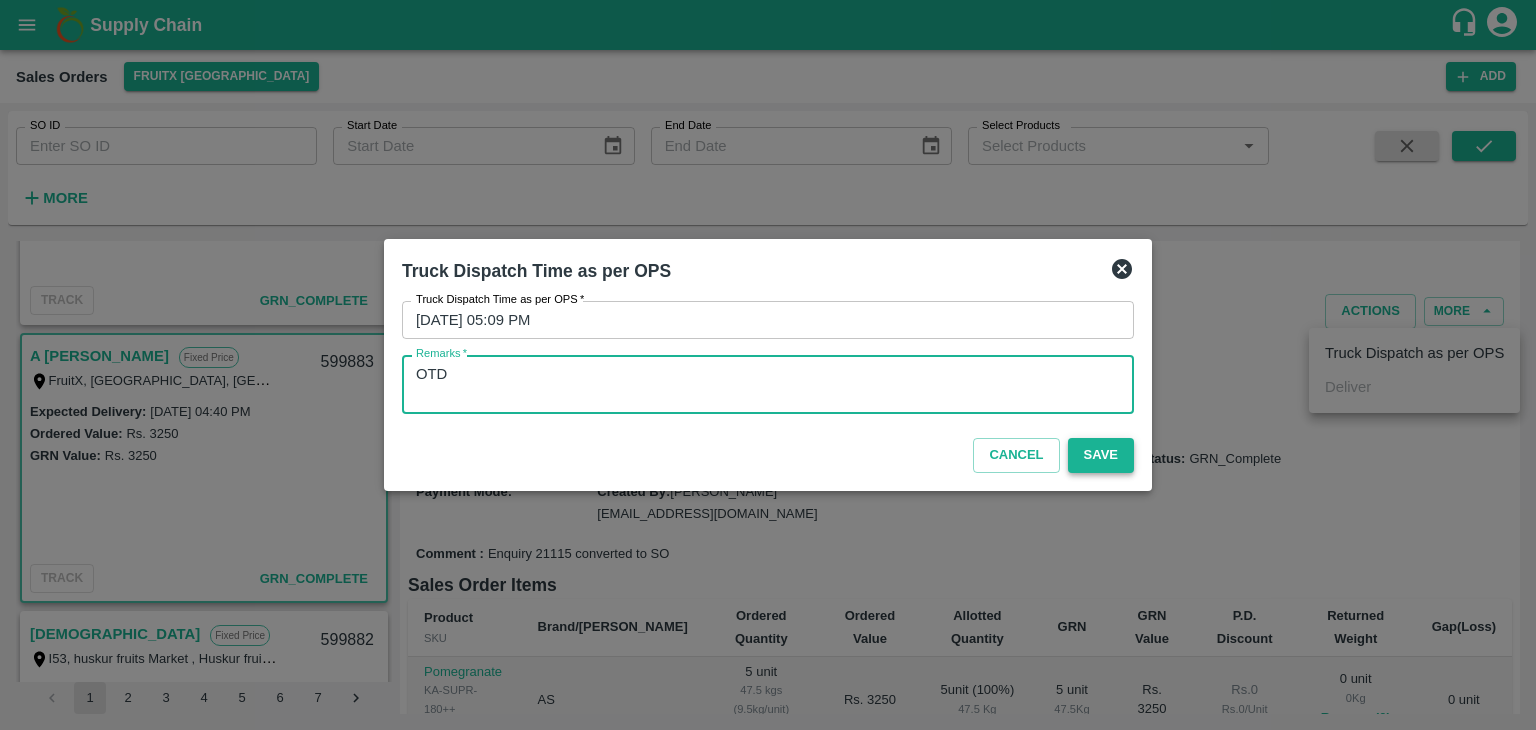 type on "OTD" 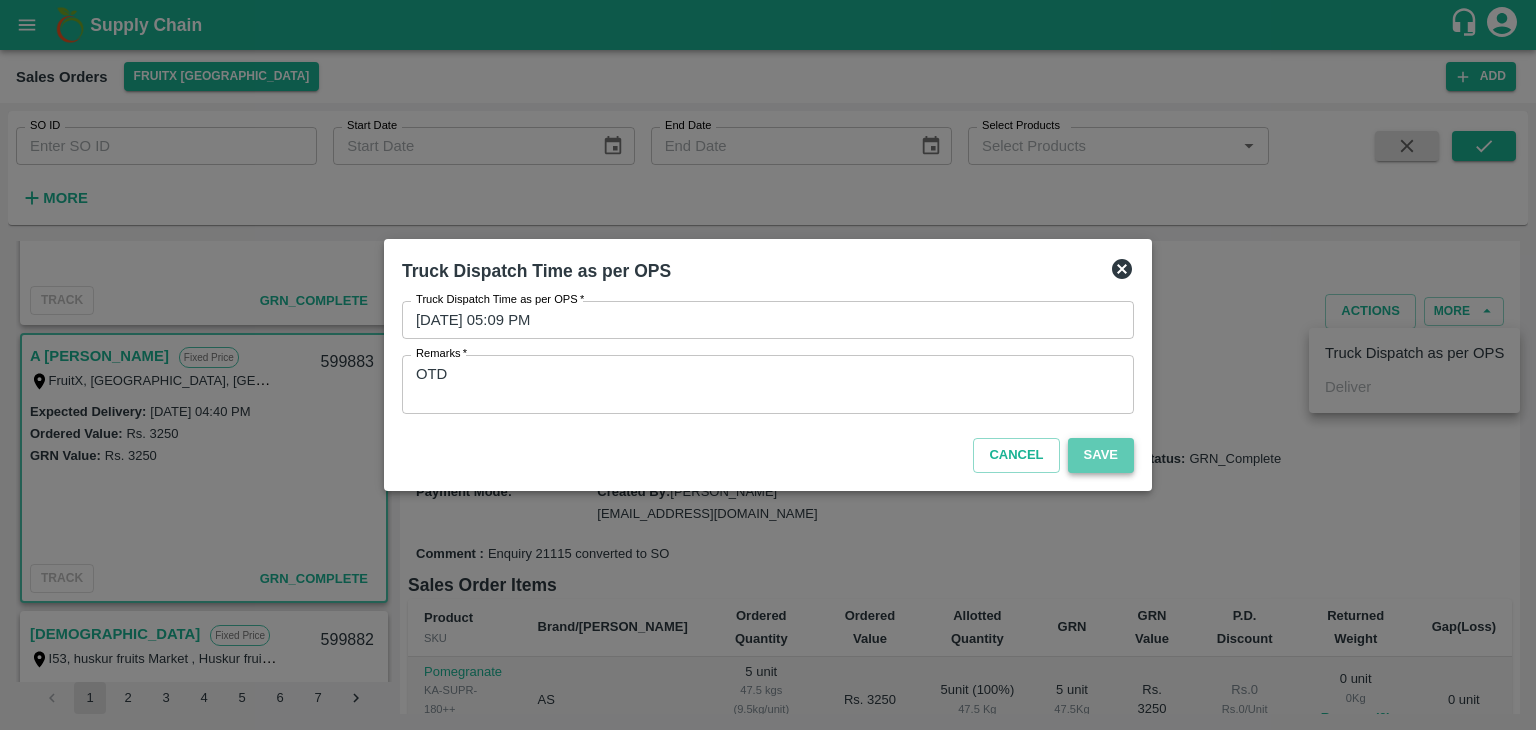click on "Save" at bounding box center (1101, 455) 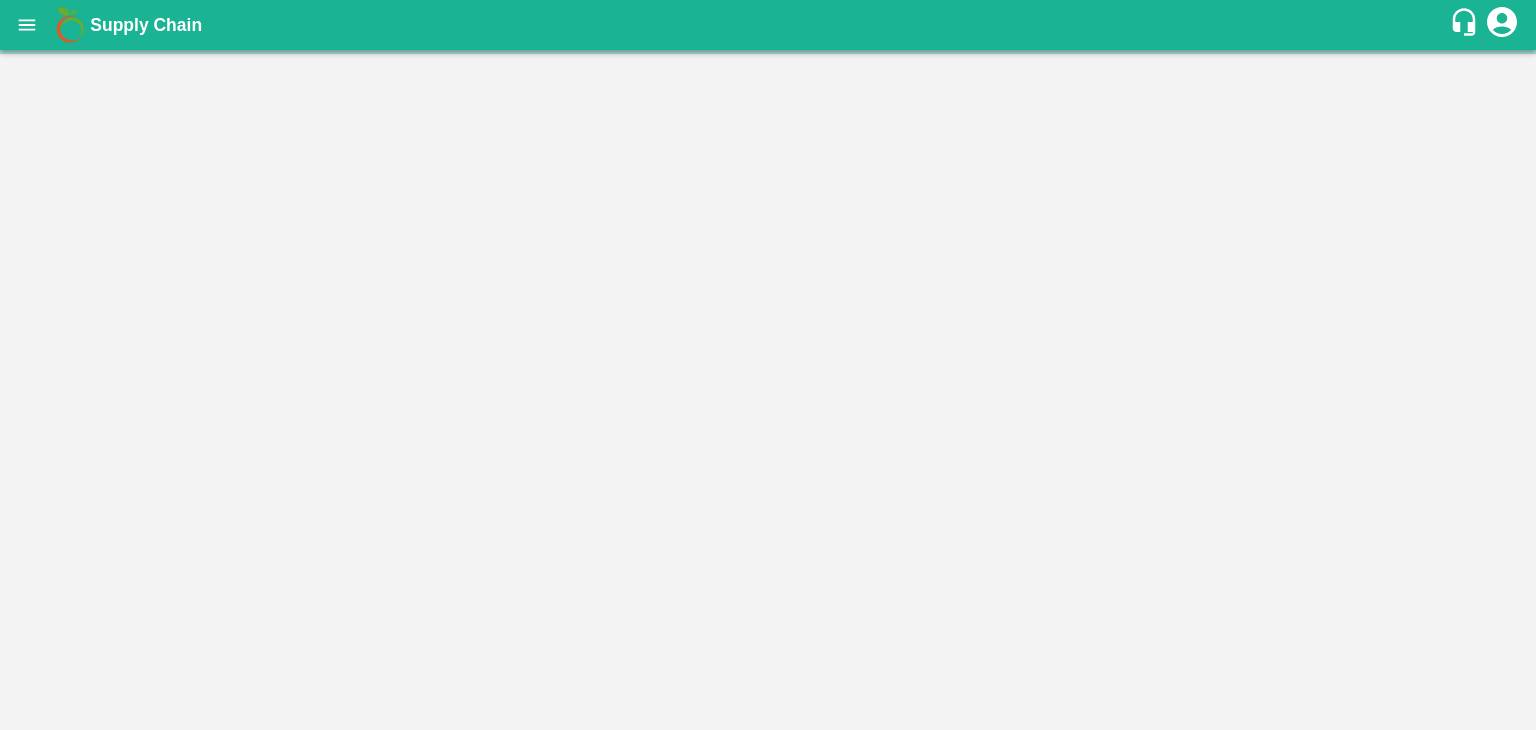 scroll, scrollTop: 0, scrollLeft: 0, axis: both 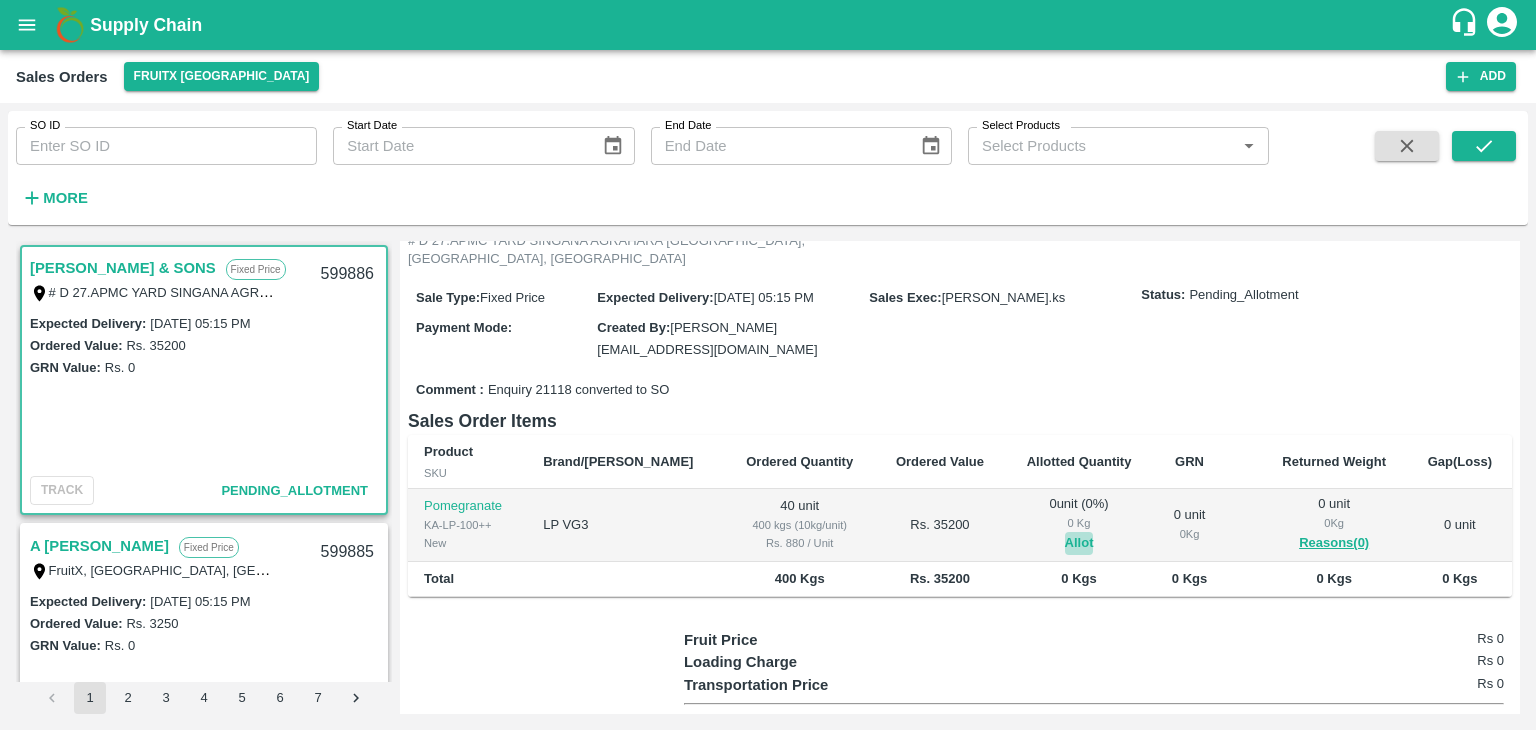 click on "Allot" at bounding box center [1079, 543] 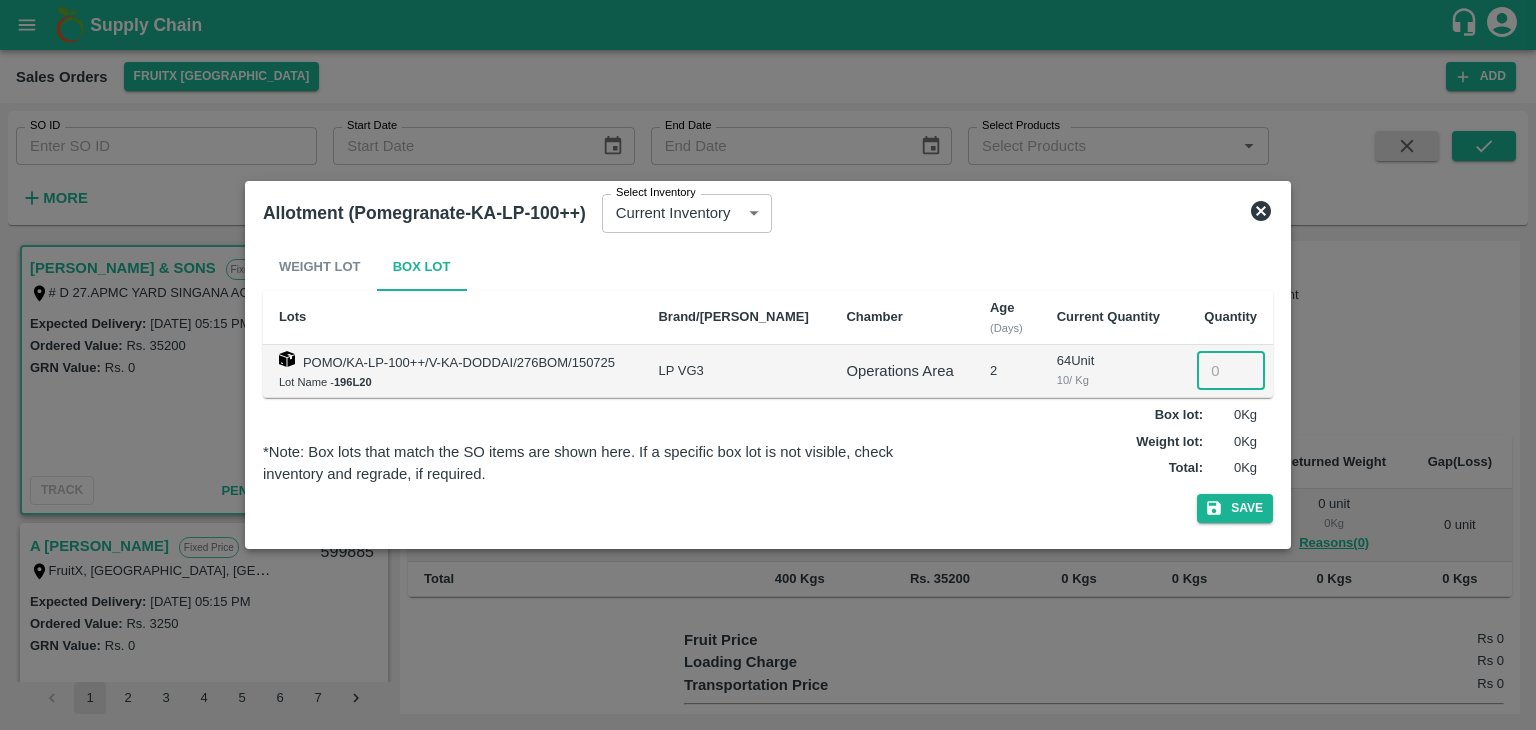 click at bounding box center (1231, 371) 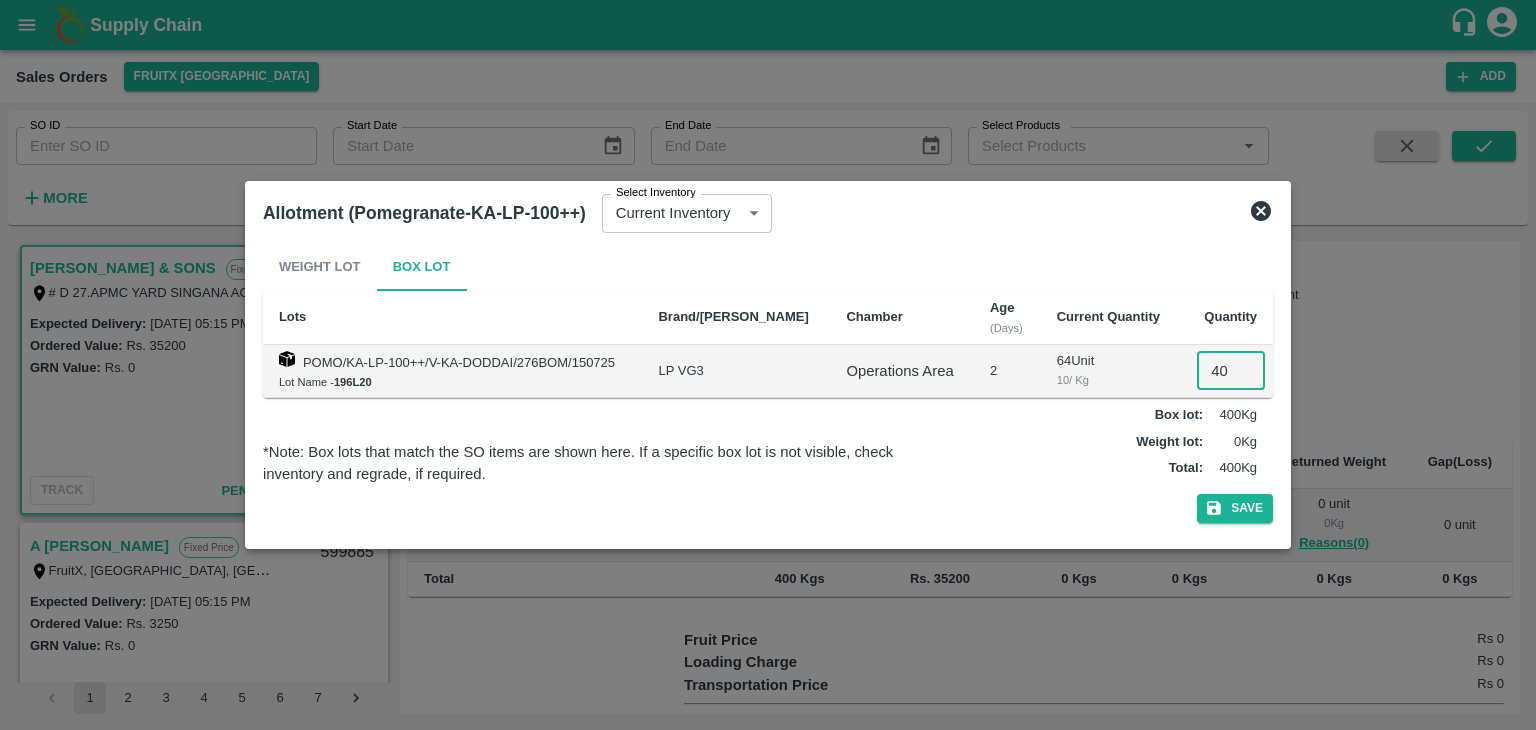 type on "40" 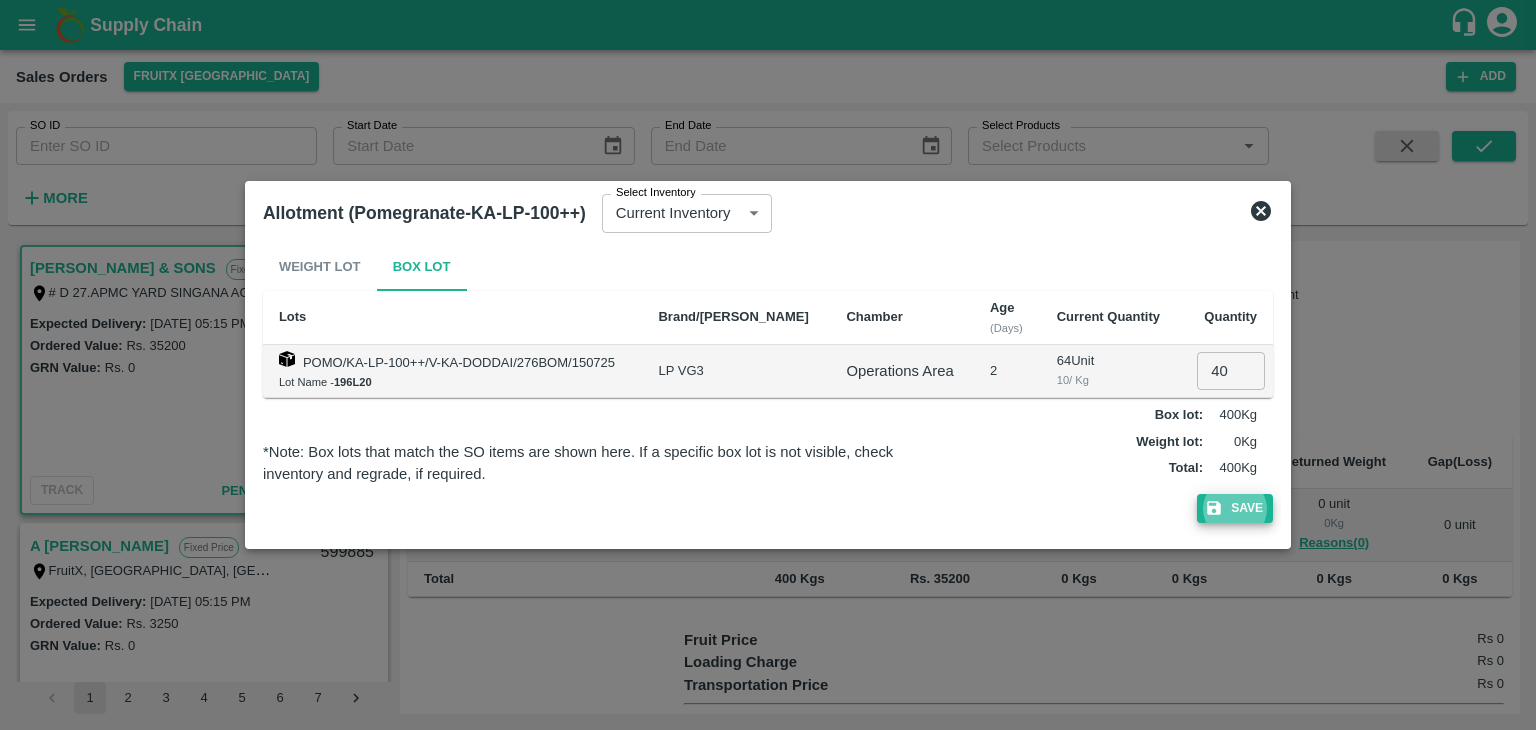 type 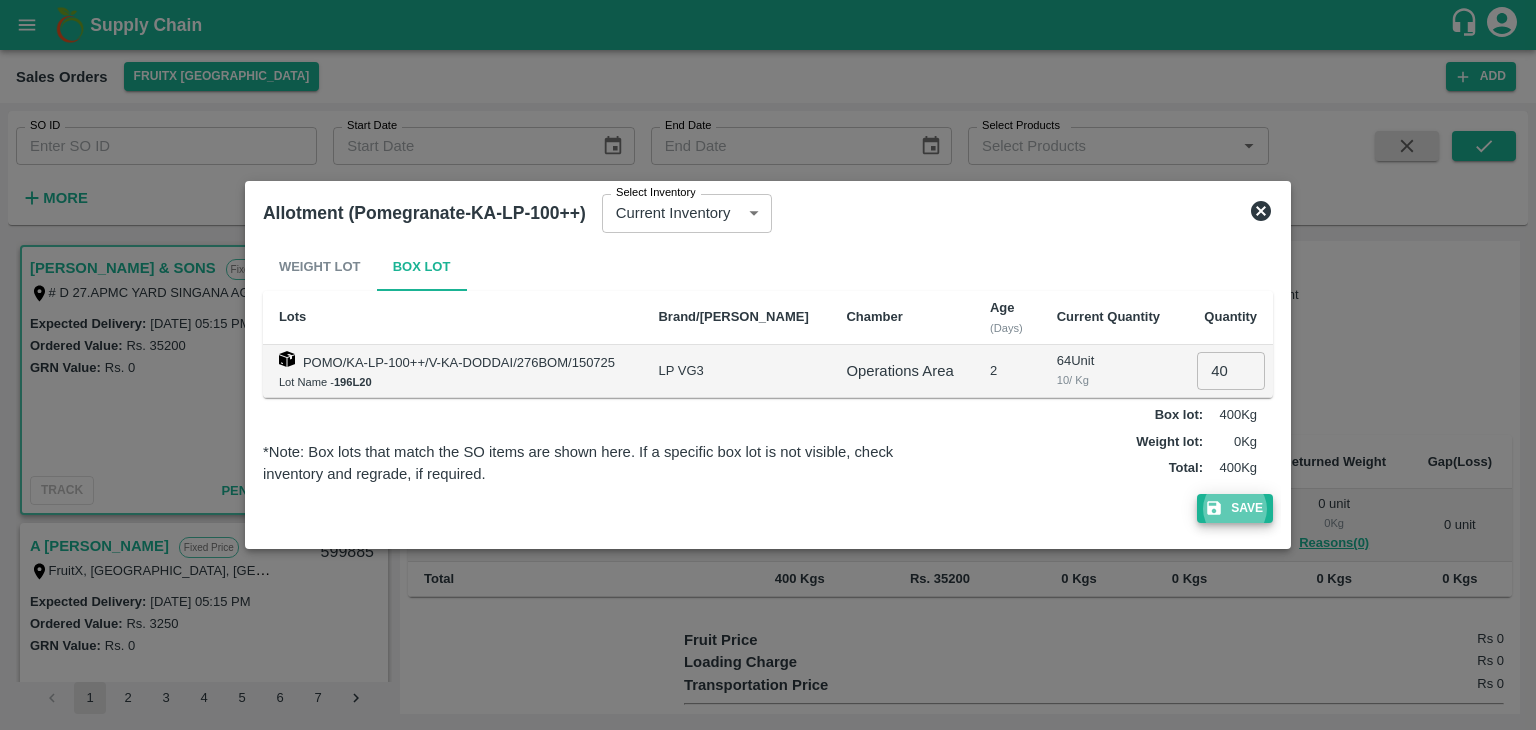 click on "Save" at bounding box center (1235, 508) 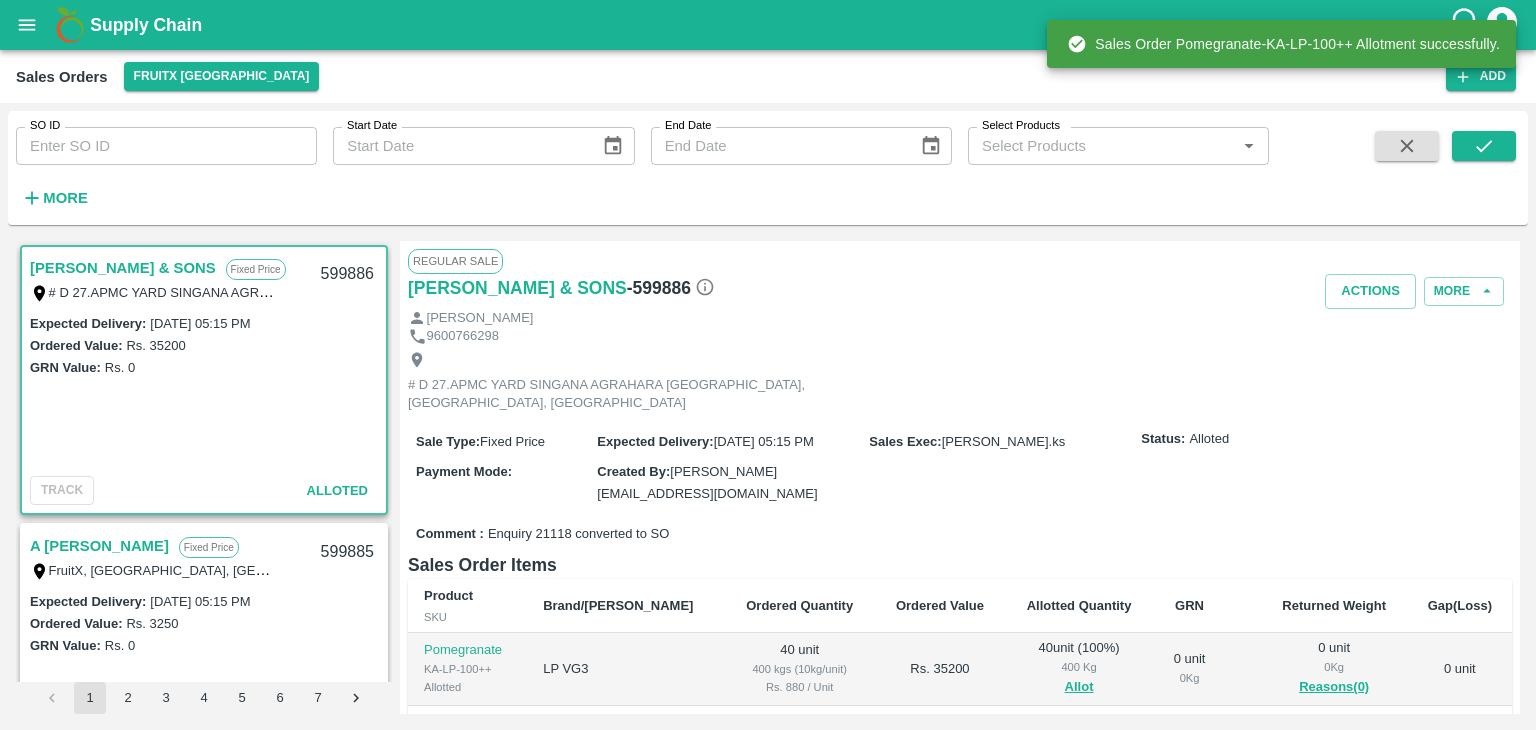 click on "599886" at bounding box center [347, 274] 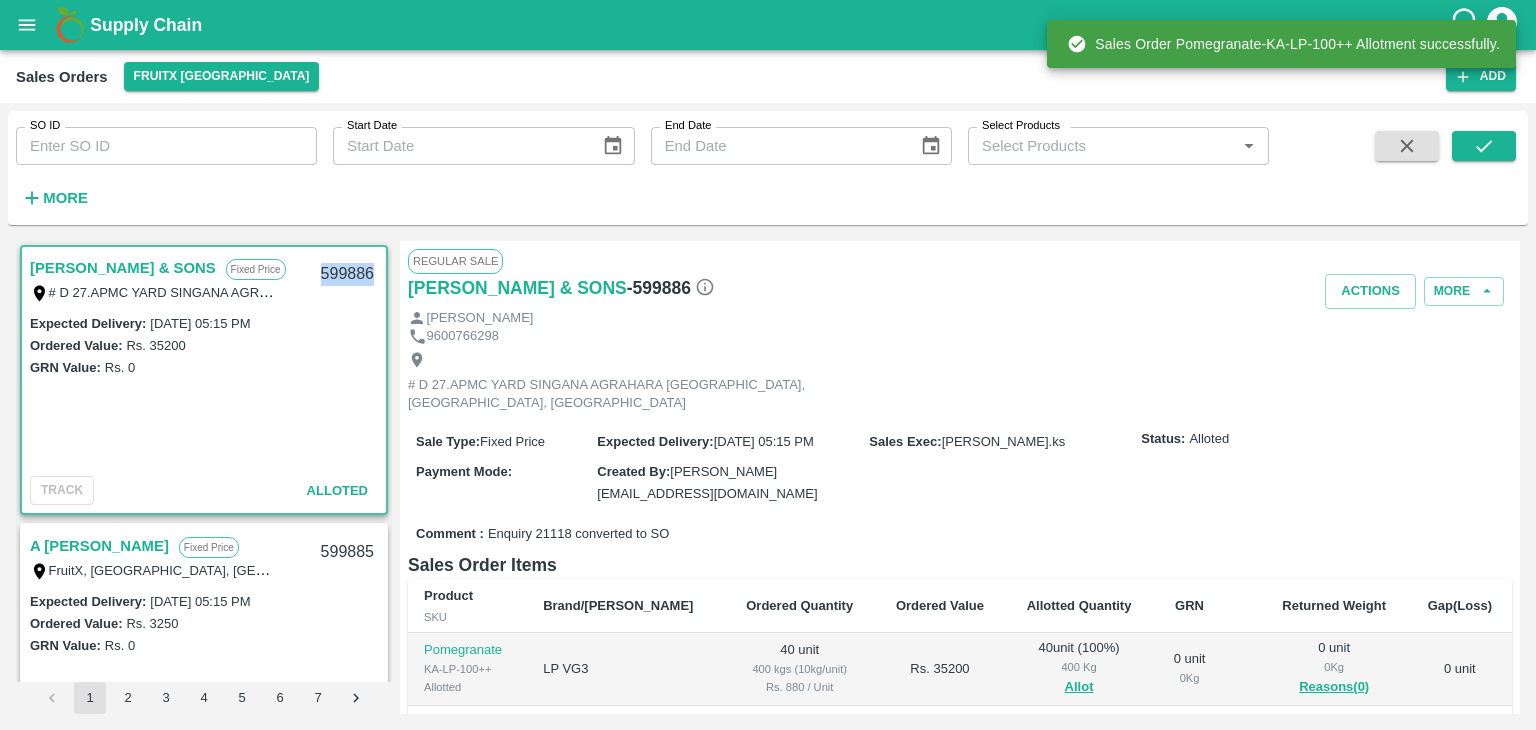click on "599886" at bounding box center (347, 274) 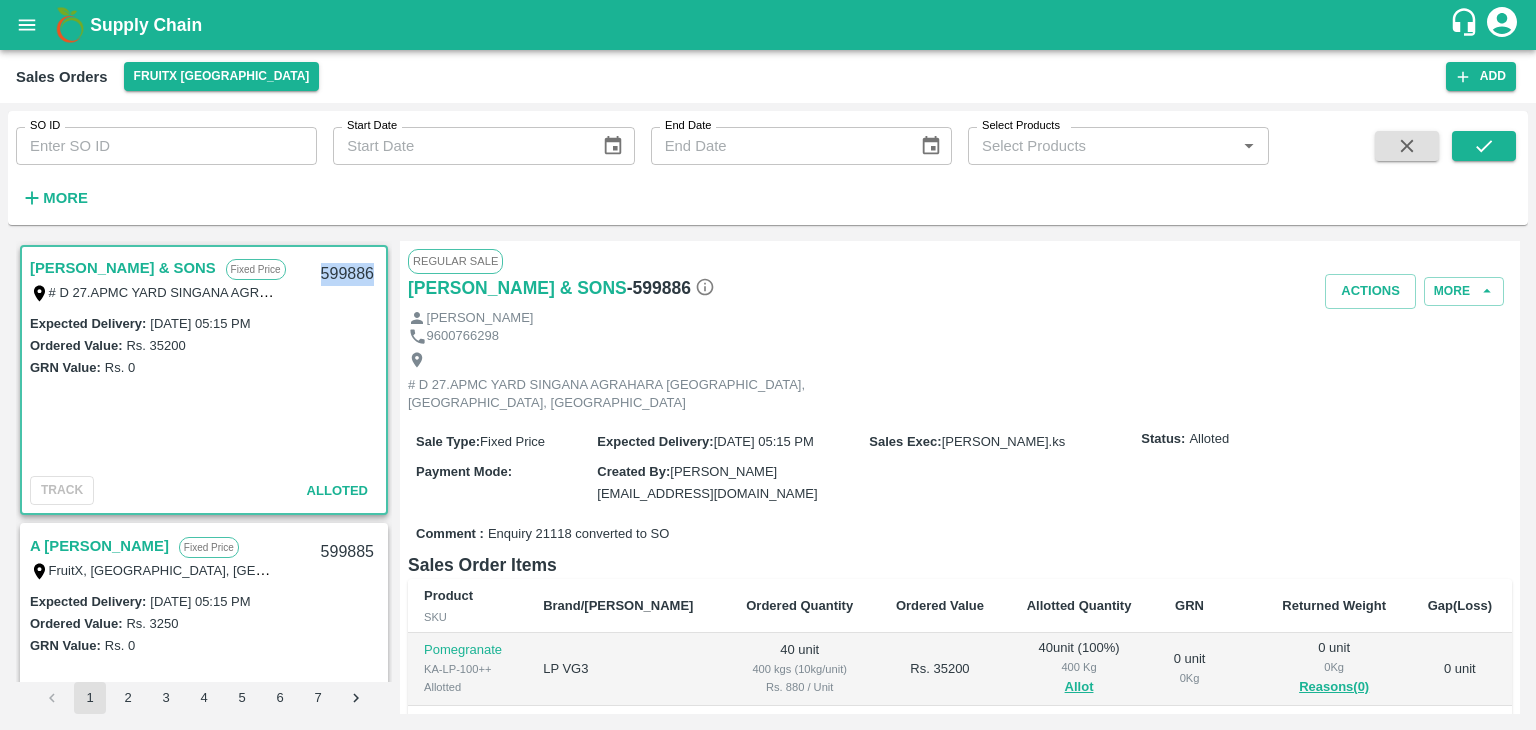 click on "599886" at bounding box center [347, 274] 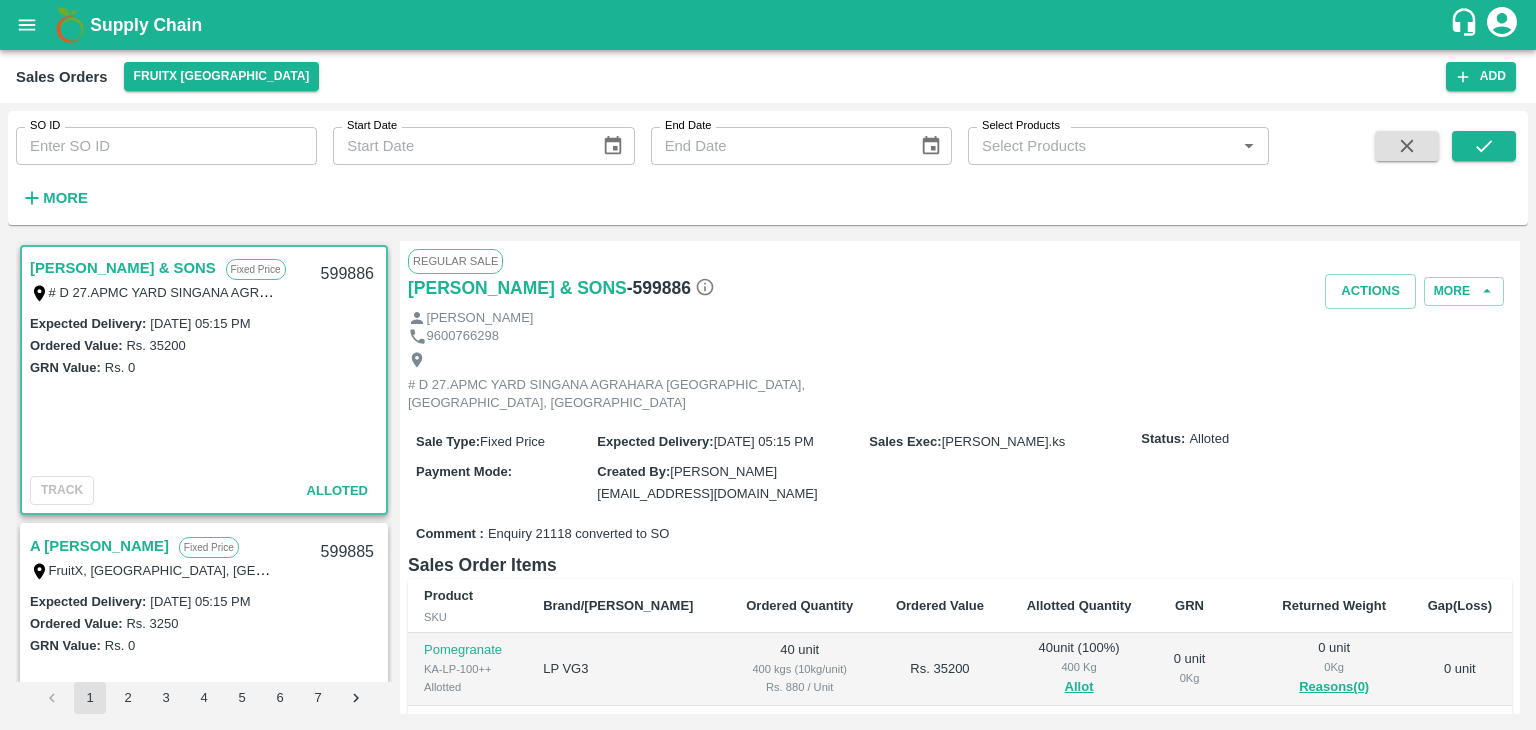 click on "[PERSON_NAME]" at bounding box center (960, 318) 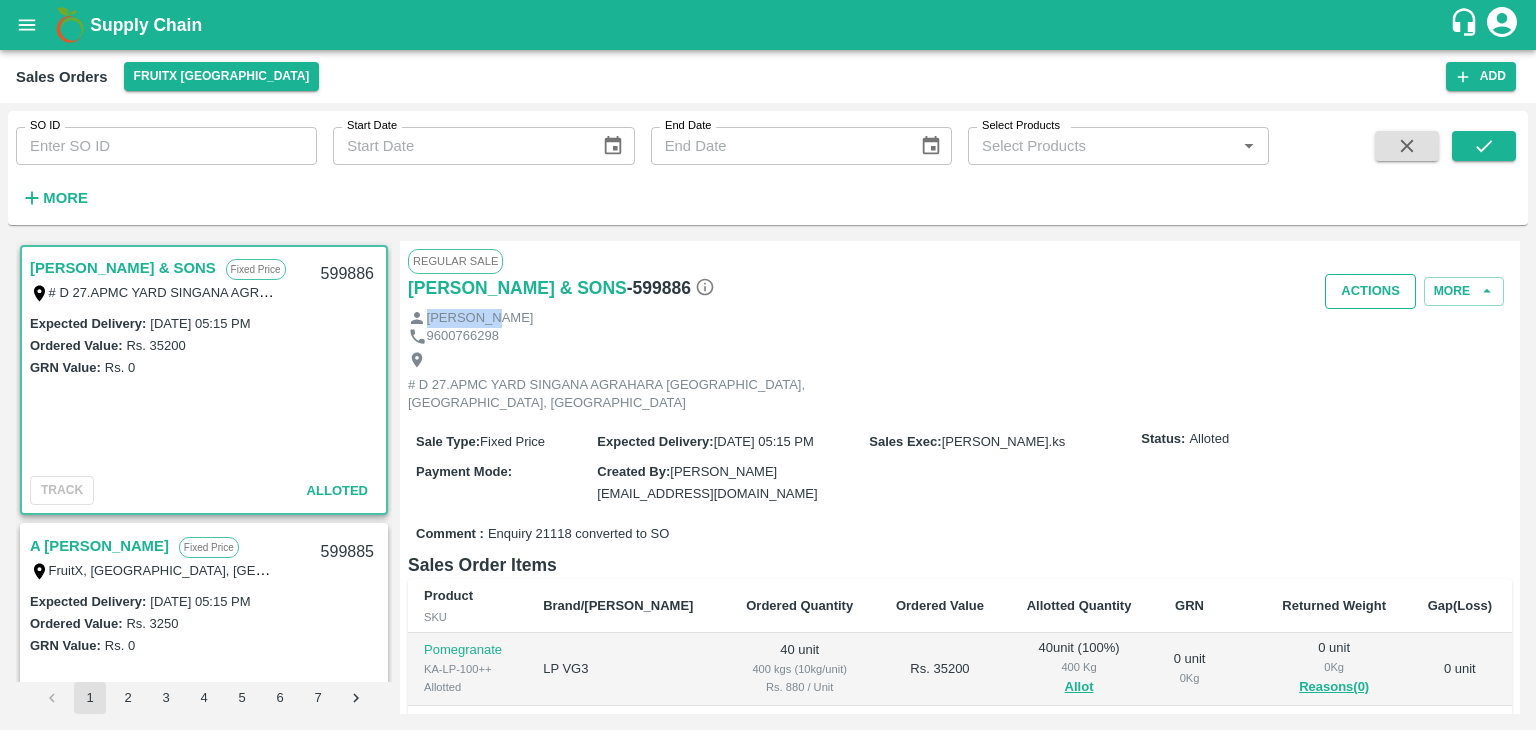 click on "Regular Sale M.KARUNANIDHI & SONS   - 599886 Actions More Prakash M 9600766298 # D 27.APMC YARD SINGANA AGRAHARA BANGALORE, Bangalore, Bangalore Urban, KARNATAKA, 560022 Sale Type :  Fixed Price Expected Delivery :  17 Jul 2025, 05:15 PM Sales Exec :  Srinivasa.ks Status: Alloted Payment Mode :  Created By :  srinivasa.ks@vegrow.in Comment : Enquiry 21118 converted to SO Sales Order Items Product SKU Brand/Marka Ordered Quantity Ordered Value Allotted Quantity GRN Returned Weight Gap(Loss) Pomegranate KA-LP-100++ Allotted LP VG3 40 unit  400 kgs (10kg/unit) Rs. 880 / Unit Rs. 35200 40  unit ( 100 %)  400 Kg  Allot 0   unit 0  Kg 0   unit 0  Kg Reasons(0) 0 unit Total 400 Kgs Rs. 35200 400 Kgs 0 Kgs 0 Kgs 0 Kgs Fruit Price Rs 0 Loading Charge Rs 0 Transportation Price Rs 0 Gross GRN Value Rs 0 Total discount Rs (-)0 Transportation Paid Rs (-)0 Net Receivables Rs 0" at bounding box center (960, 477) 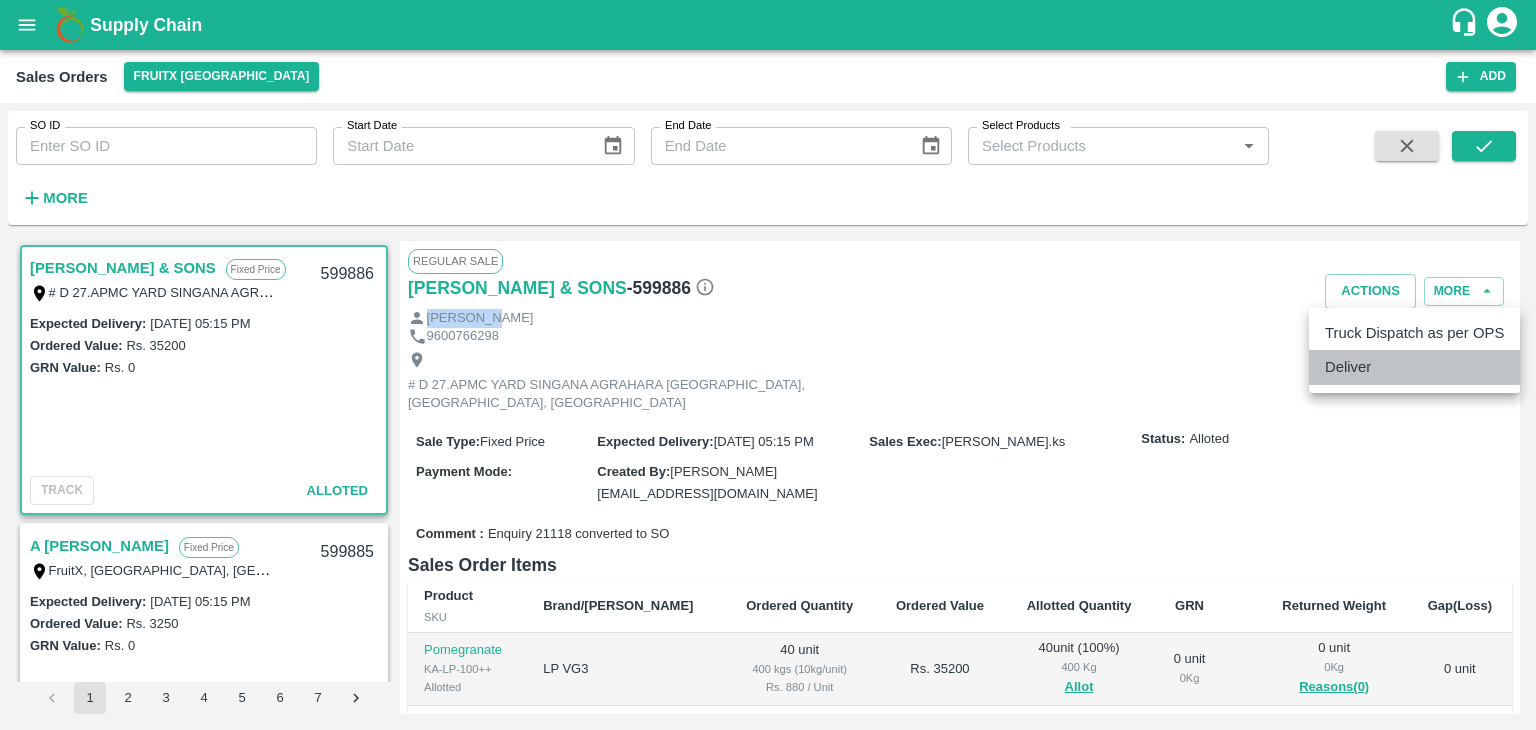 click on "Deliver" at bounding box center [1414, 367] 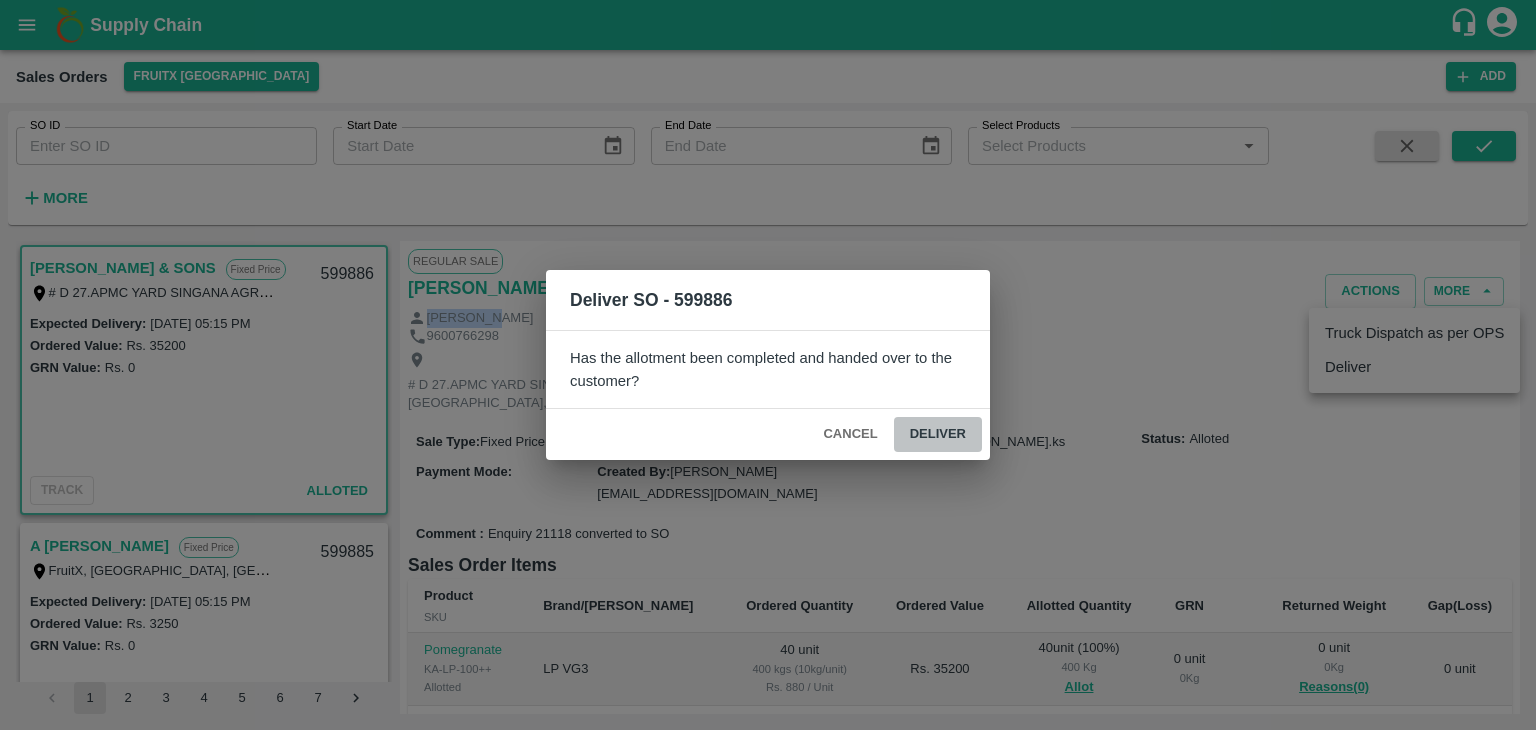 click on "Deliver" at bounding box center [938, 434] 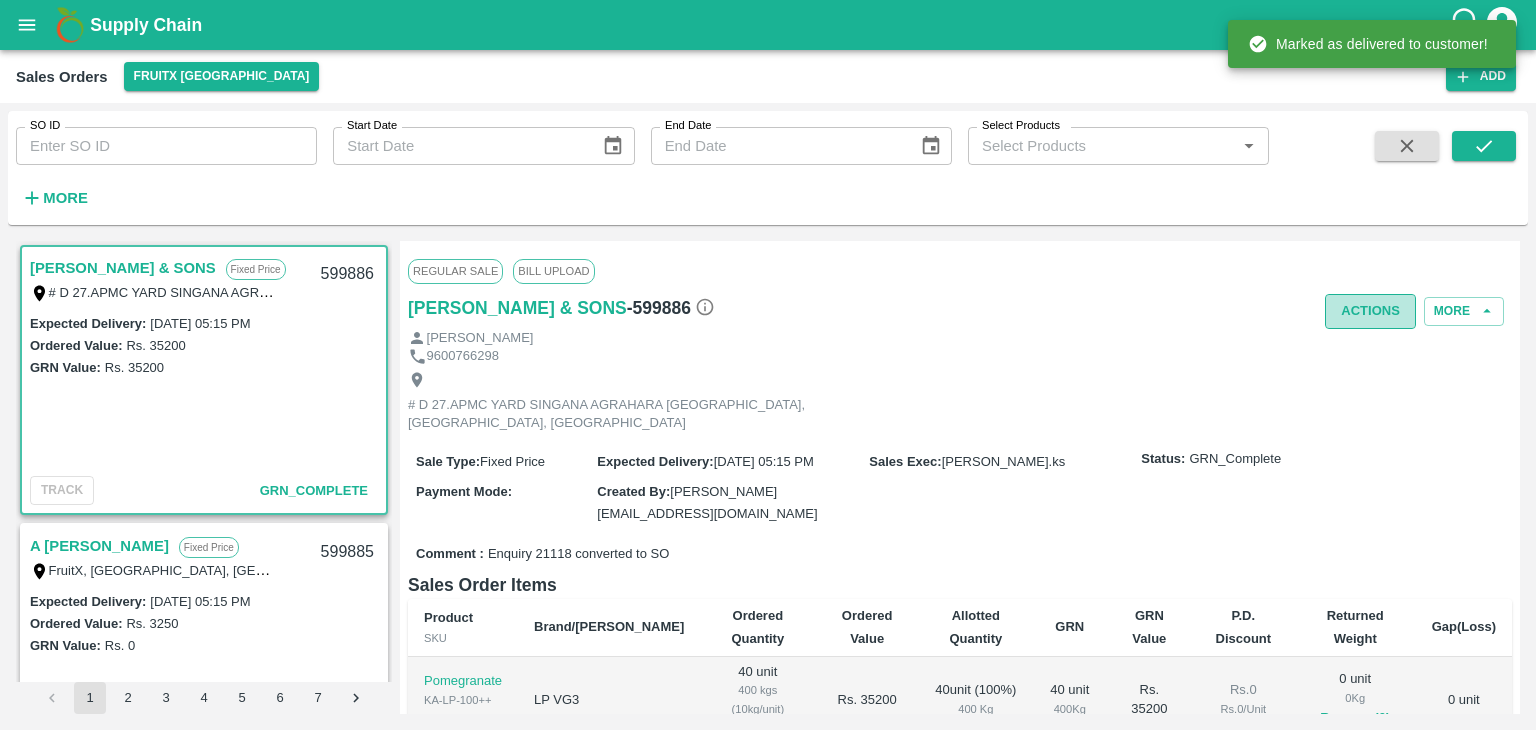 click on "Actions" at bounding box center (1370, 311) 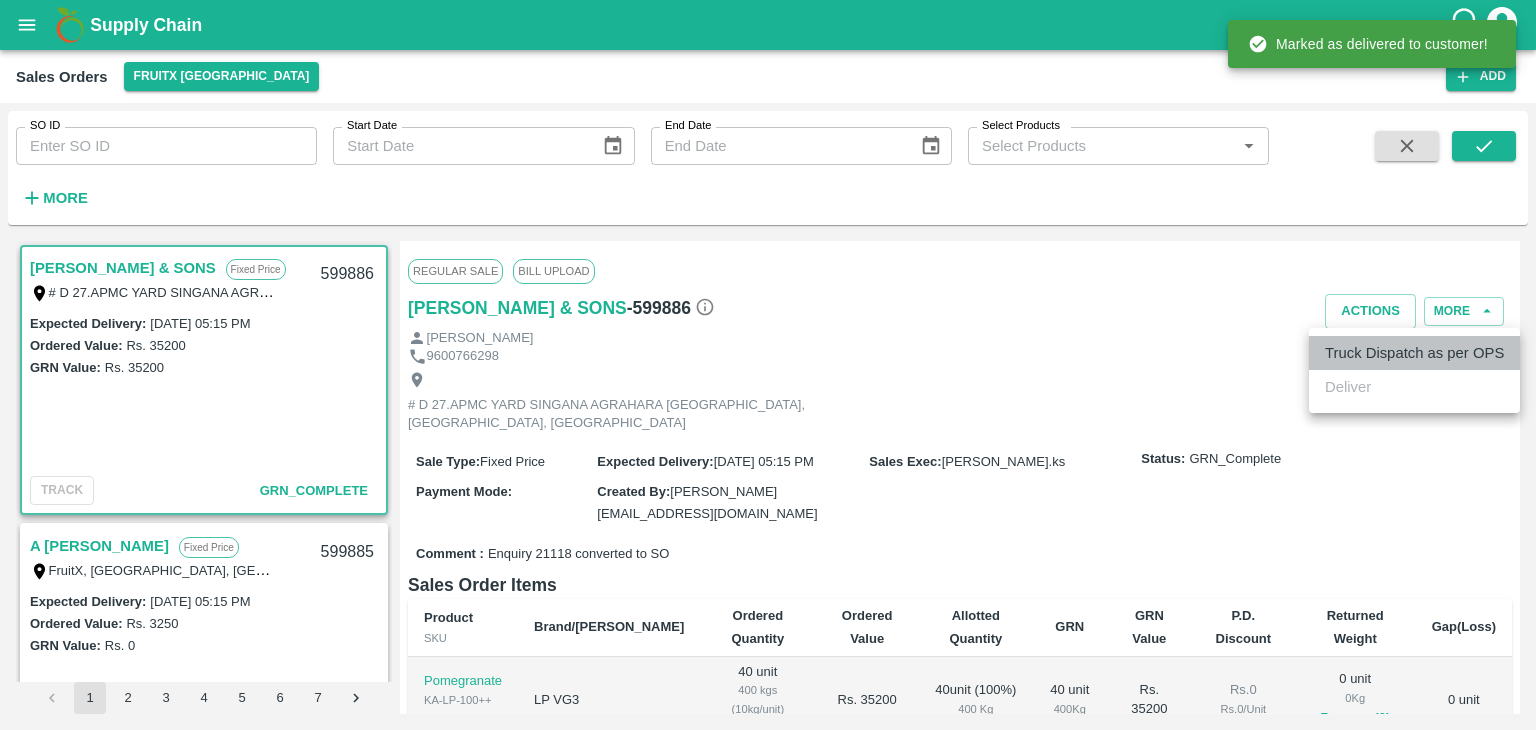click on "Truck Dispatch as per OPS" at bounding box center (1414, 353) 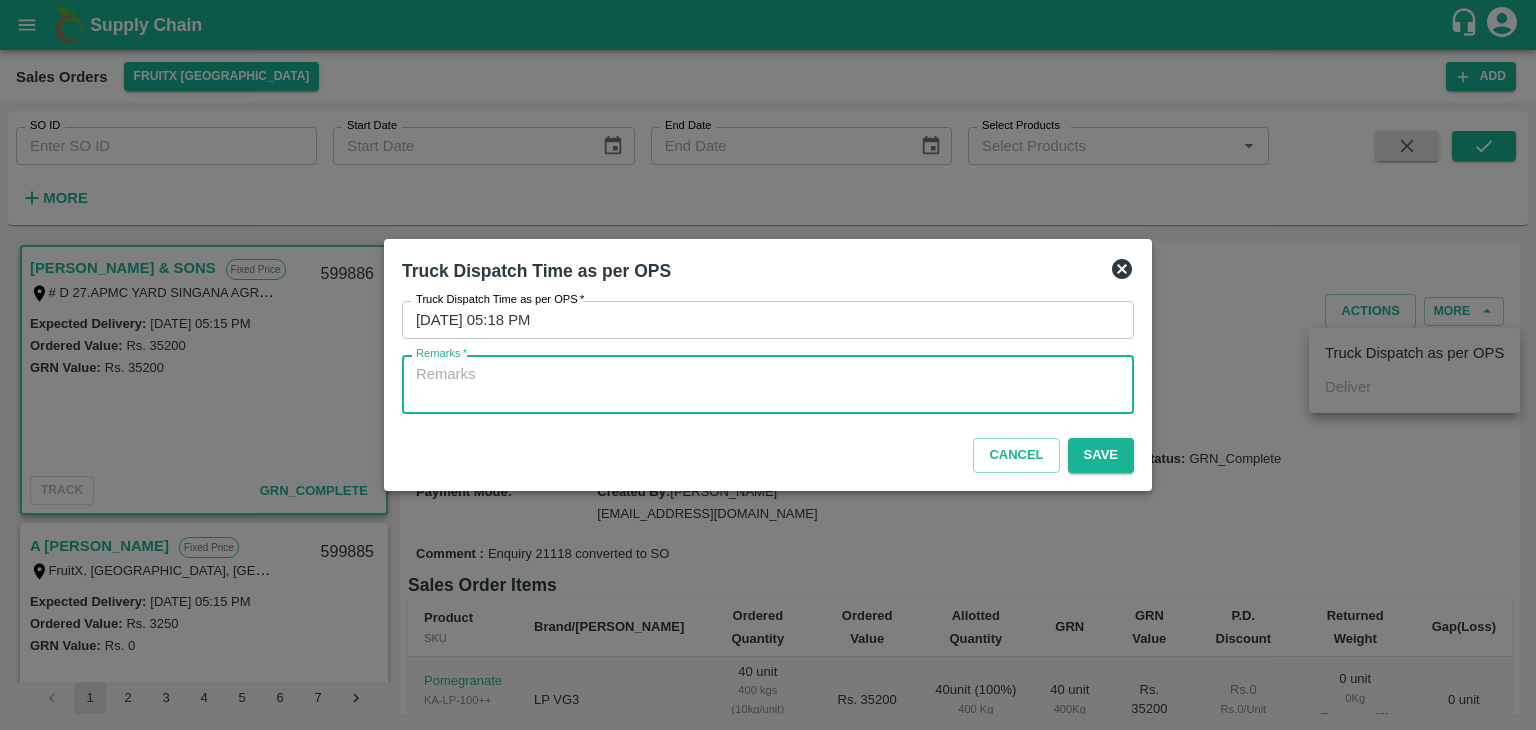 click on "Remarks   *" at bounding box center [768, 385] 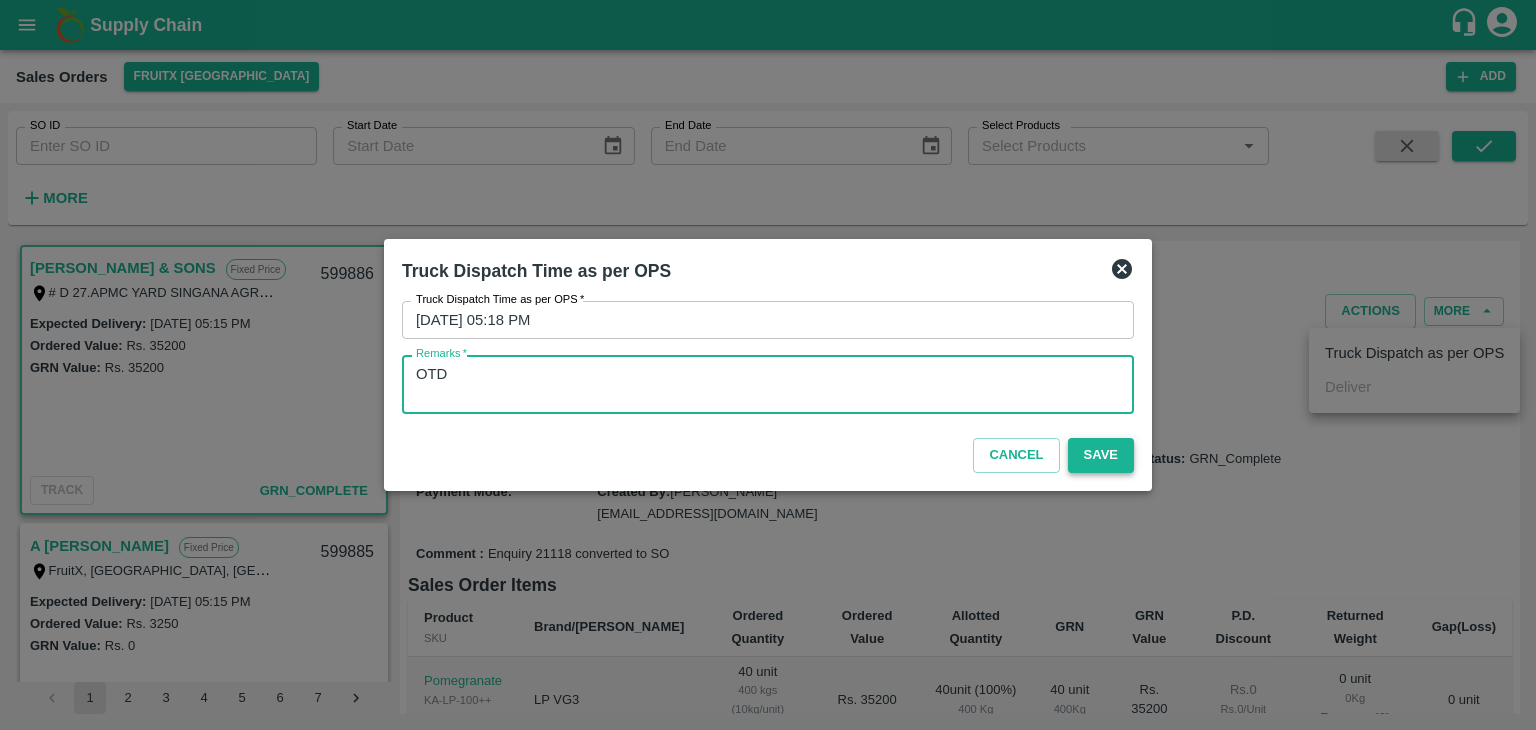 type on "OTD" 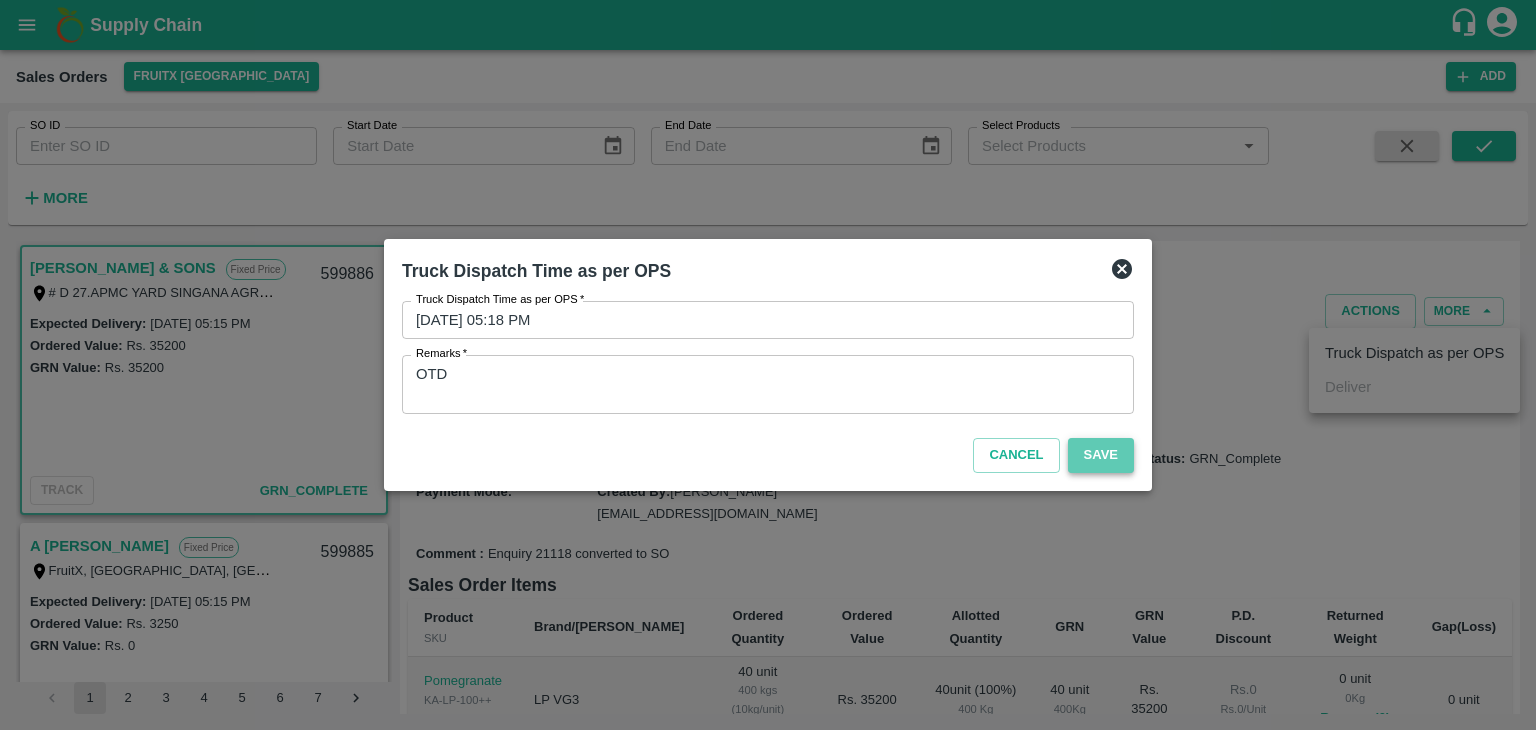 click on "Save" at bounding box center (1101, 455) 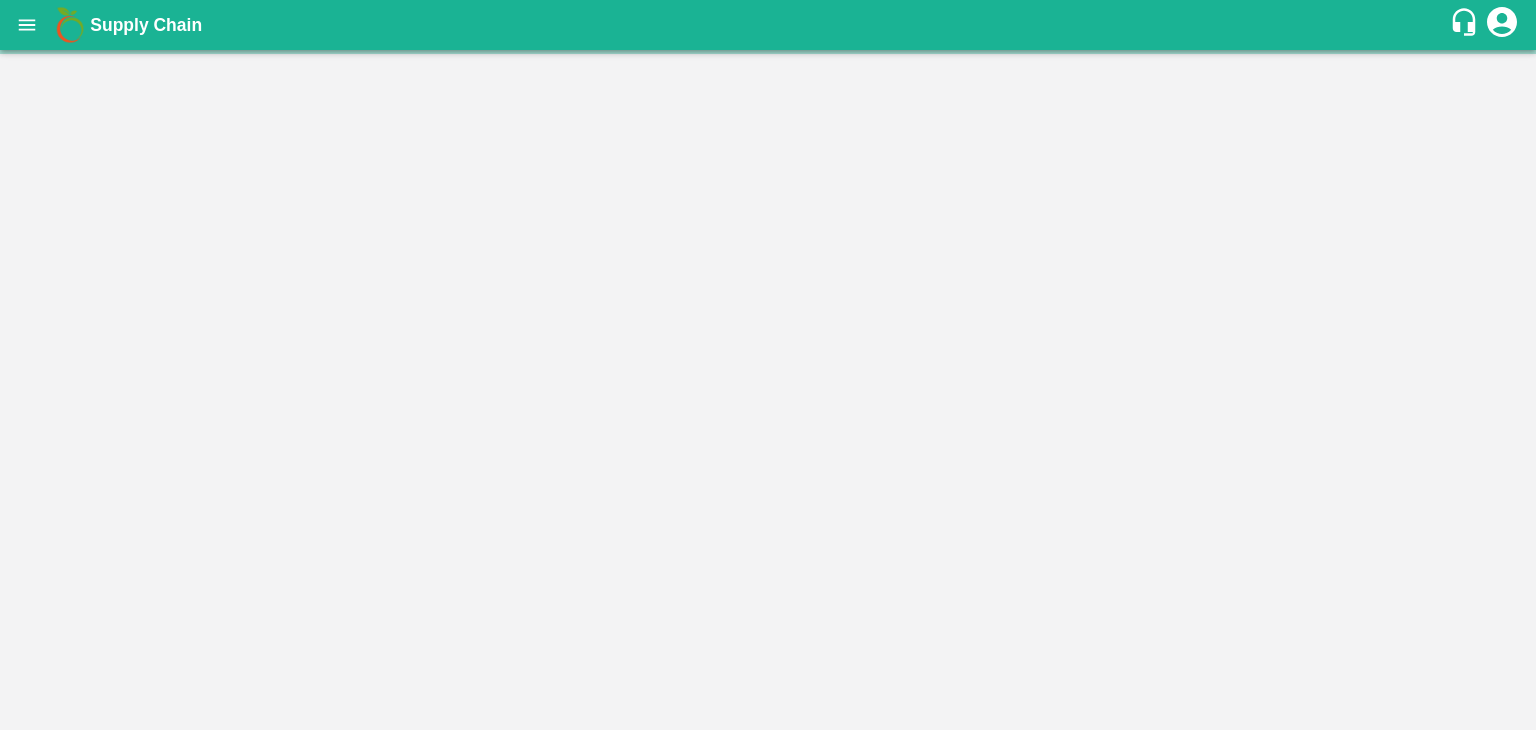 scroll, scrollTop: 0, scrollLeft: 0, axis: both 